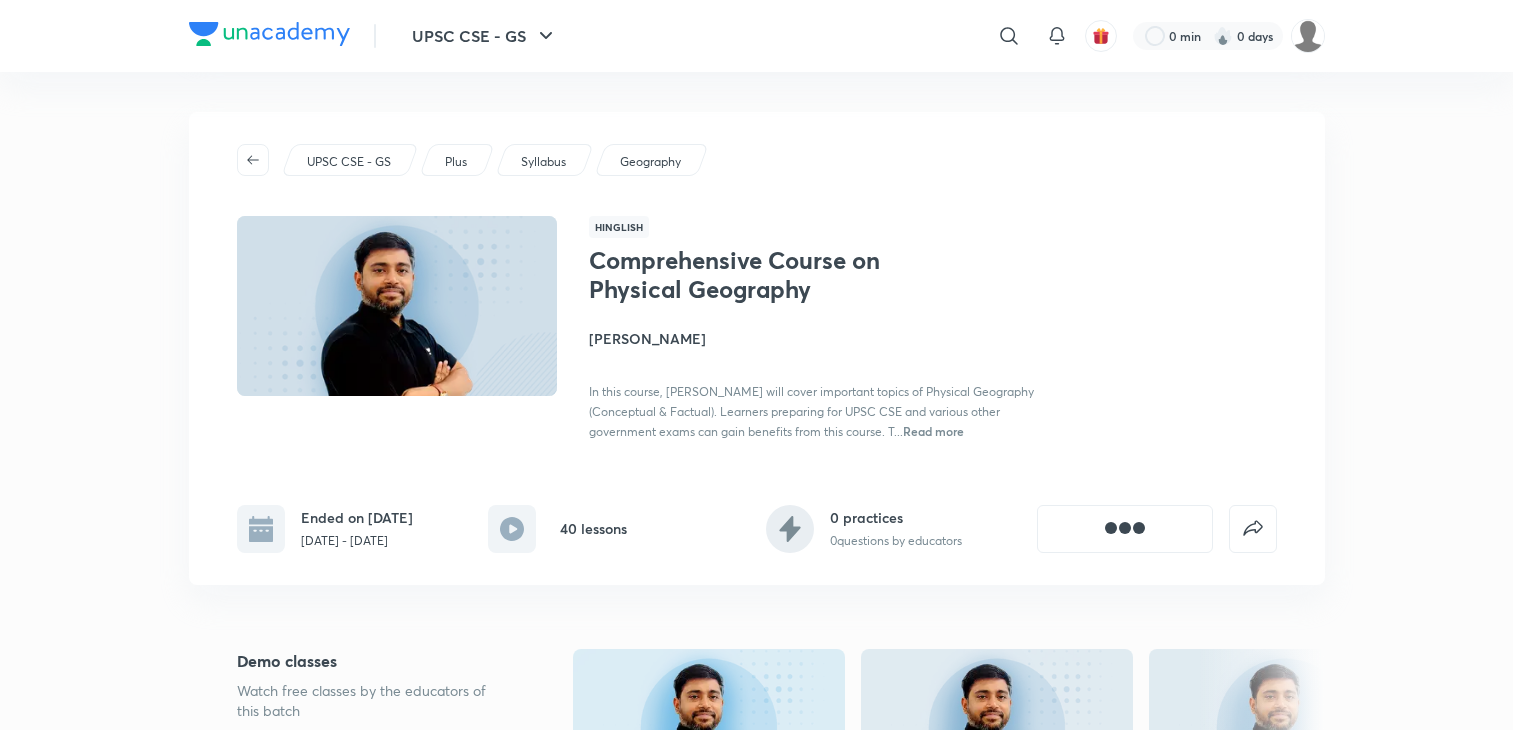 scroll, scrollTop: 0, scrollLeft: 0, axis: both 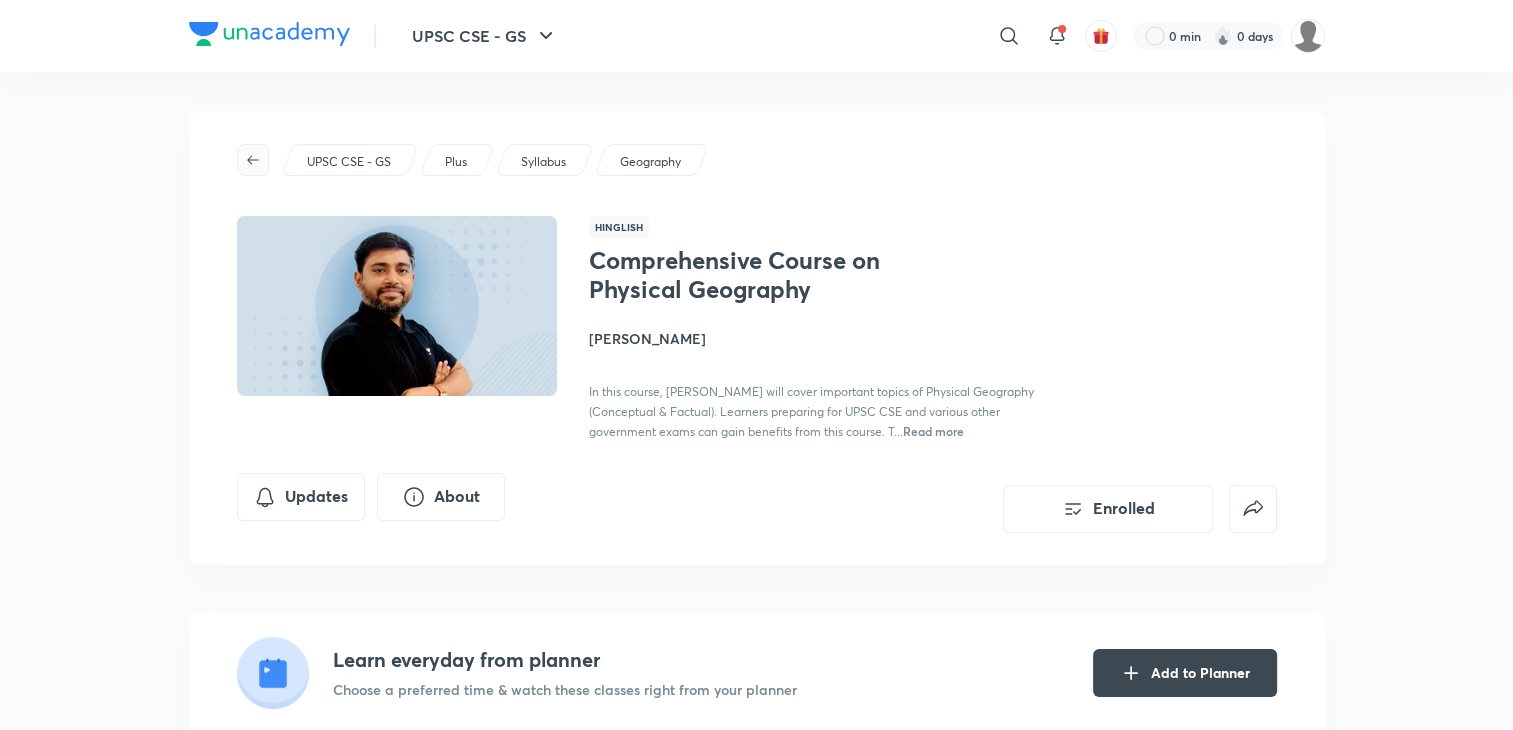 click 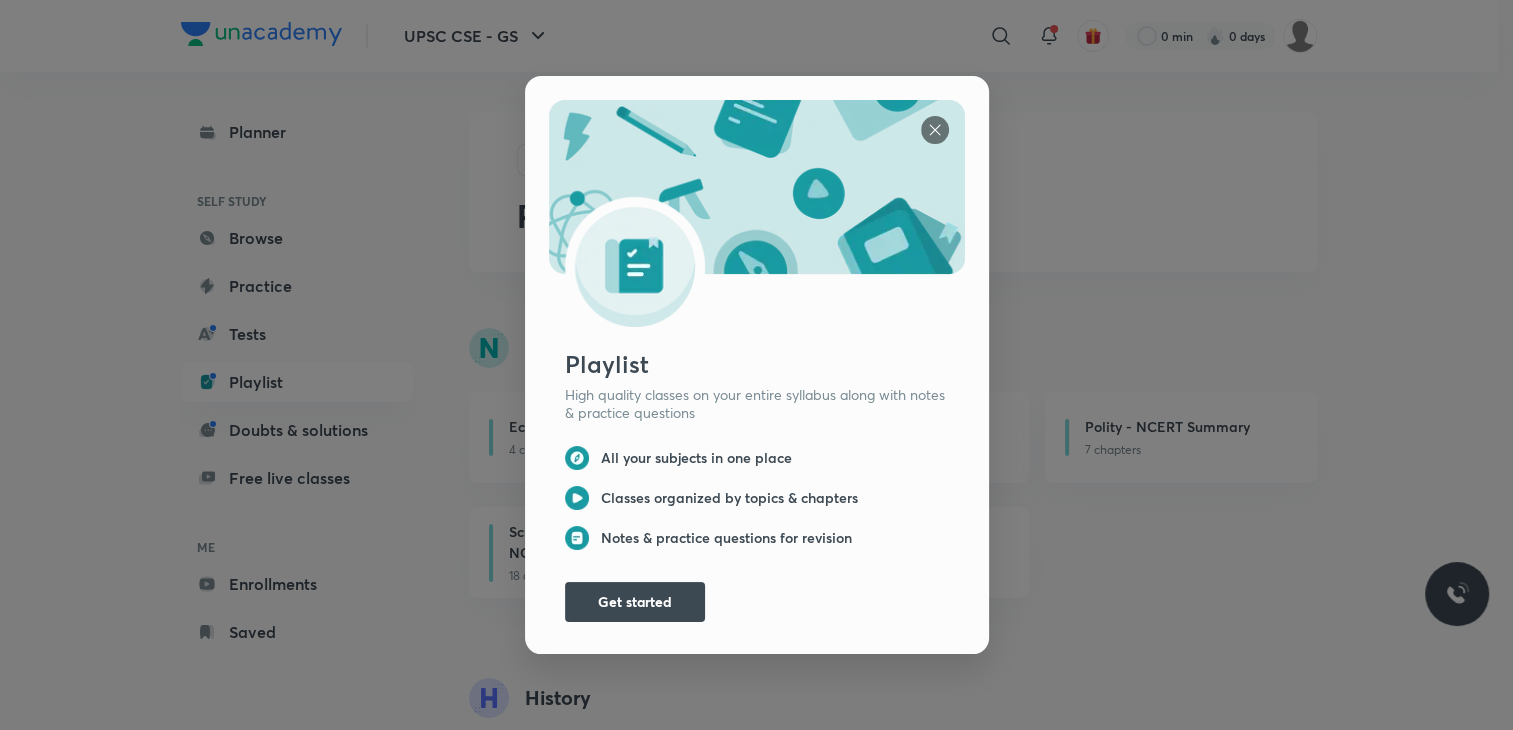scroll, scrollTop: 0, scrollLeft: 0, axis: both 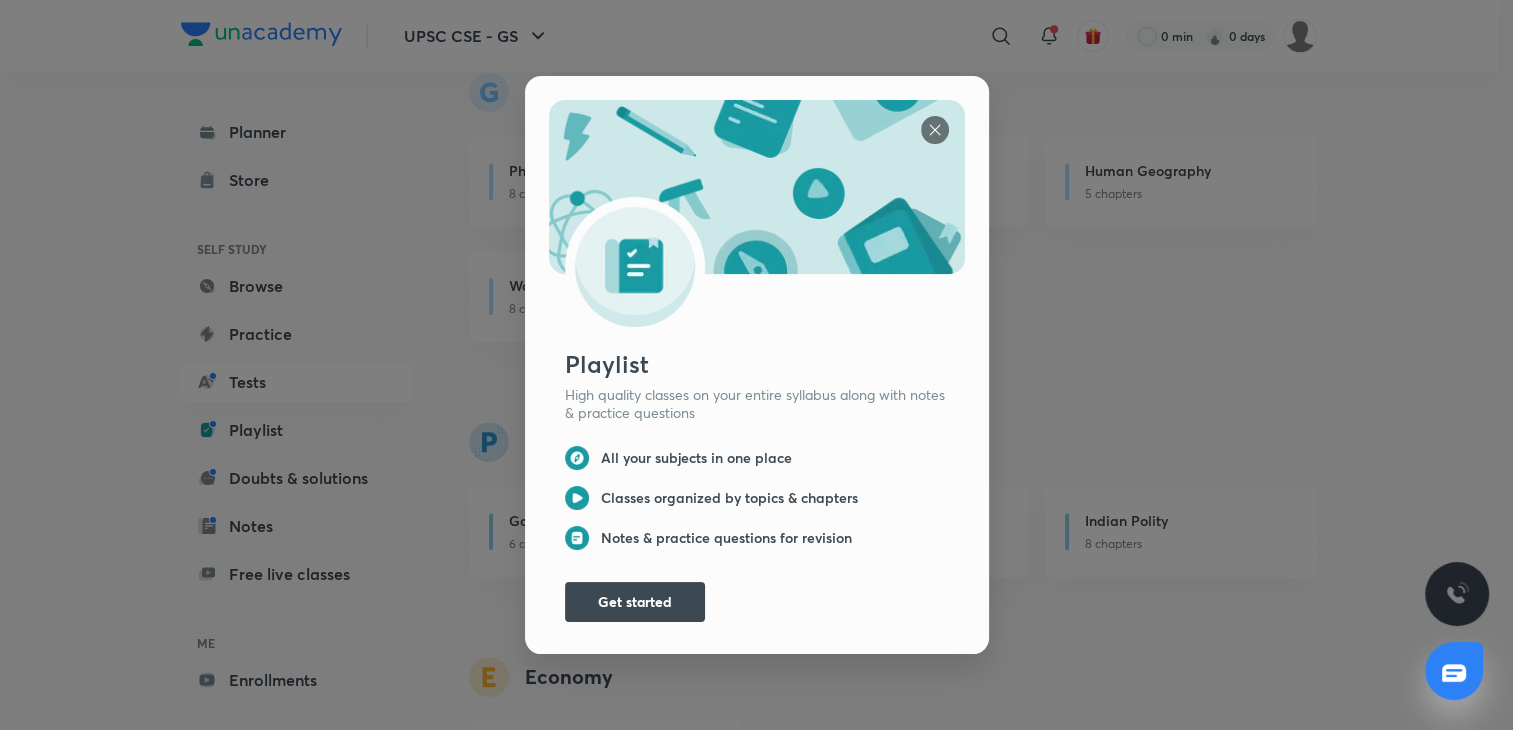 click at bounding box center [935, 130] 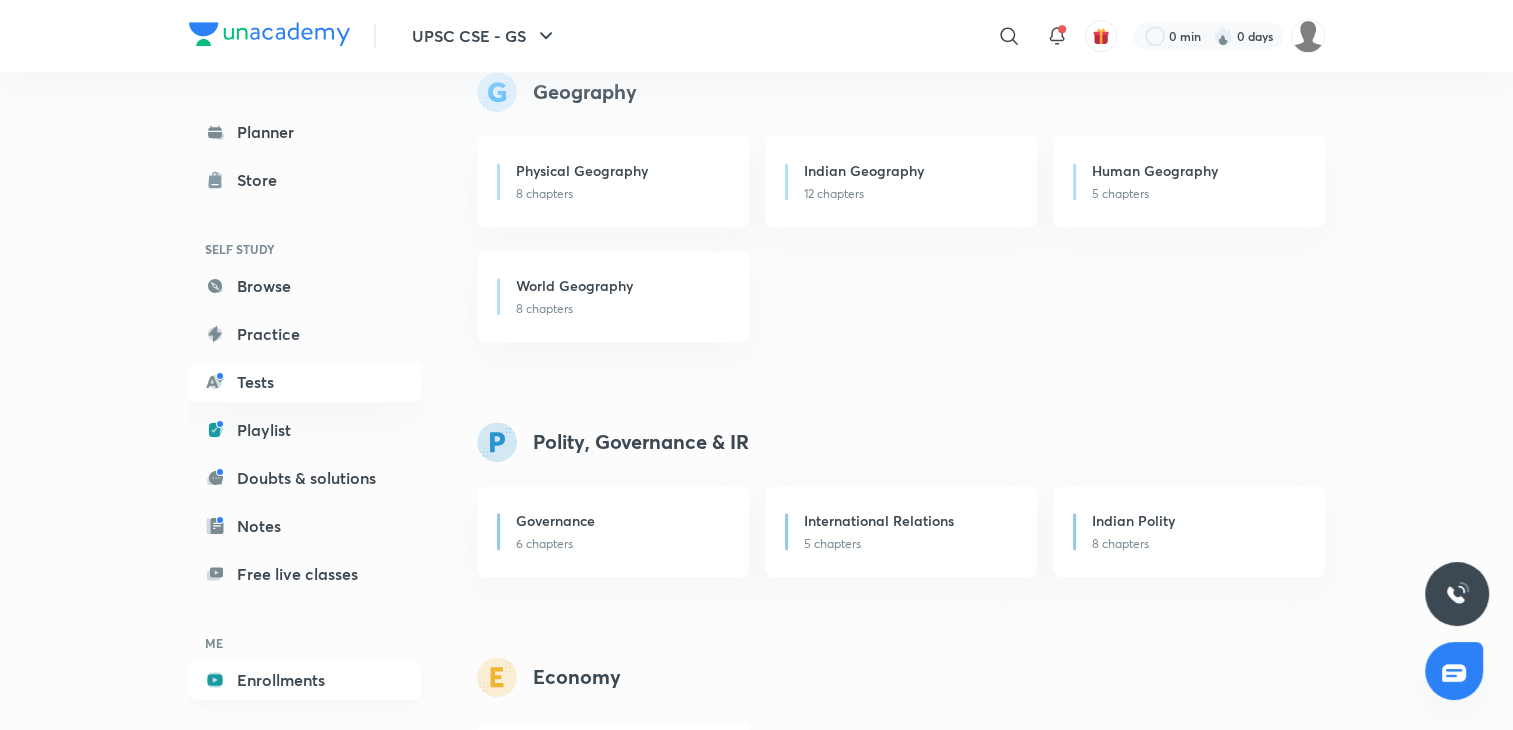 click on "Enrollments" at bounding box center [305, 680] 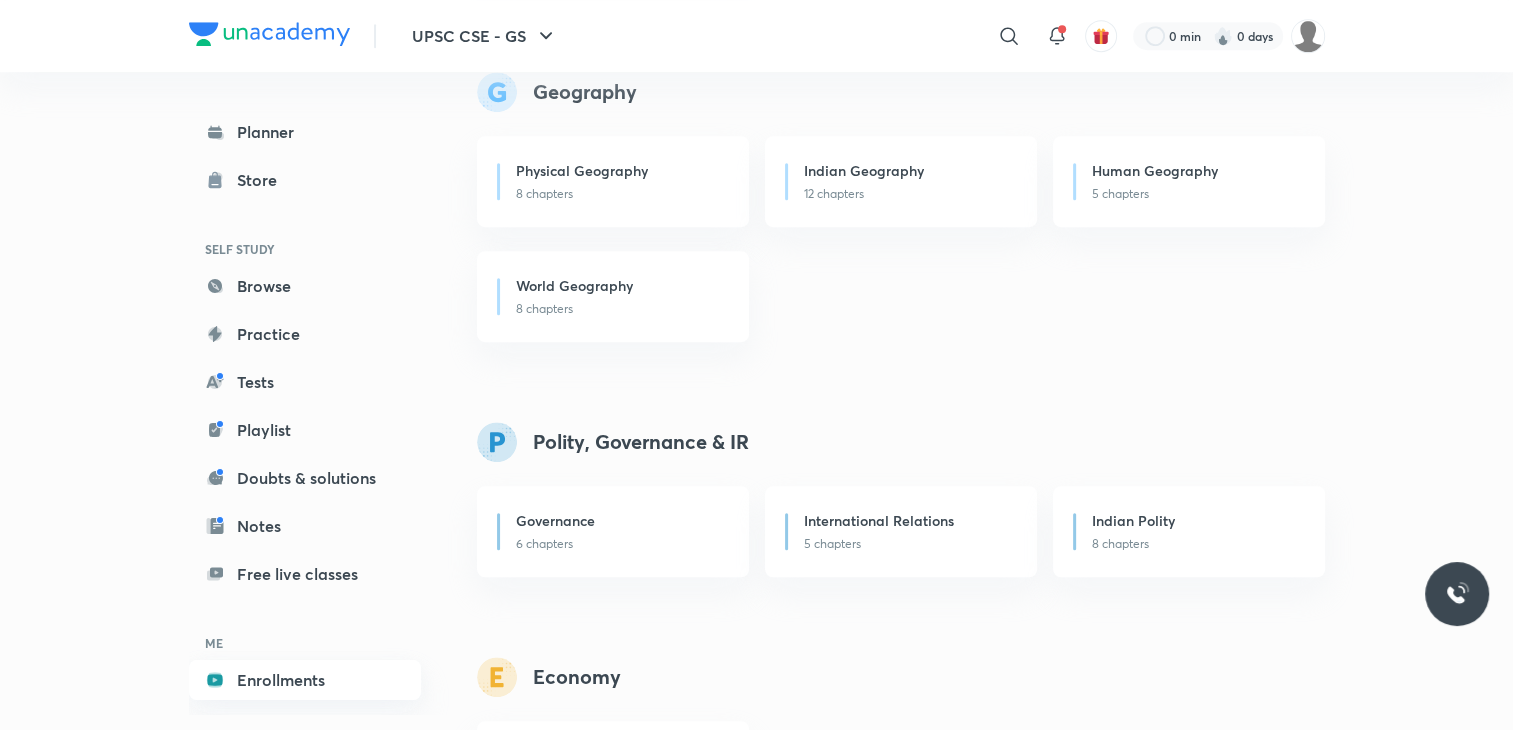 scroll, scrollTop: 0, scrollLeft: 0, axis: both 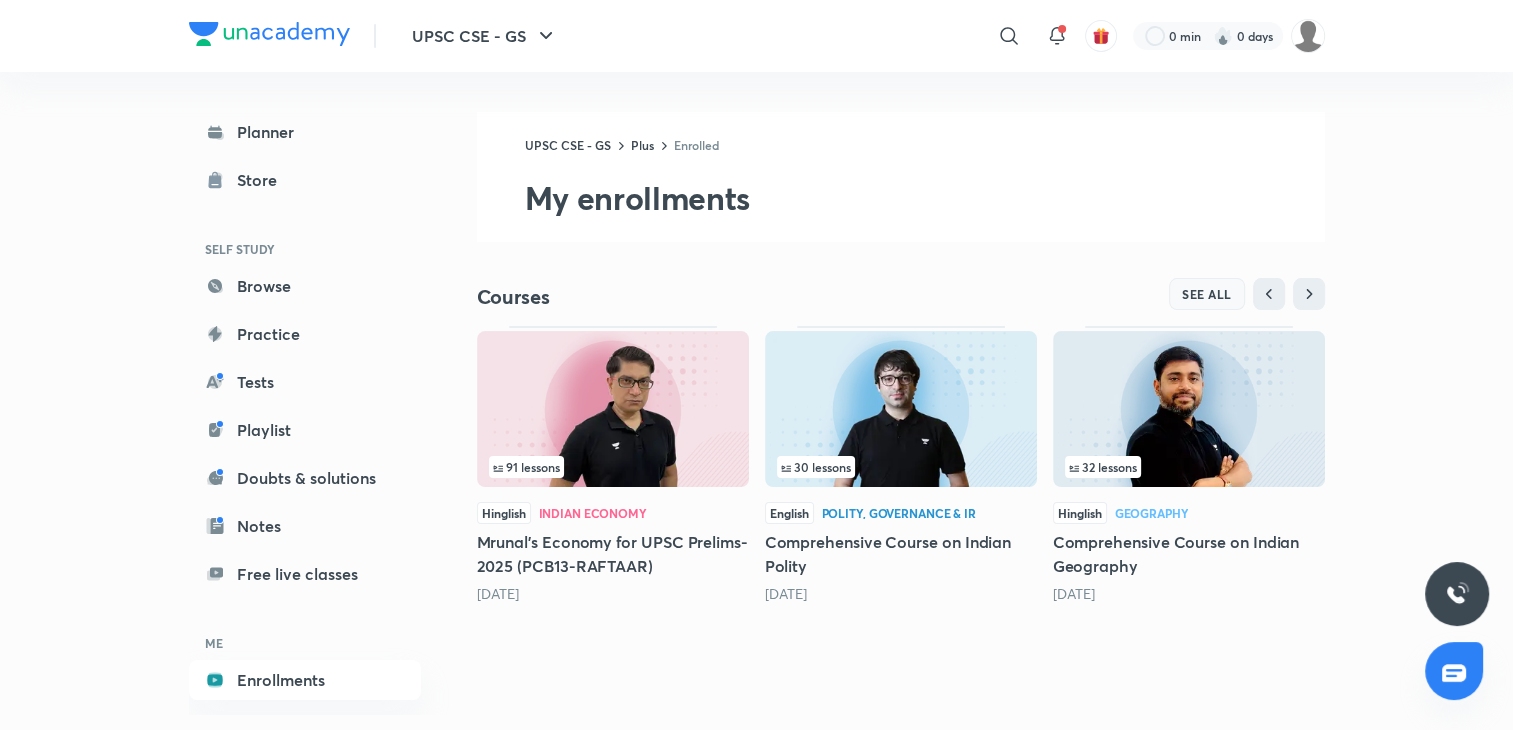 click on "SEE ALL" at bounding box center (1207, 294) 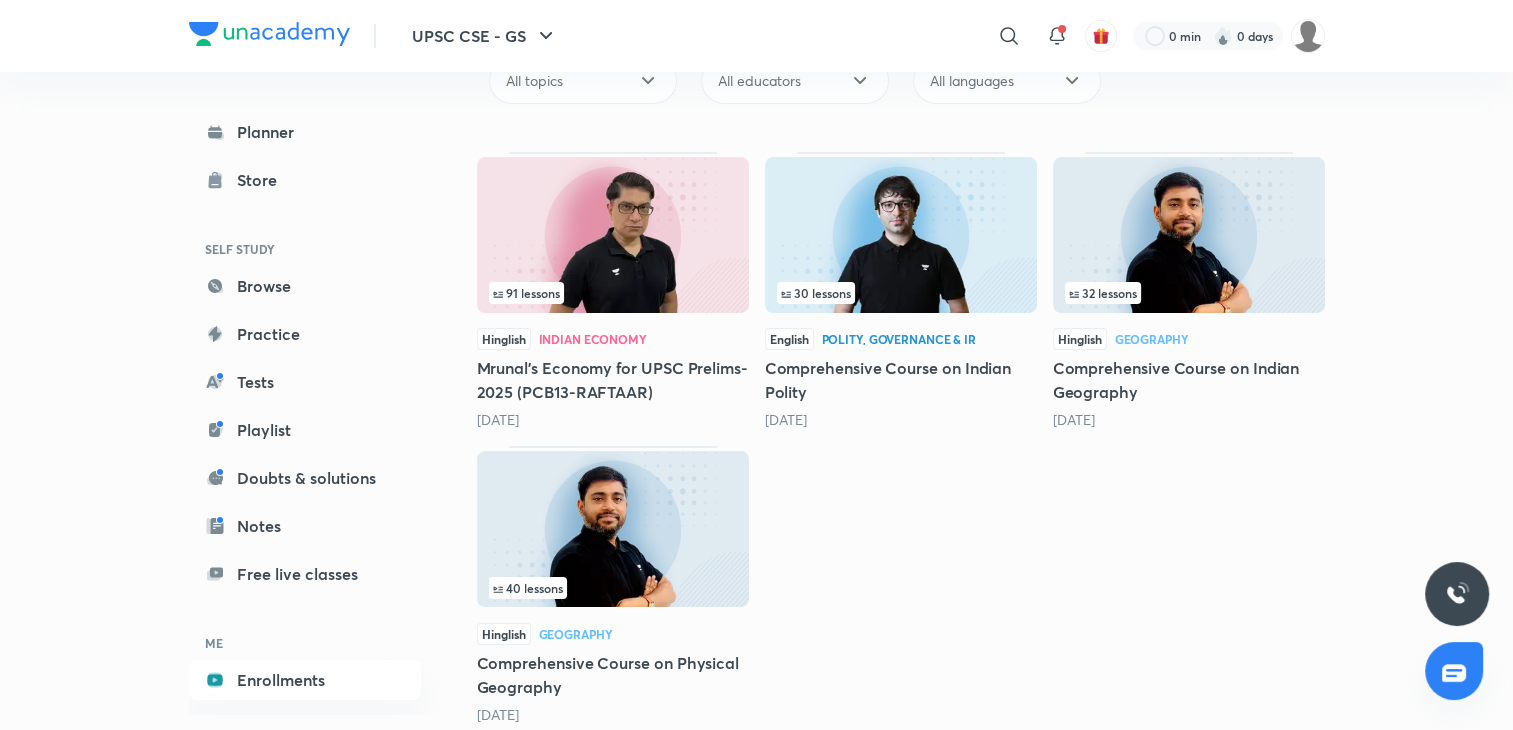 scroll, scrollTop: 260, scrollLeft: 0, axis: vertical 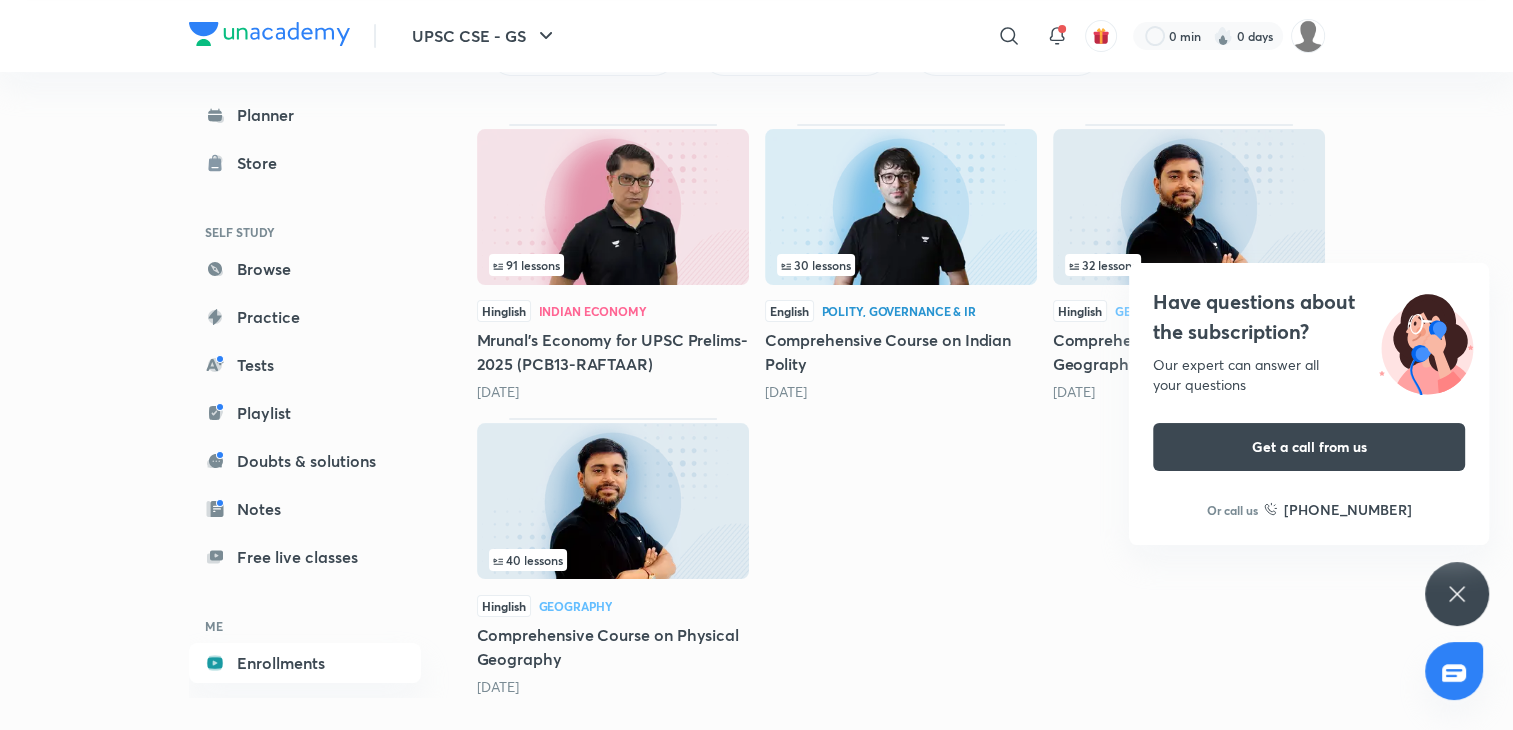 click on "91   lessons Hinglish Indian Economy Mrunal’s Economy for UPSC Prelims-2025 (PCB13-RAFTAAR) 1 month ago   30   lessons English Polity, Governance & IR Comprehensive Course on Indian Polity 4 months ago   32   lessons Hinglish Geography Comprehensive Course on Indian Geography 4 months ago   40   lessons Hinglish Geography Comprehensive Course on Physical Geography 4 months ago" at bounding box center [901, 410] 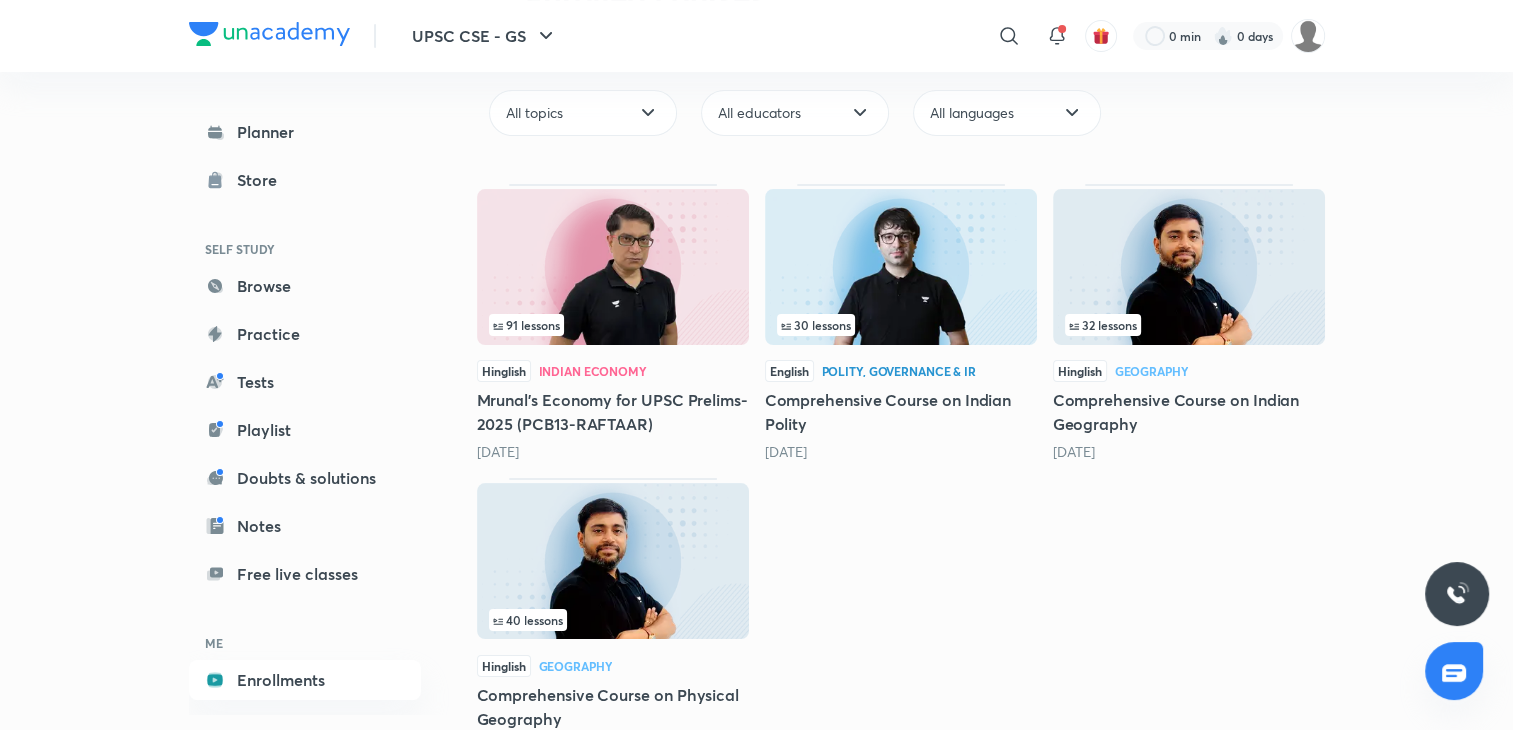 scroll, scrollTop: 260, scrollLeft: 0, axis: vertical 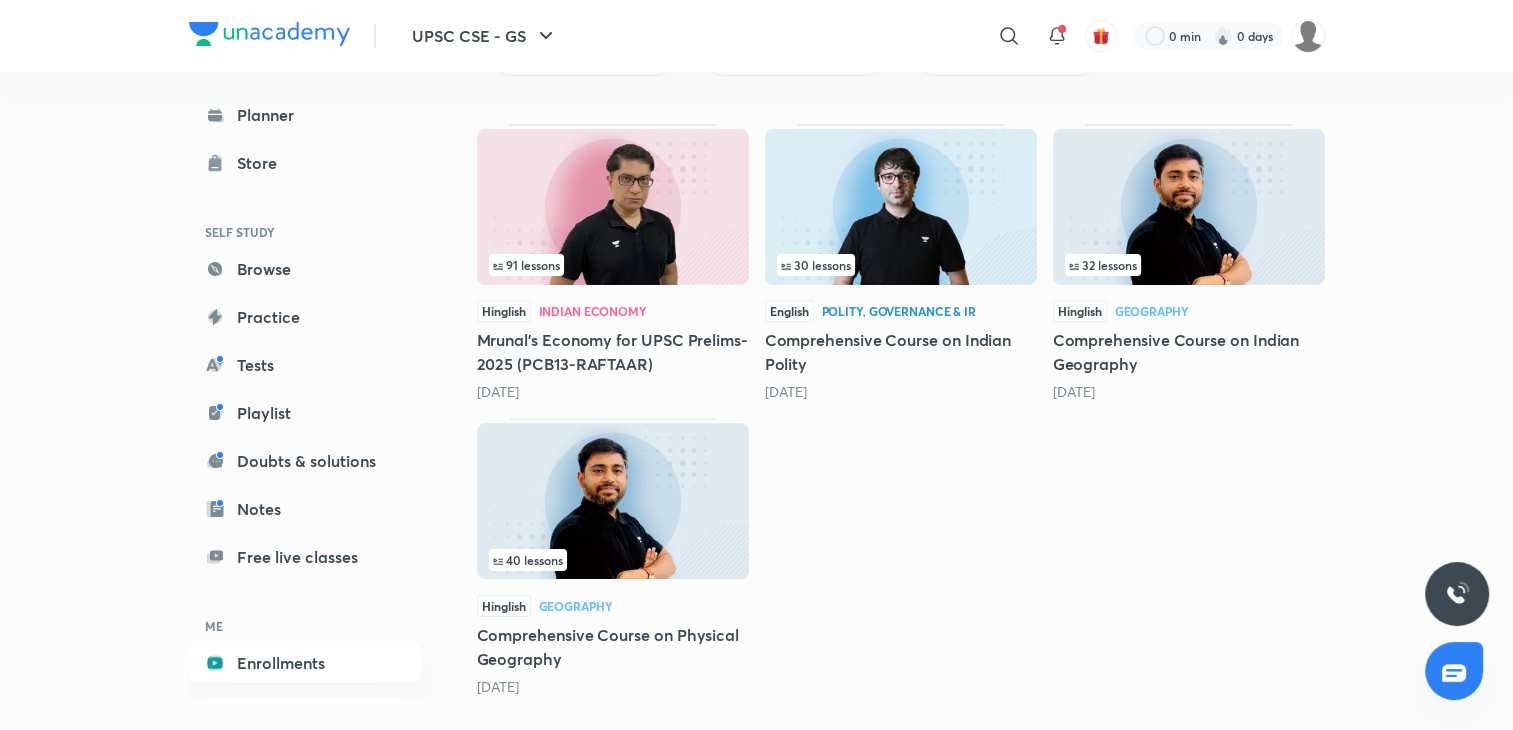 click on "4 months ago" at bounding box center (613, 687) 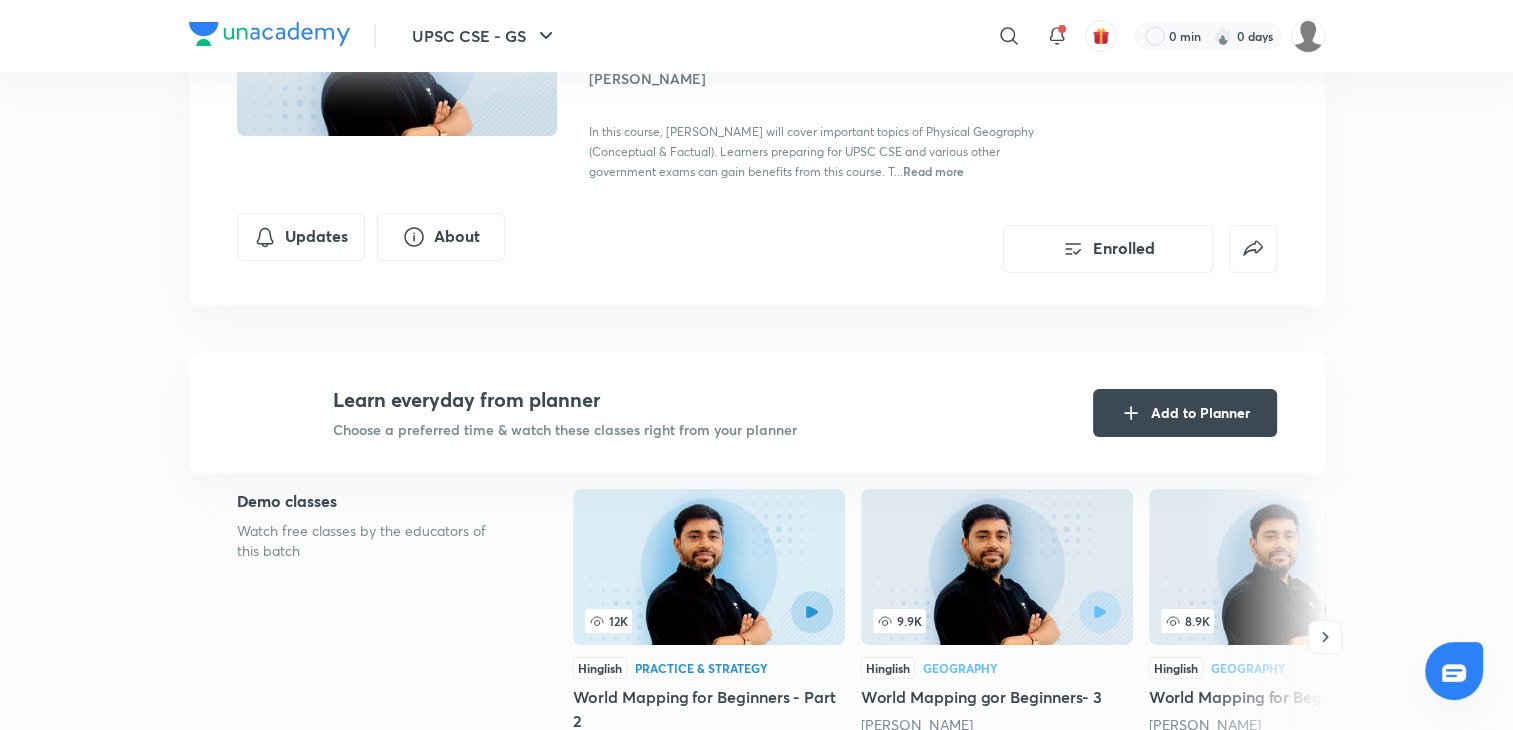 scroll, scrollTop: 0, scrollLeft: 0, axis: both 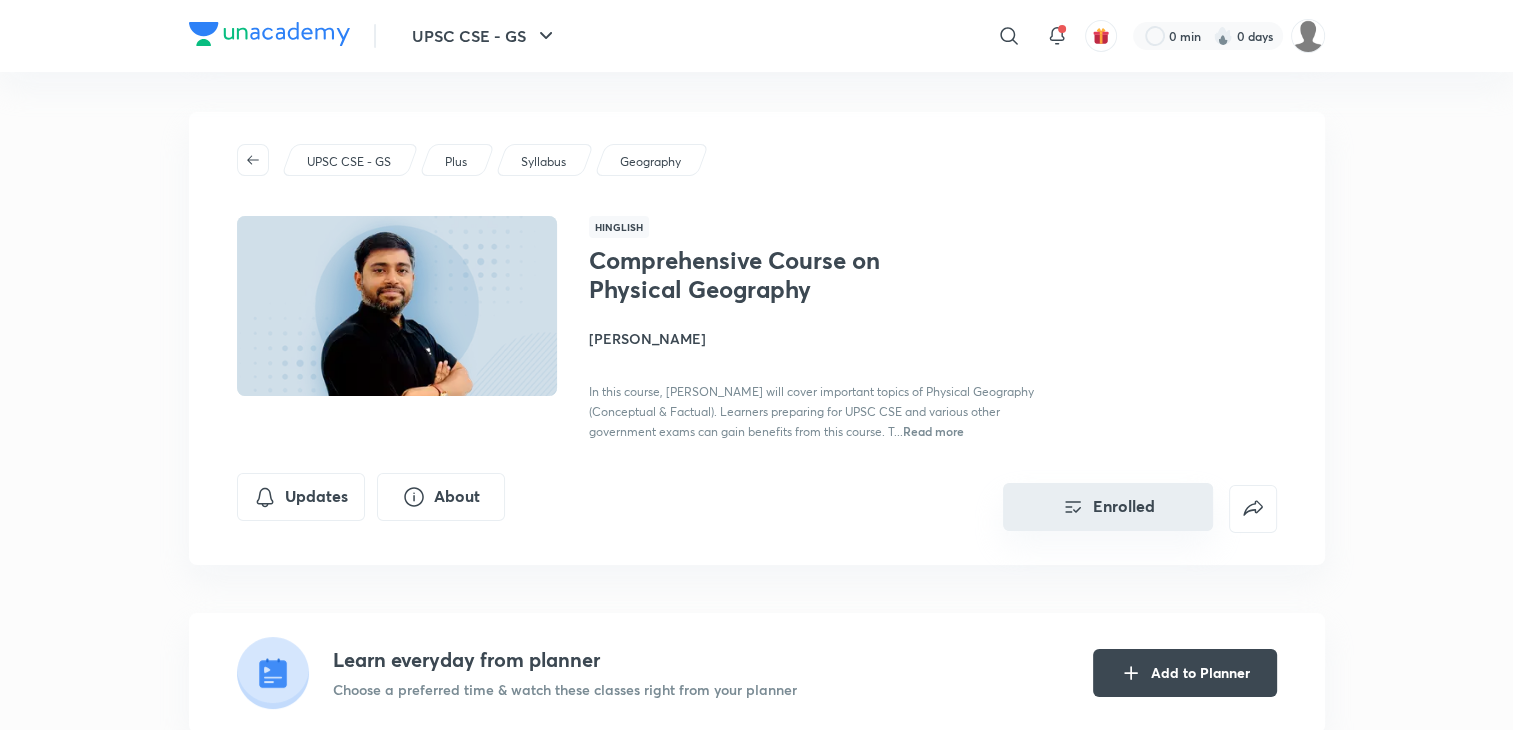 click on "Enrolled" at bounding box center [1108, 507] 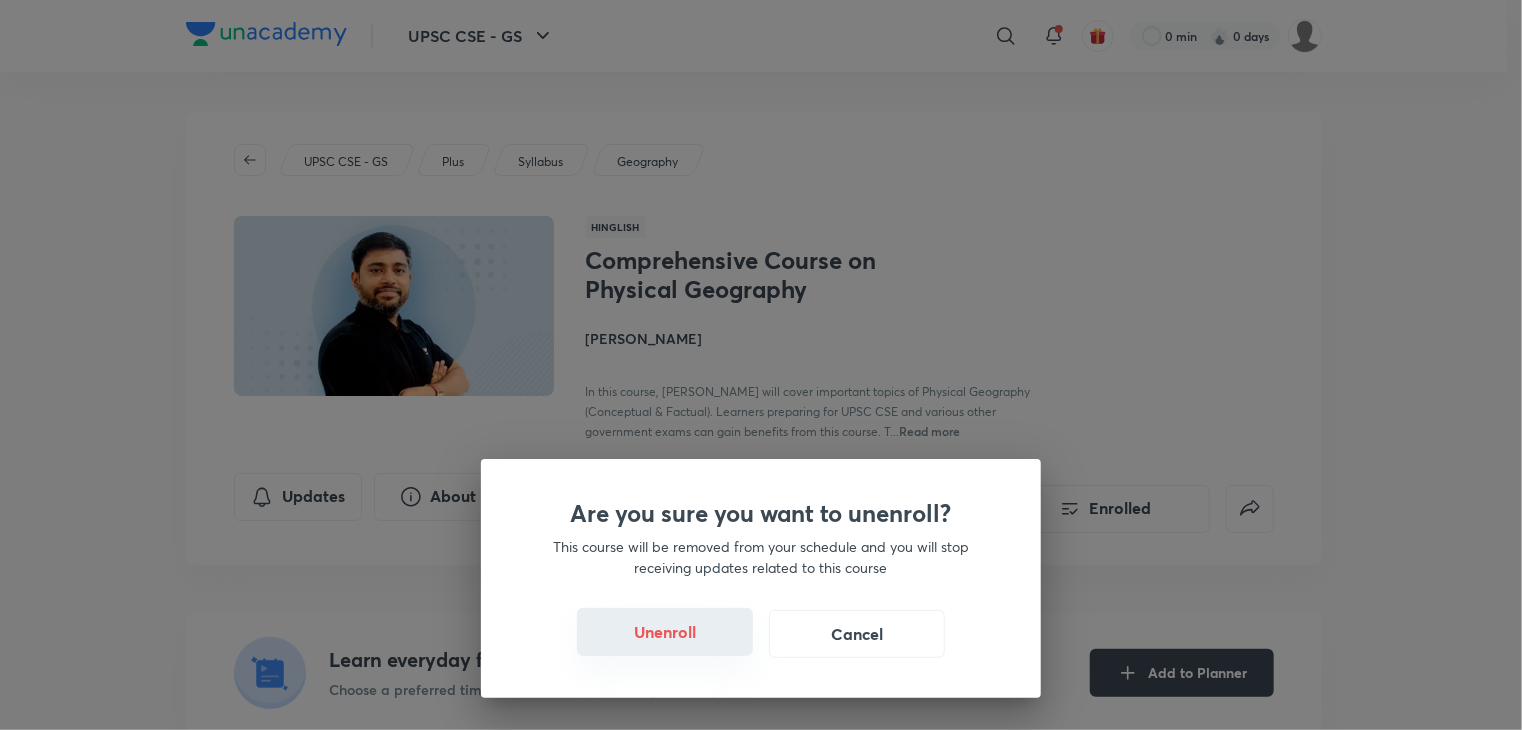 click on "Unenroll" at bounding box center (665, 632) 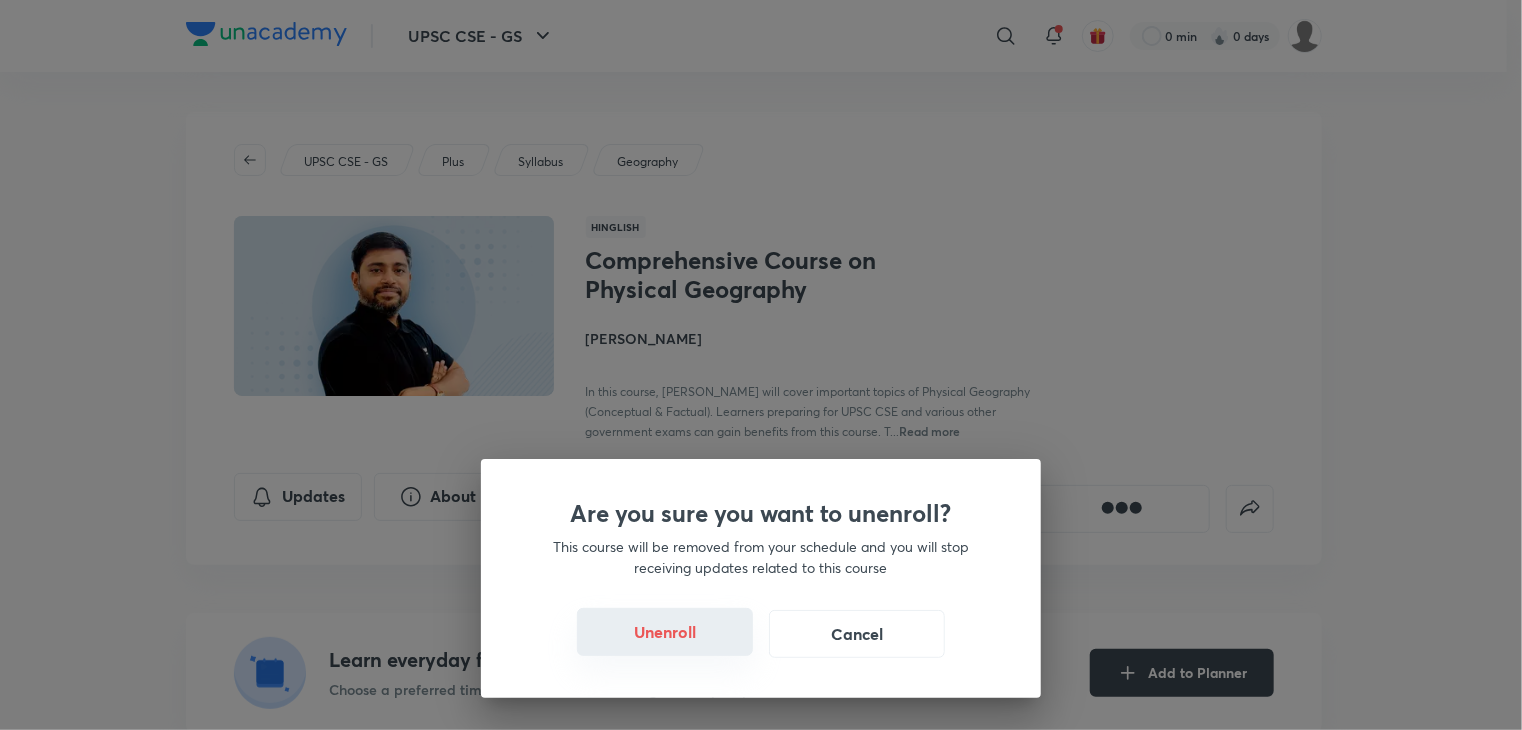 click on "Unenroll" at bounding box center (665, 632) 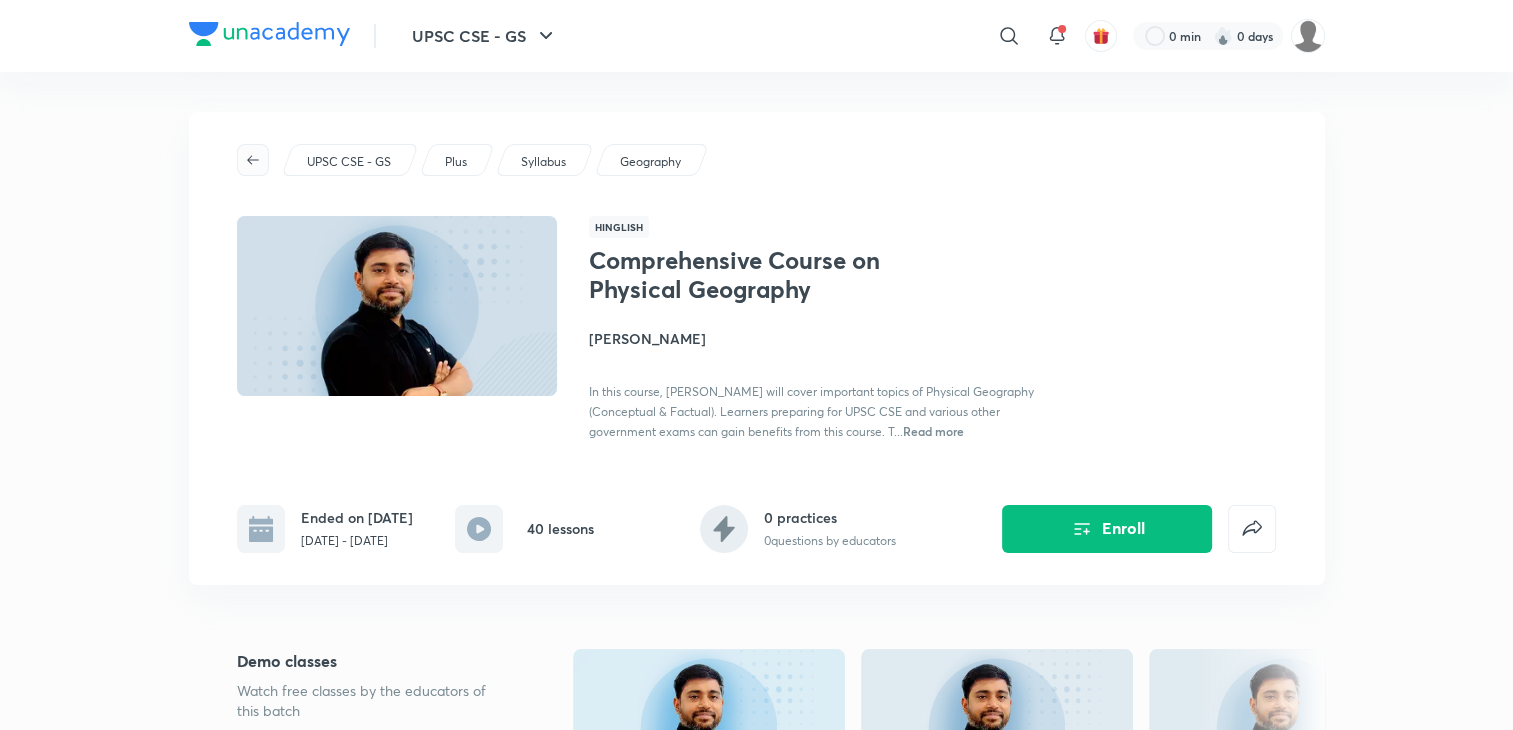 click at bounding box center (253, 160) 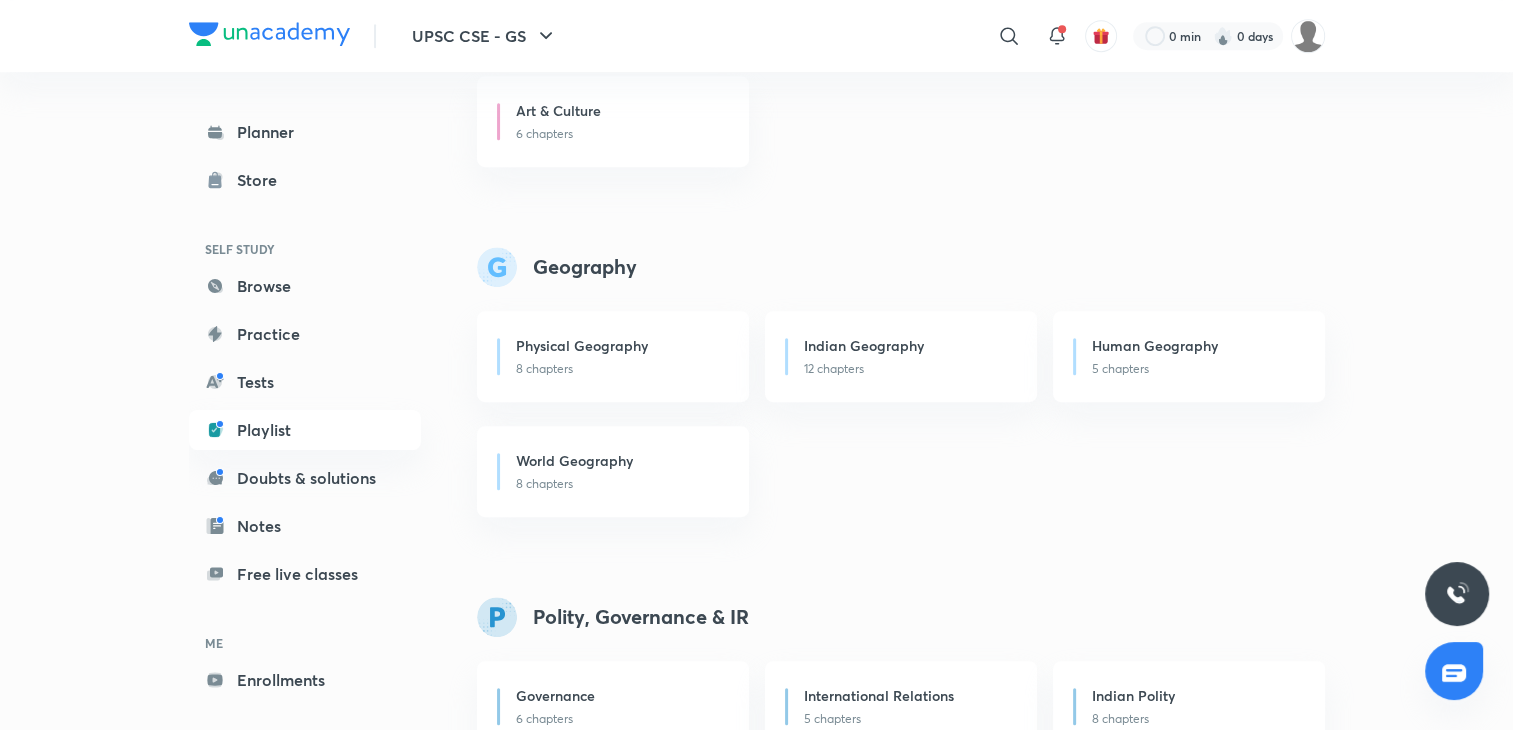 scroll, scrollTop: 1191, scrollLeft: 0, axis: vertical 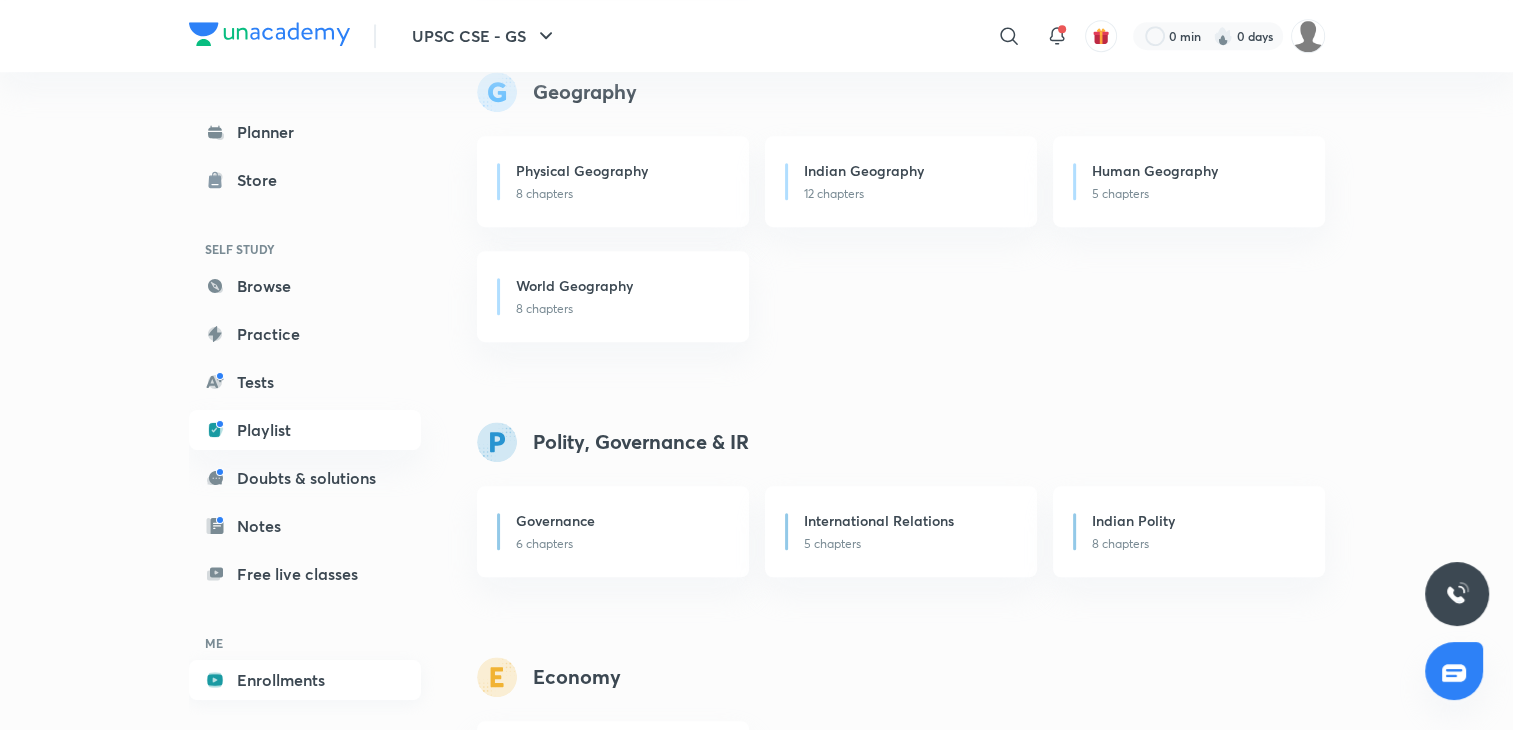 click on "Enrollments" at bounding box center (305, 680) 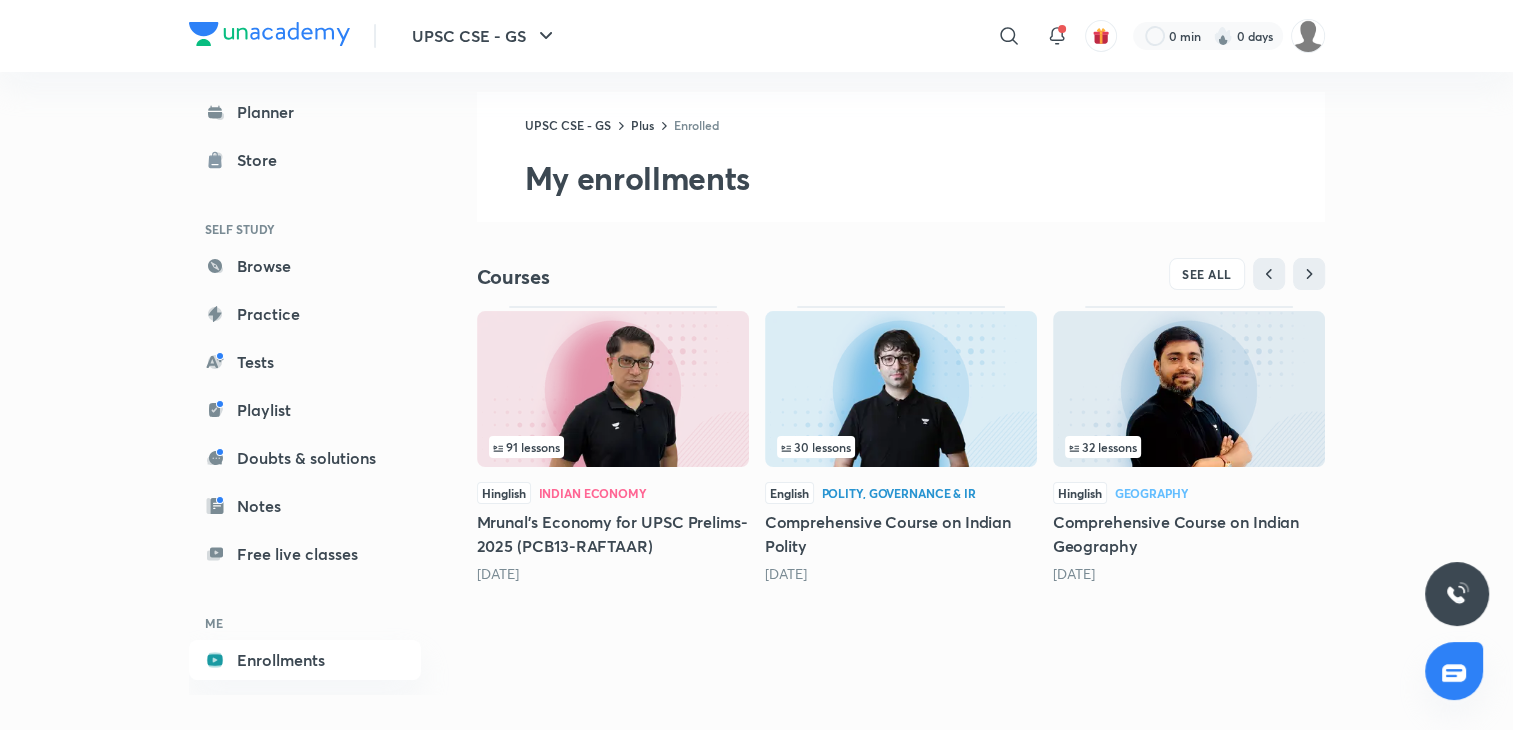 scroll, scrollTop: 0, scrollLeft: 0, axis: both 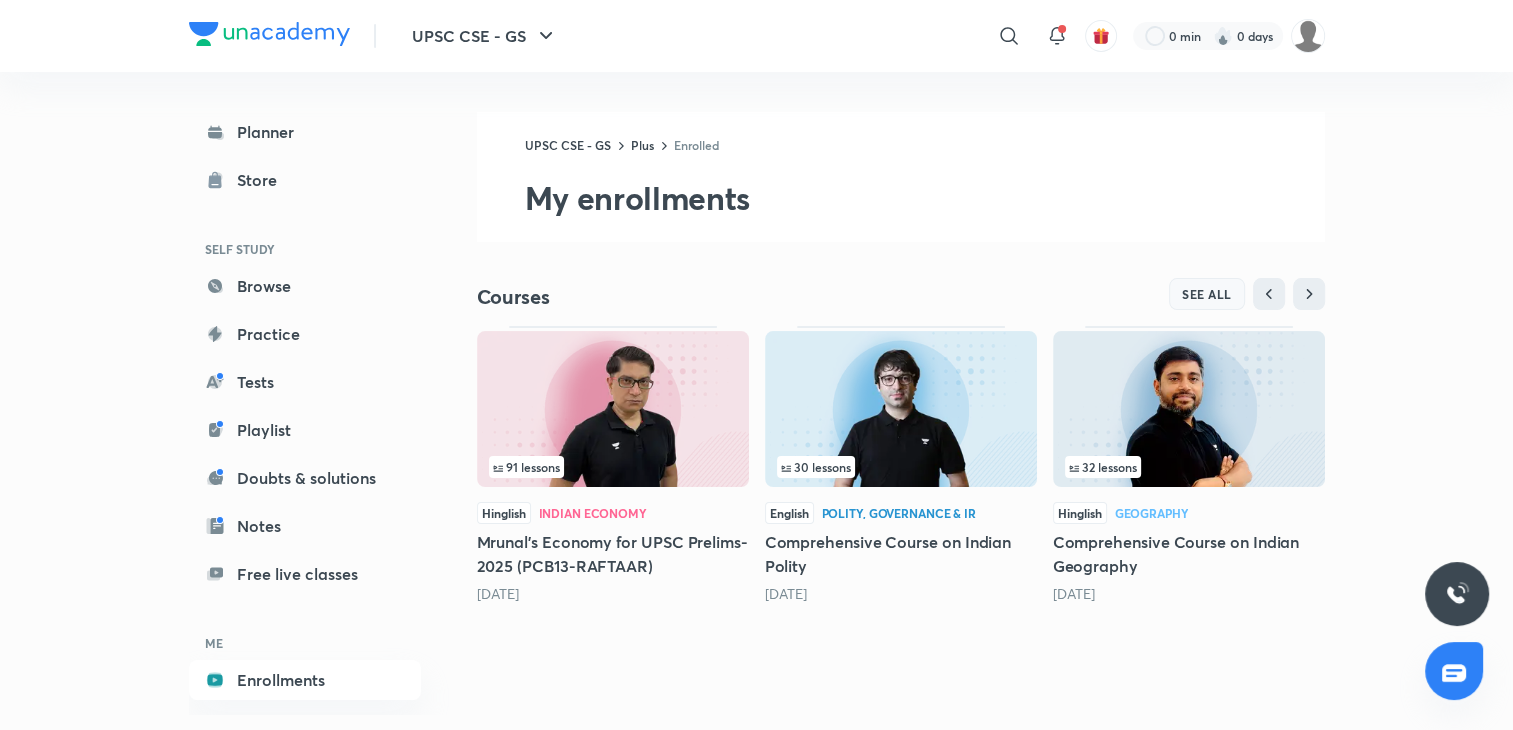 click on "SEE ALL" at bounding box center (1207, 294) 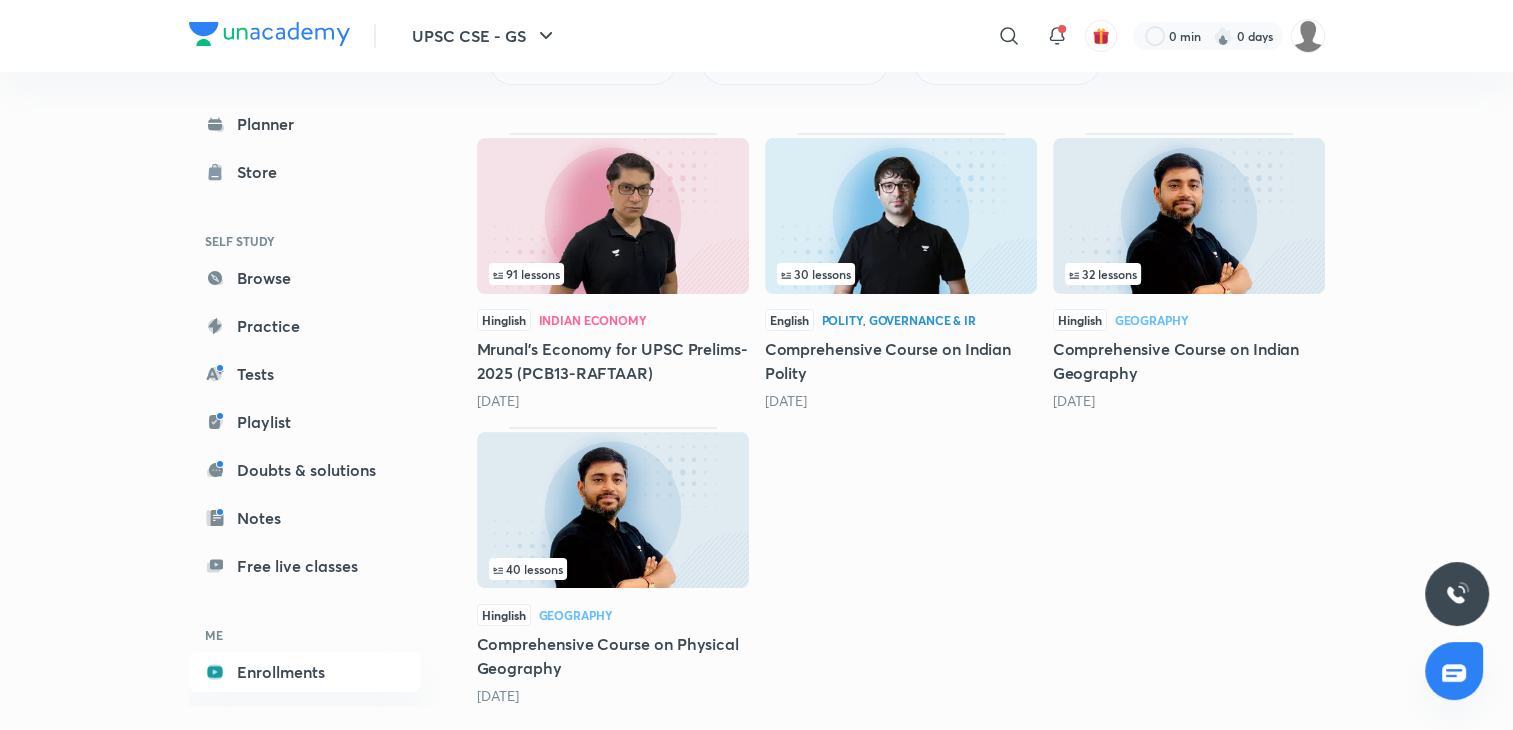 scroll, scrollTop: 260, scrollLeft: 0, axis: vertical 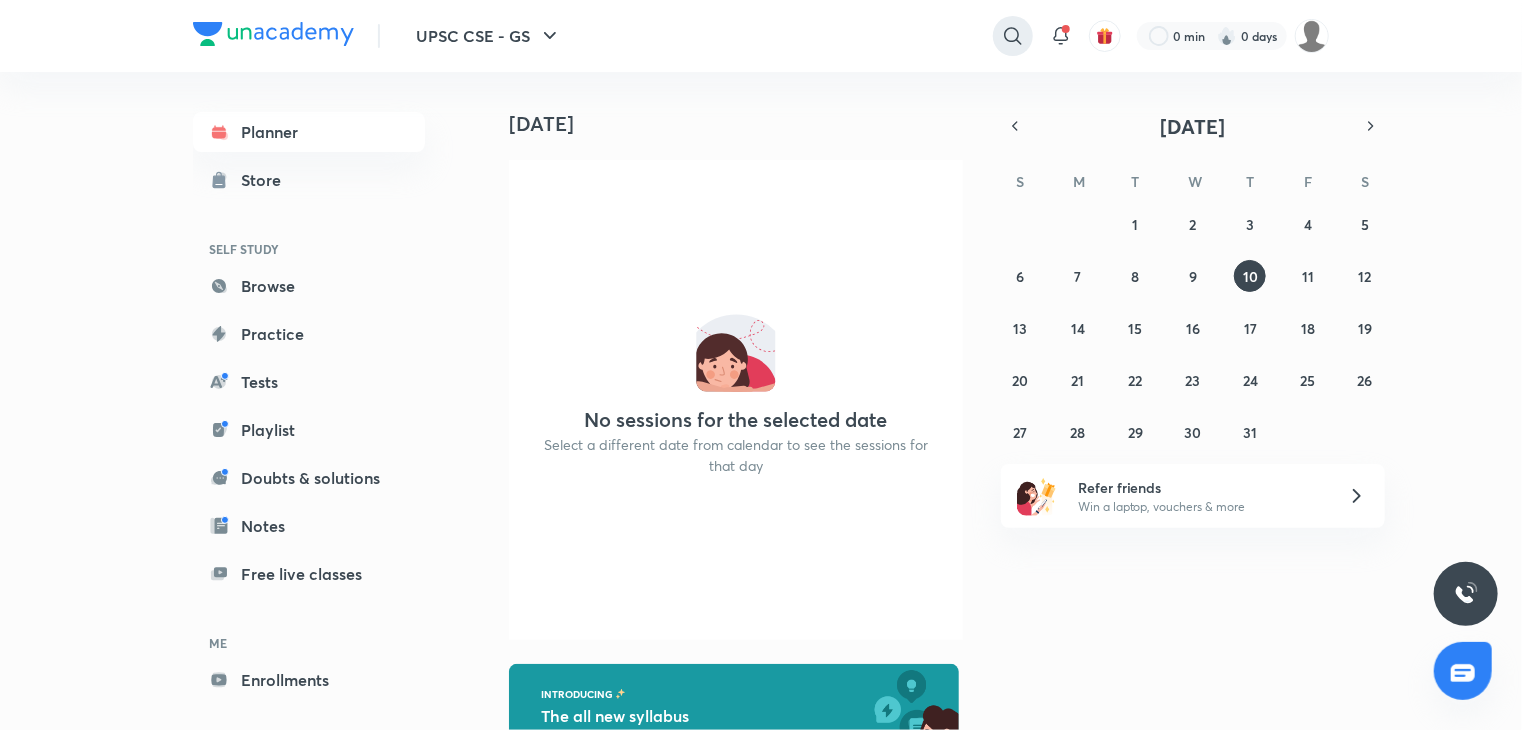 click 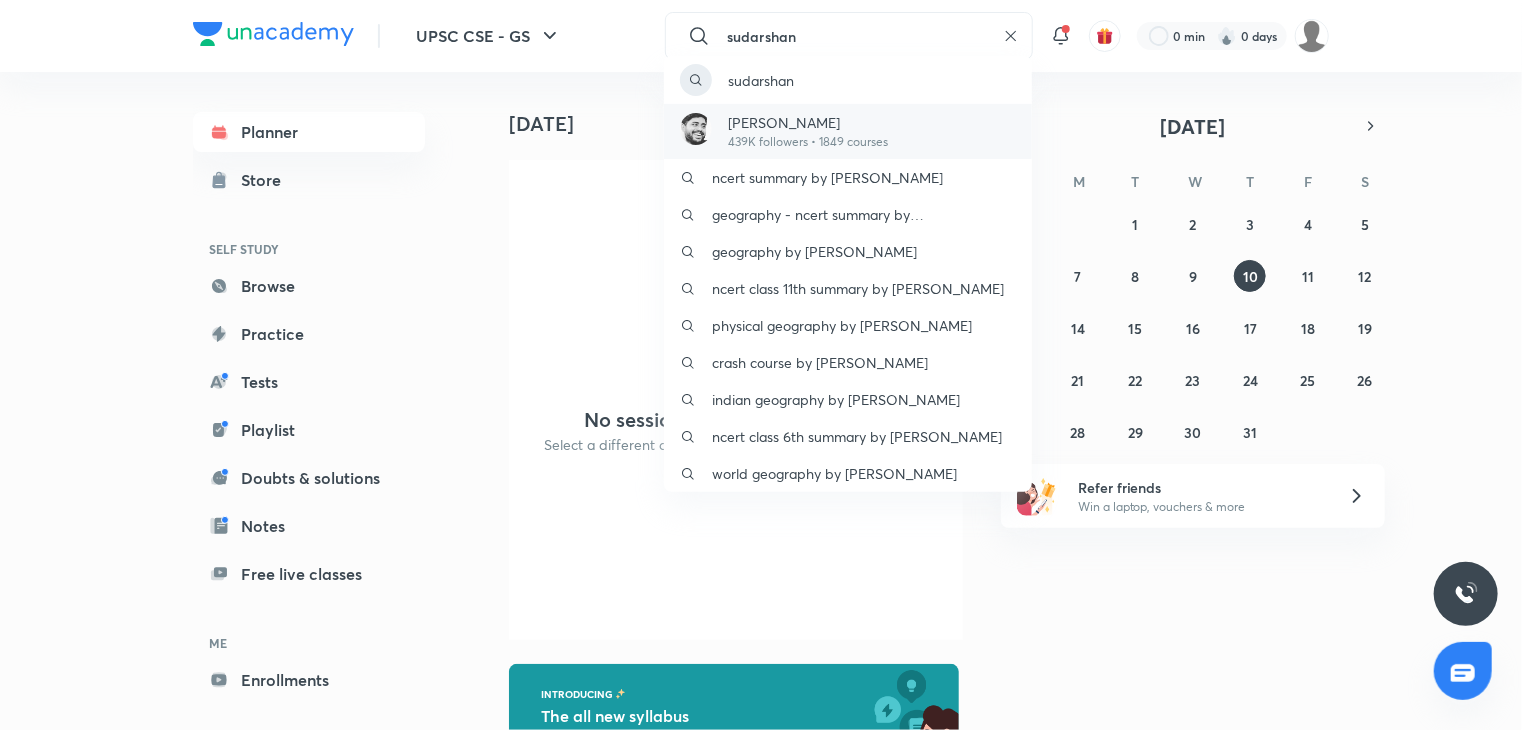 type on "sudarshan" 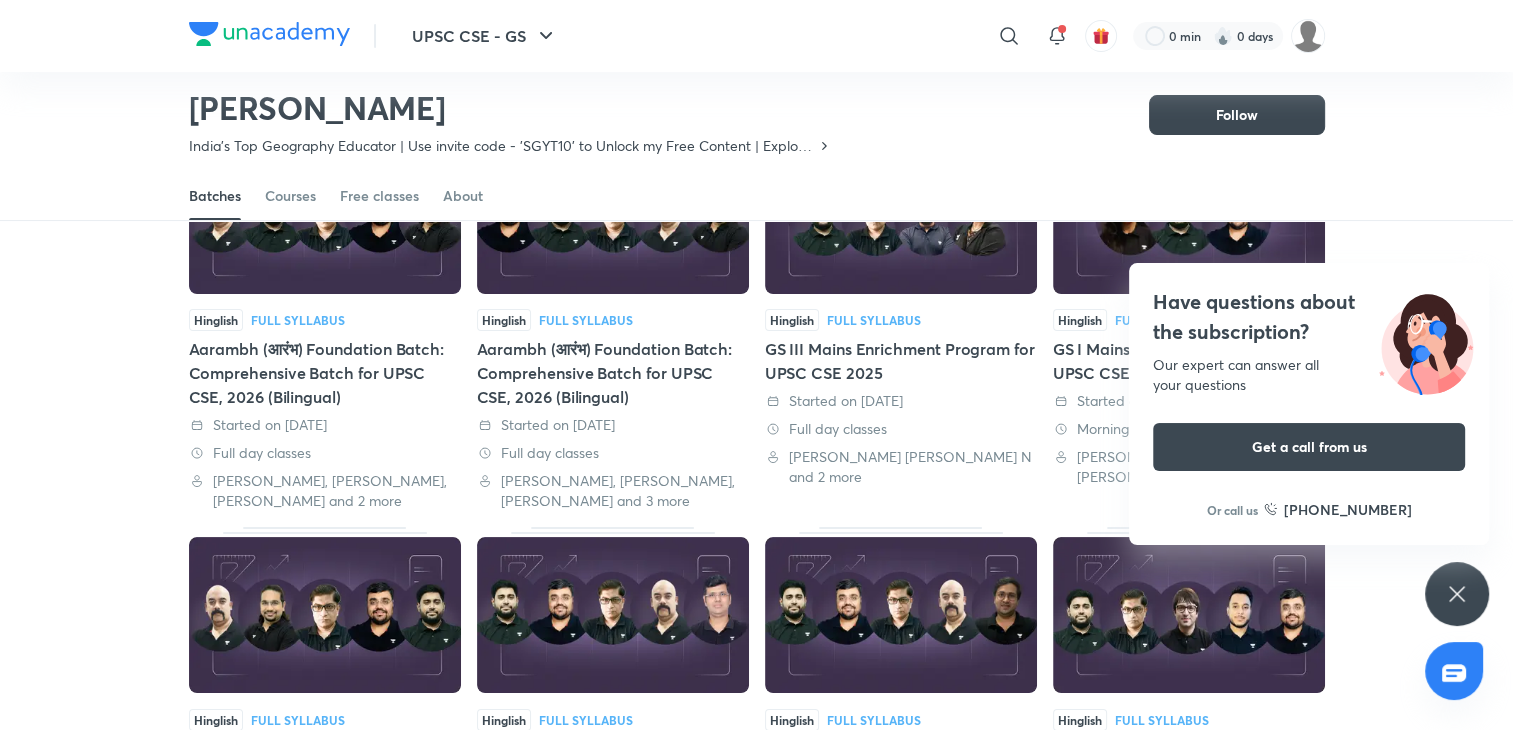 scroll, scrollTop: 287, scrollLeft: 0, axis: vertical 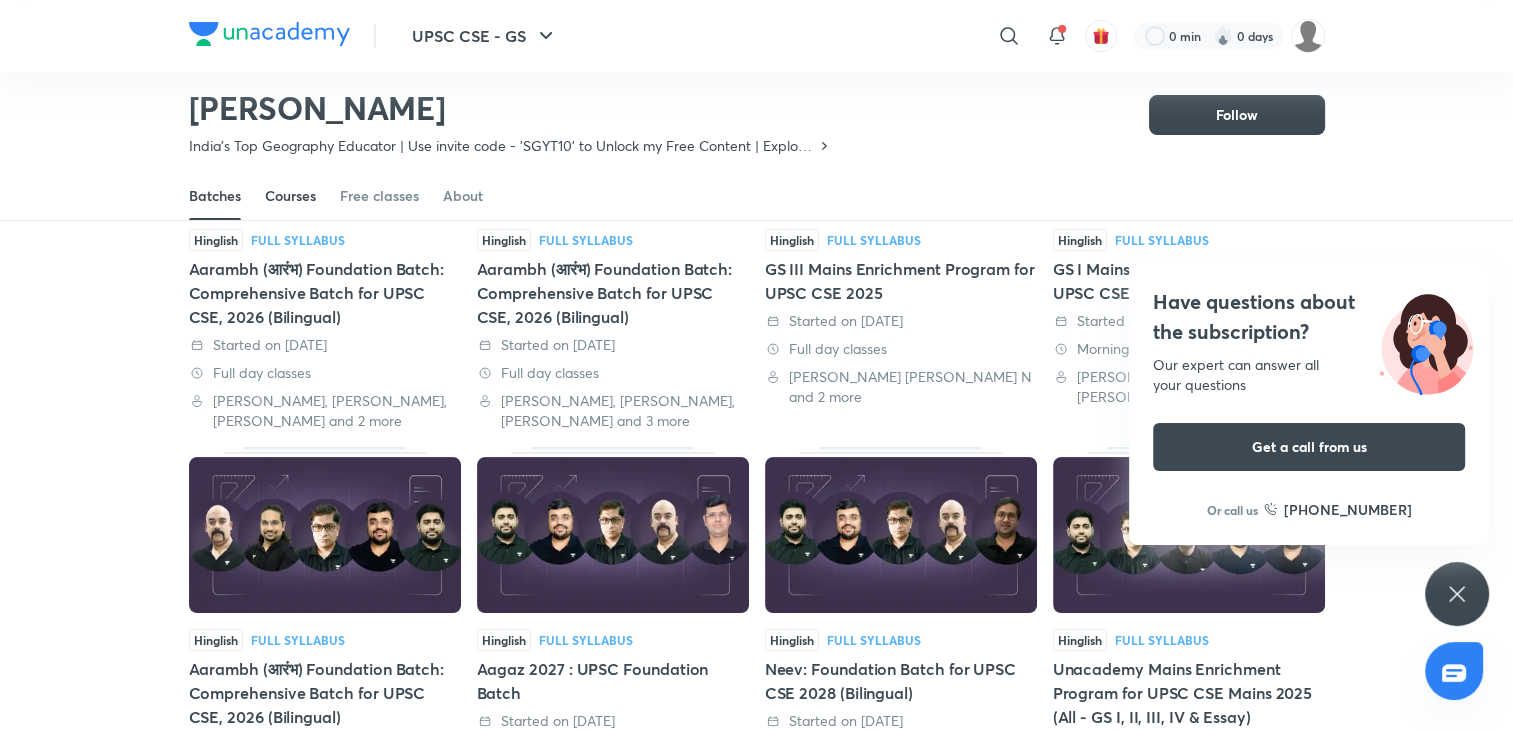 click on "Courses" at bounding box center (290, 196) 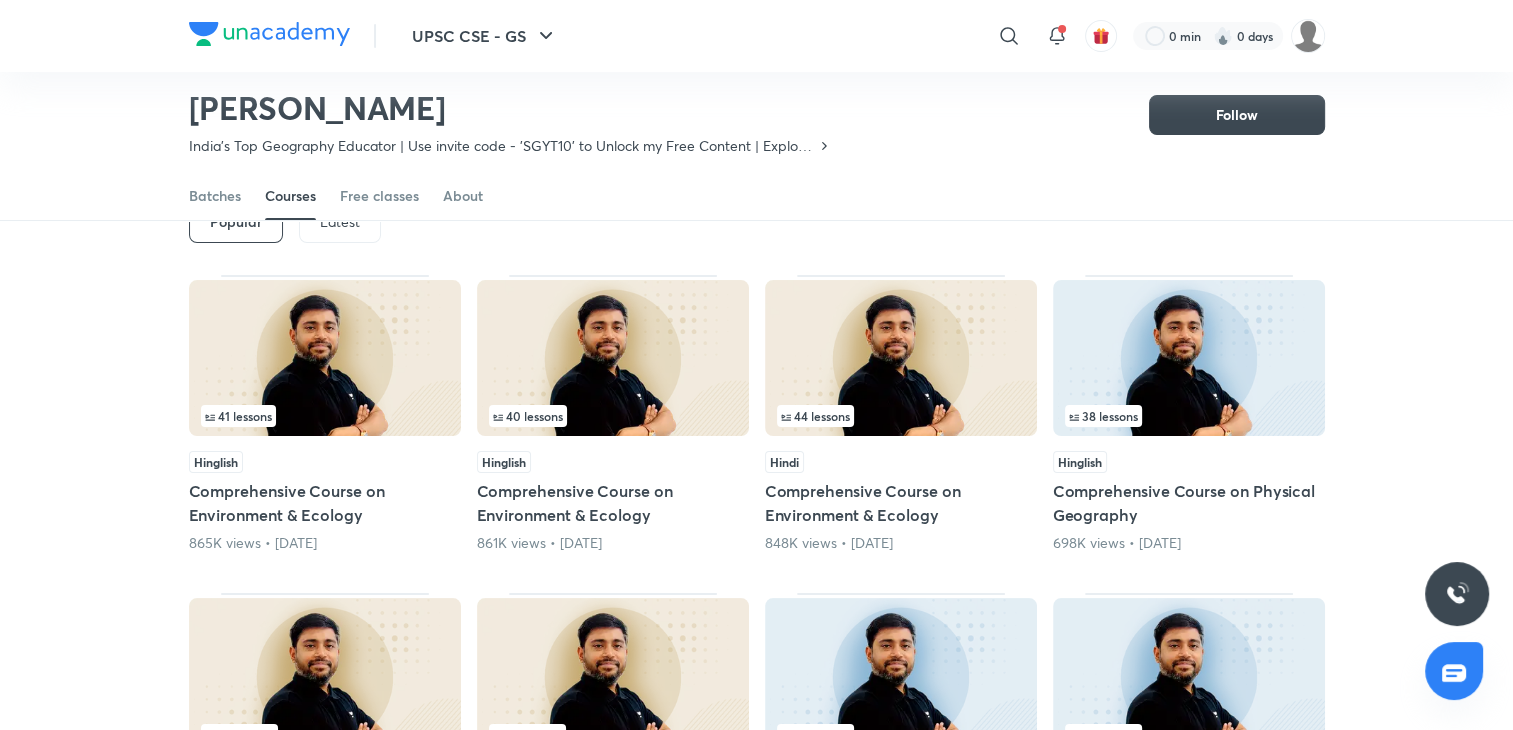 scroll, scrollTop: 100, scrollLeft: 0, axis: vertical 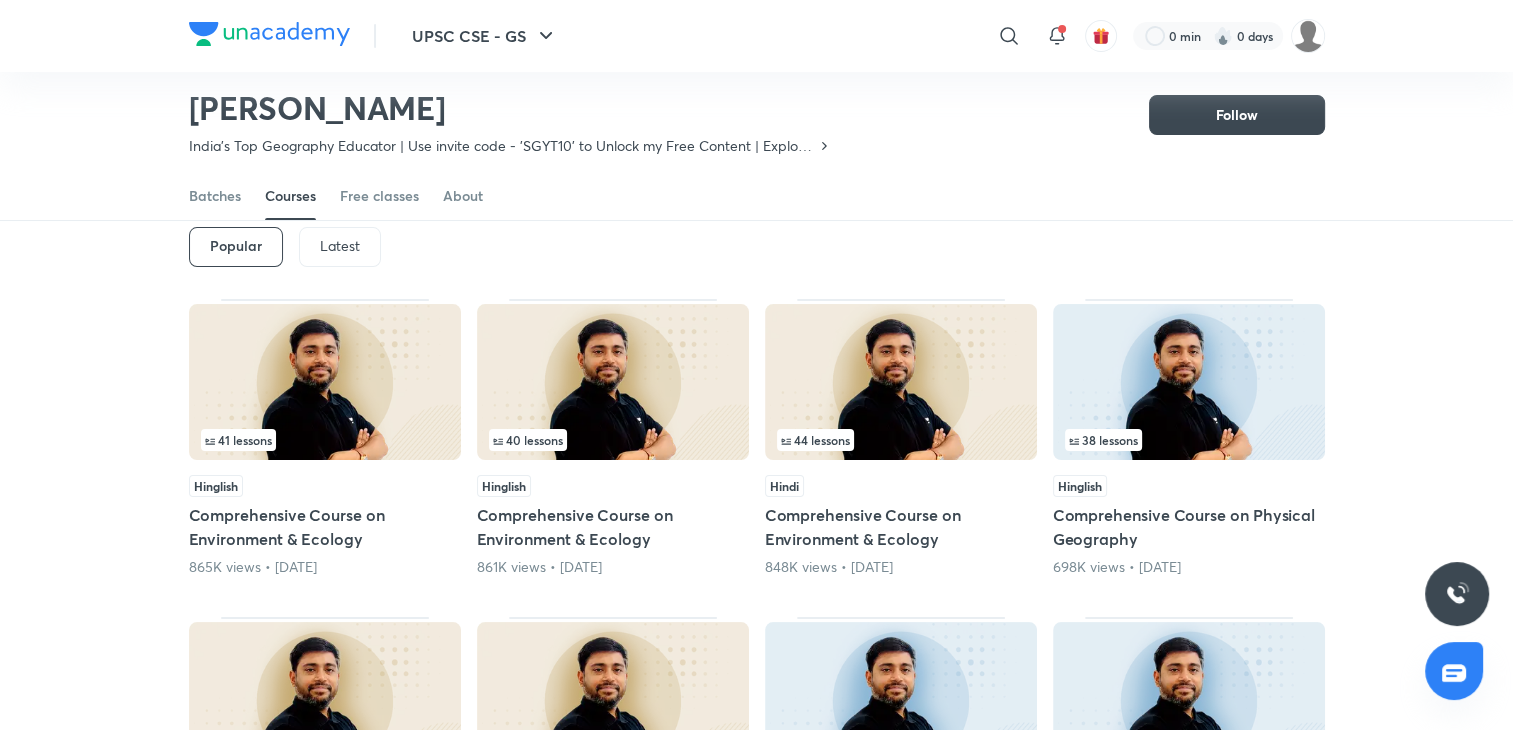 click on "Latest" at bounding box center [340, 247] 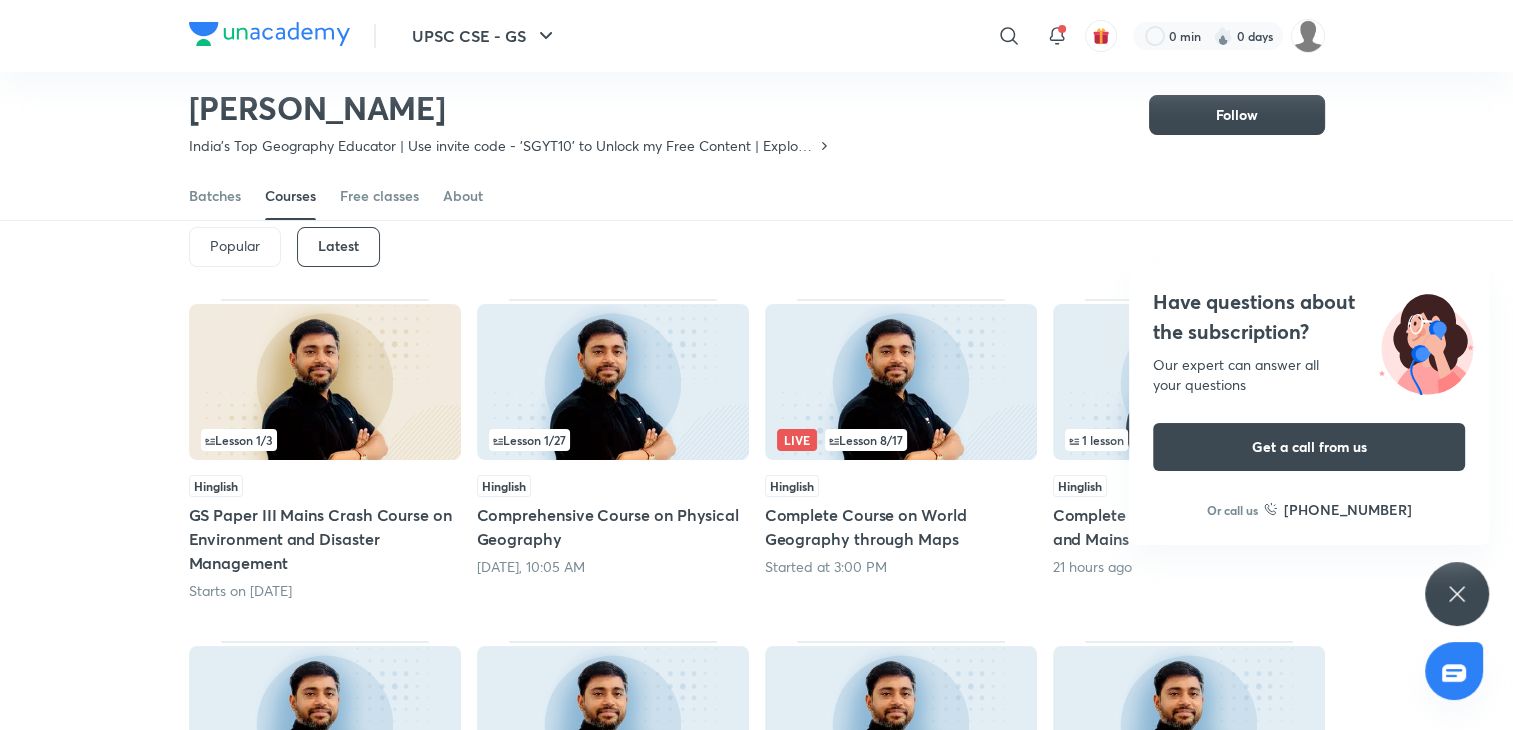 click on "Batches Courses Free classes About" at bounding box center [757, 196] 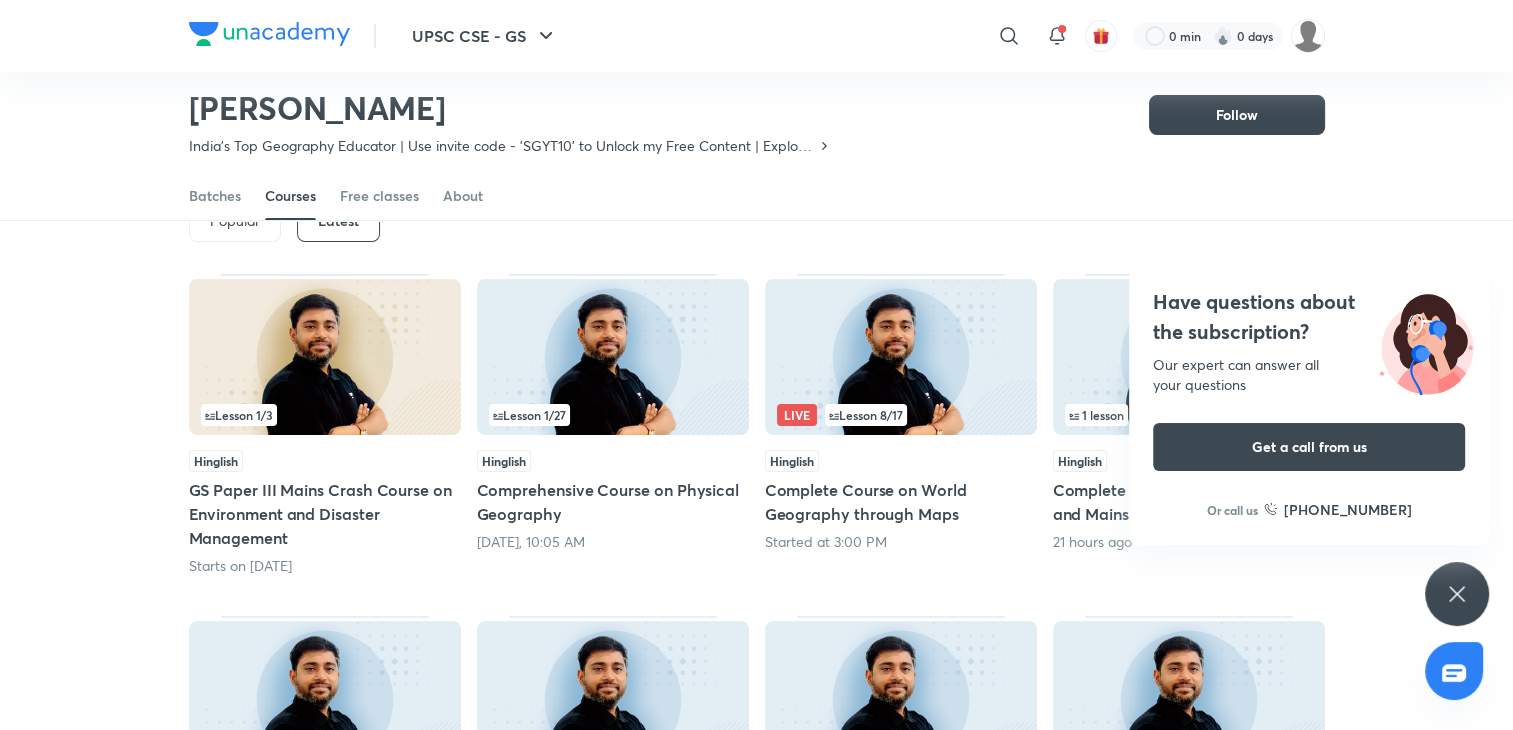 click on "Have questions about the subscription? Our expert can answer all your questions Get a call from us Or call us +91 8585858585" at bounding box center [1457, 594] 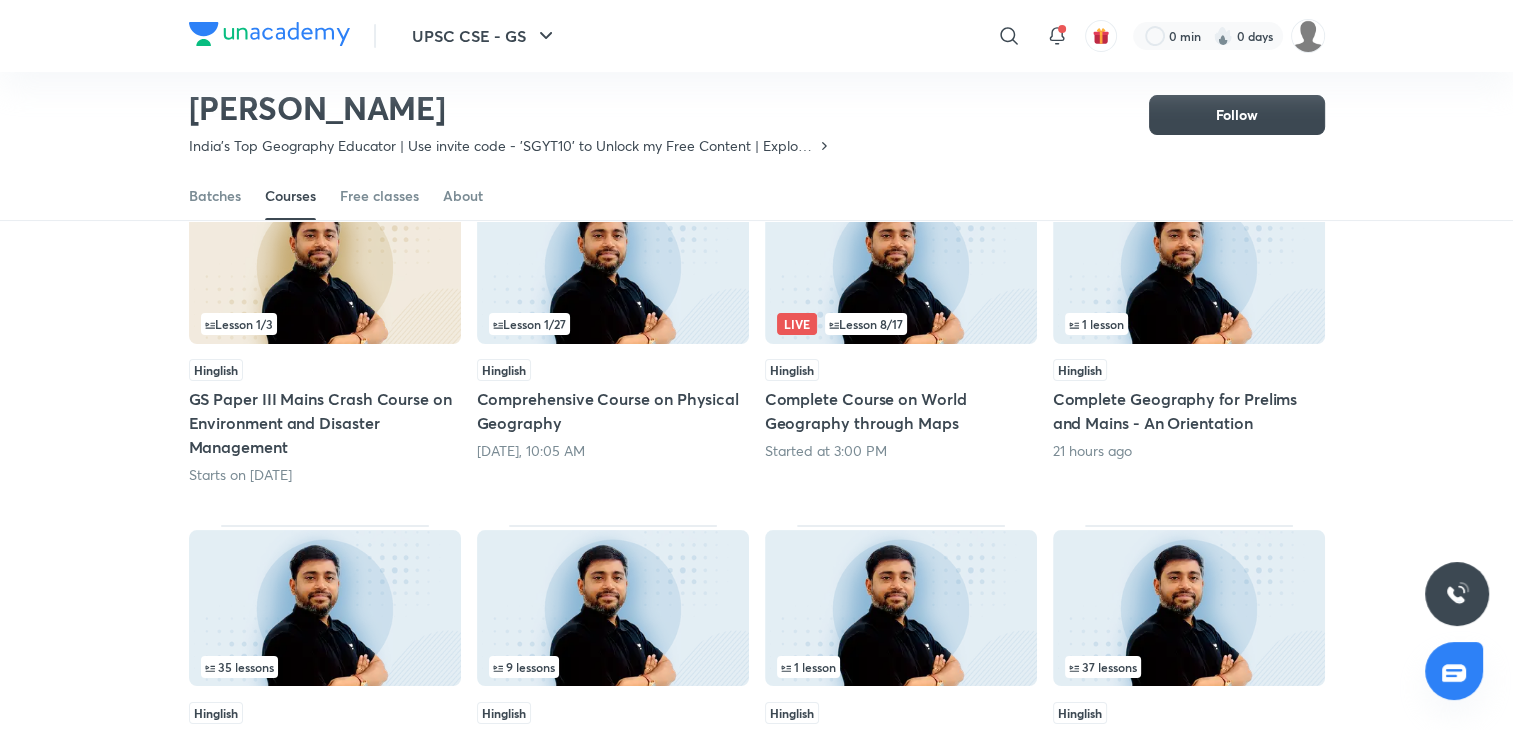 scroll, scrollTop: 225, scrollLeft: 0, axis: vertical 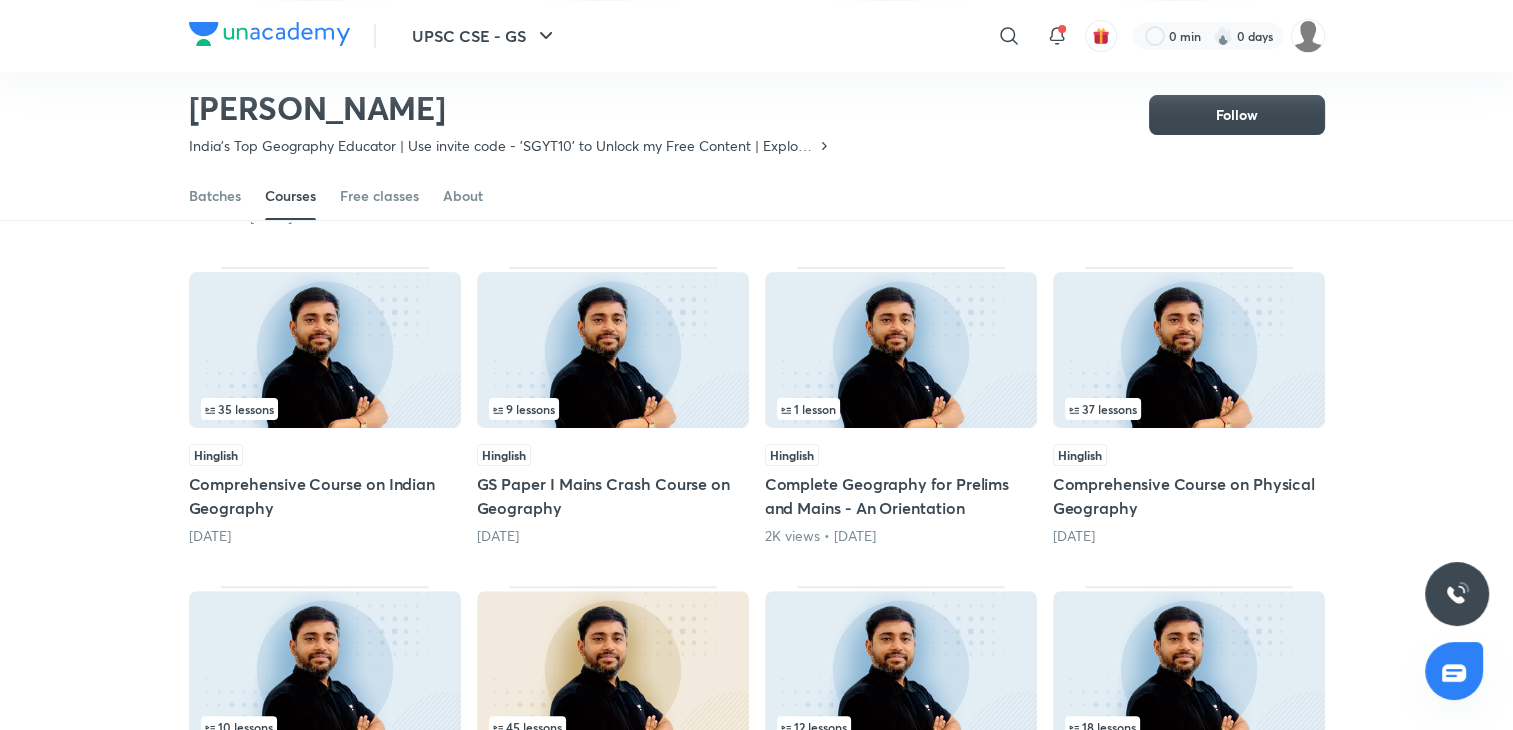 click at bounding box center (1189, 350) 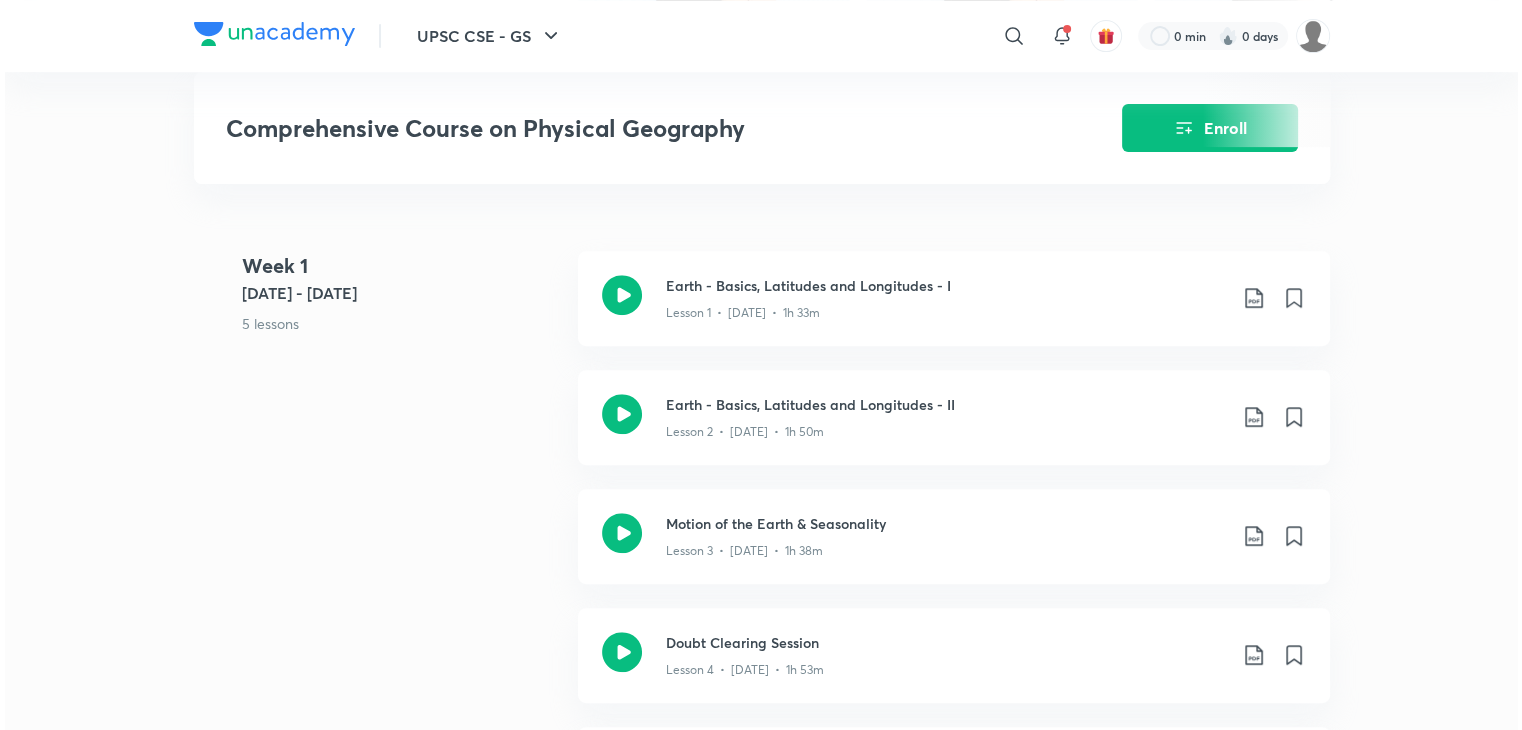 scroll, scrollTop: 800, scrollLeft: 0, axis: vertical 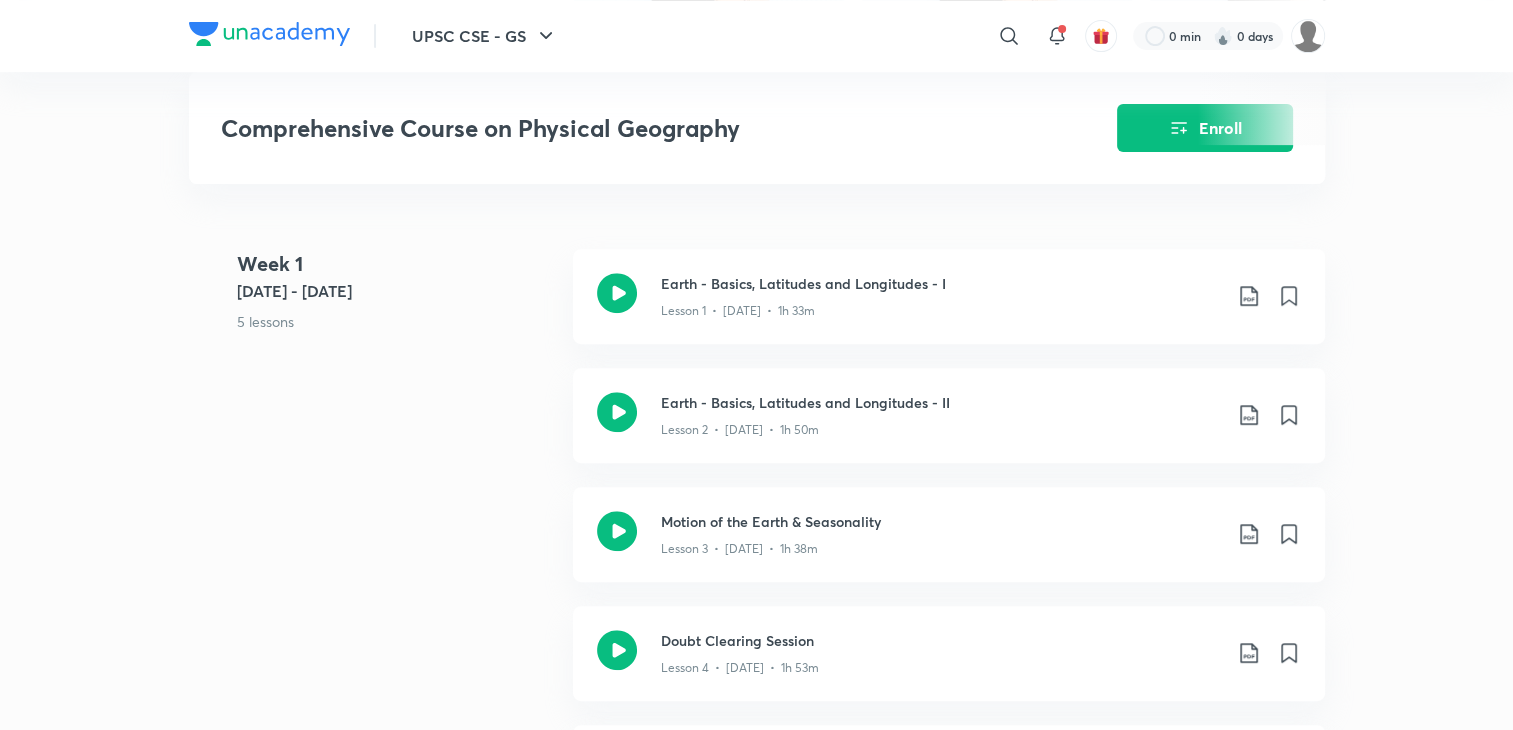 click at bounding box center (1261, -3) 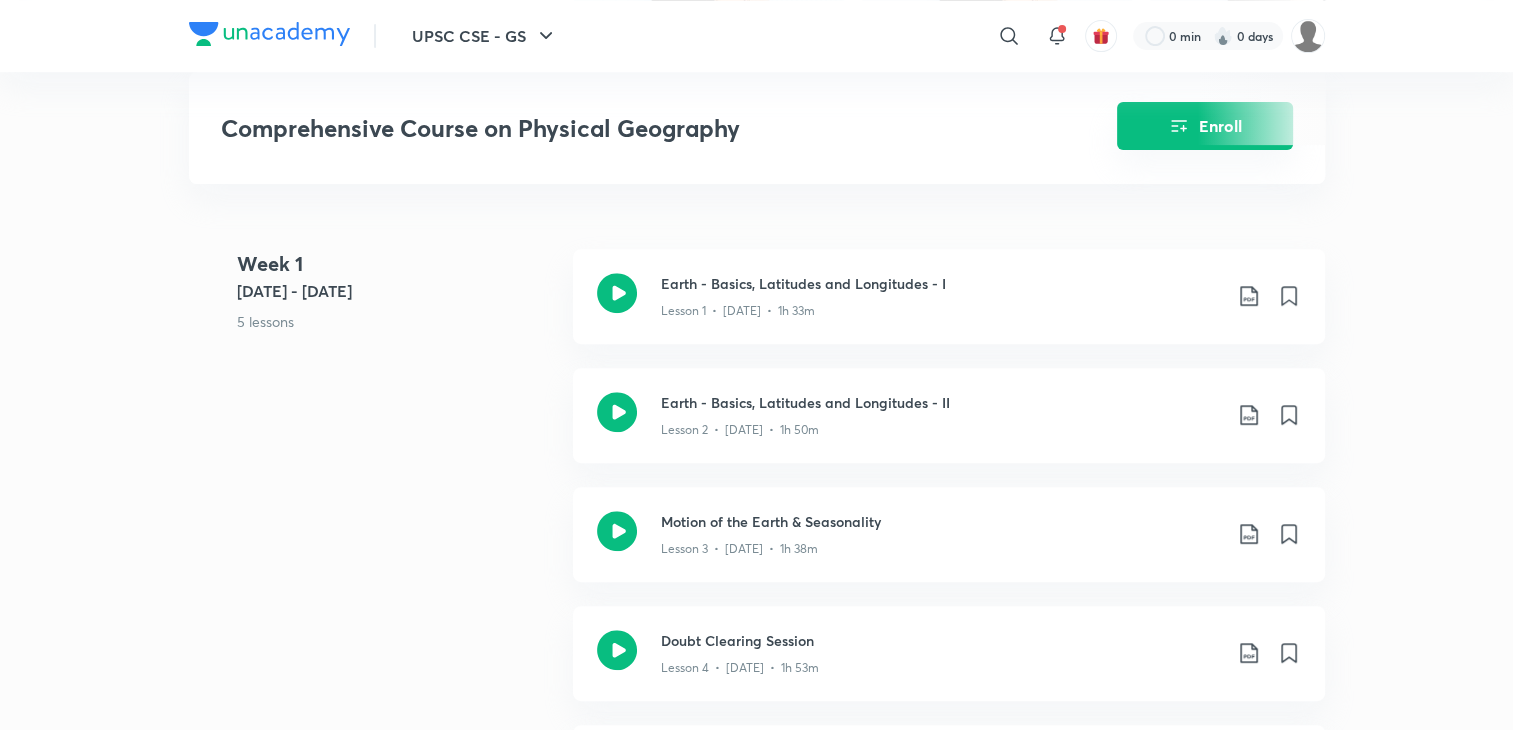 click on "Enroll" at bounding box center (1205, 126) 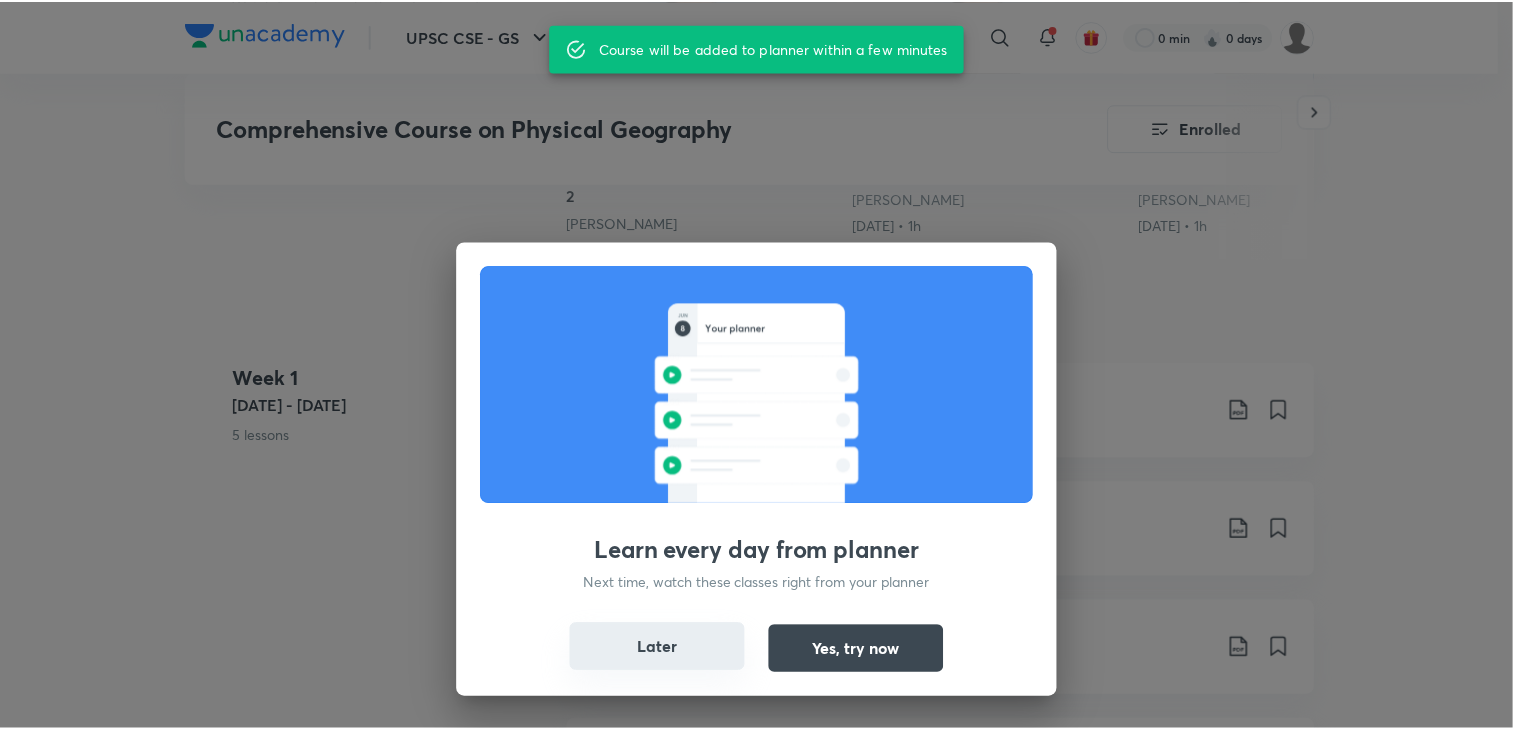 scroll, scrollTop: 886, scrollLeft: 0, axis: vertical 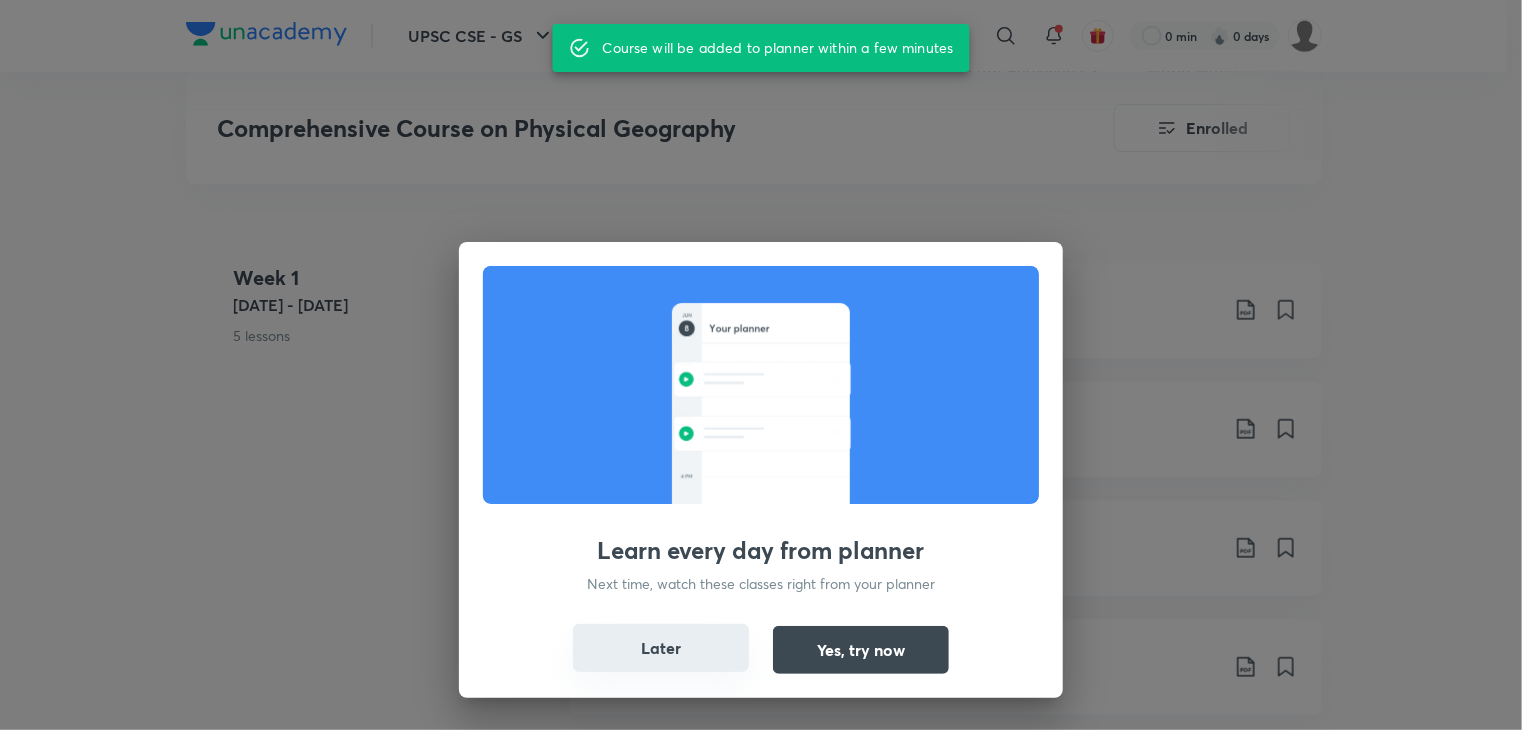 click on "Later" at bounding box center (661, 648) 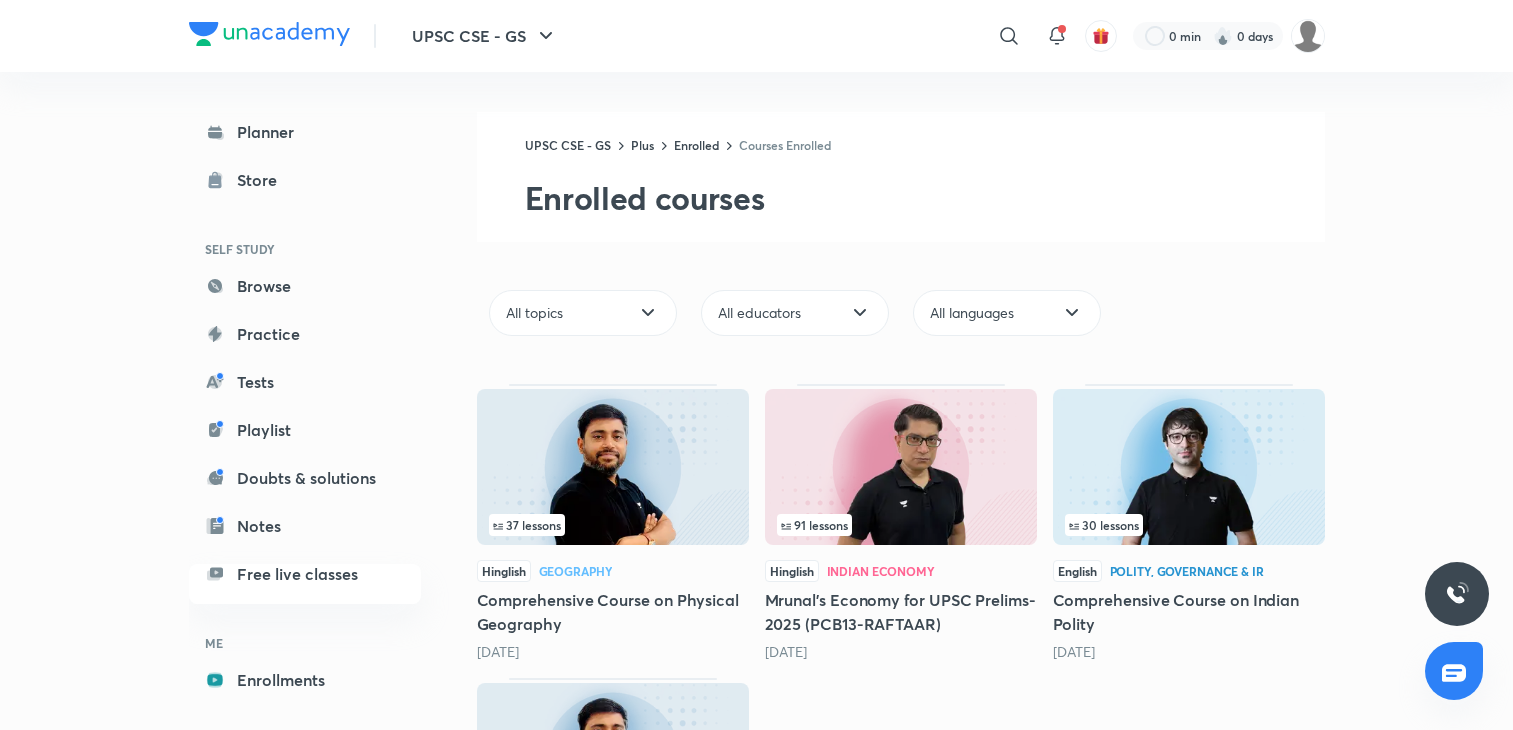 scroll, scrollTop: 260, scrollLeft: 0, axis: vertical 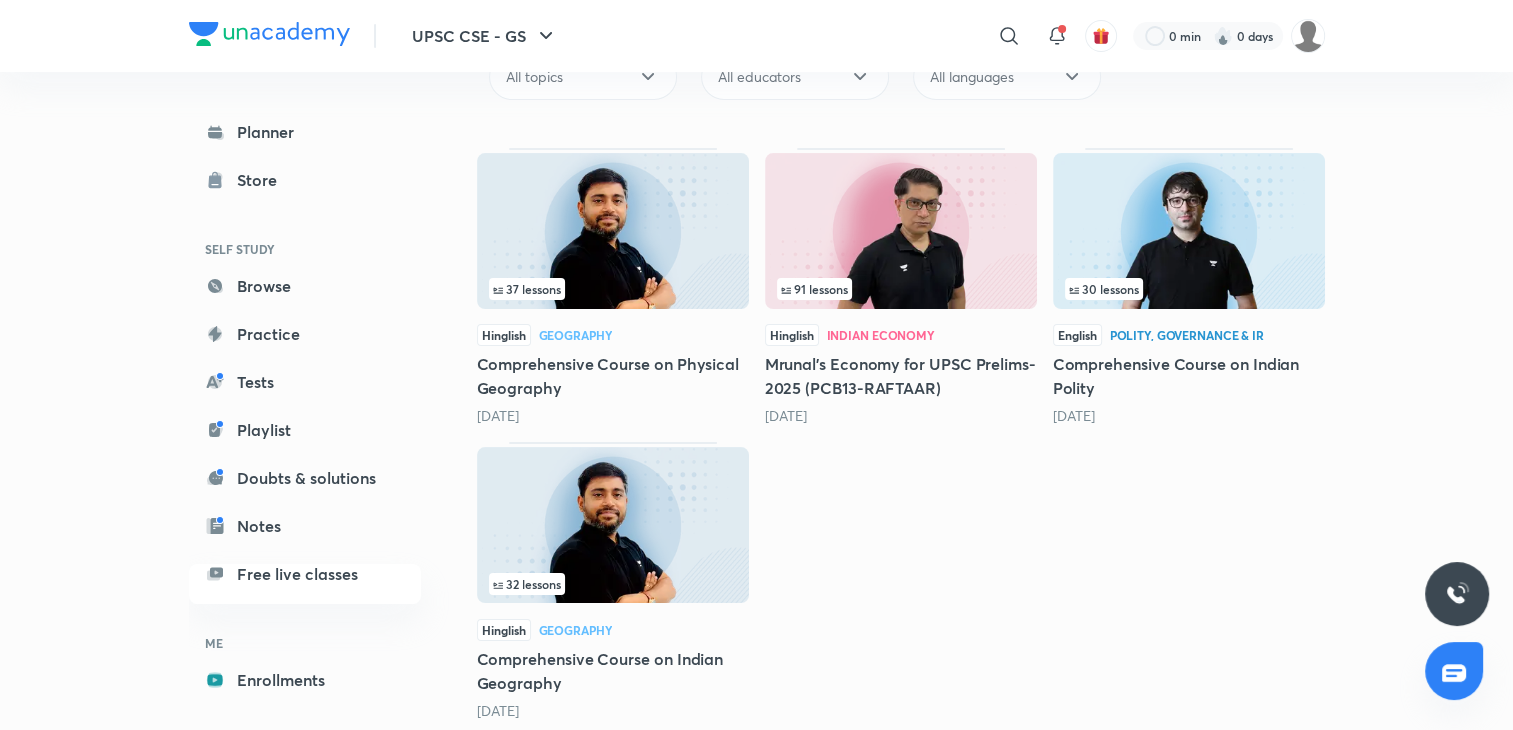 click at bounding box center [613, 231] 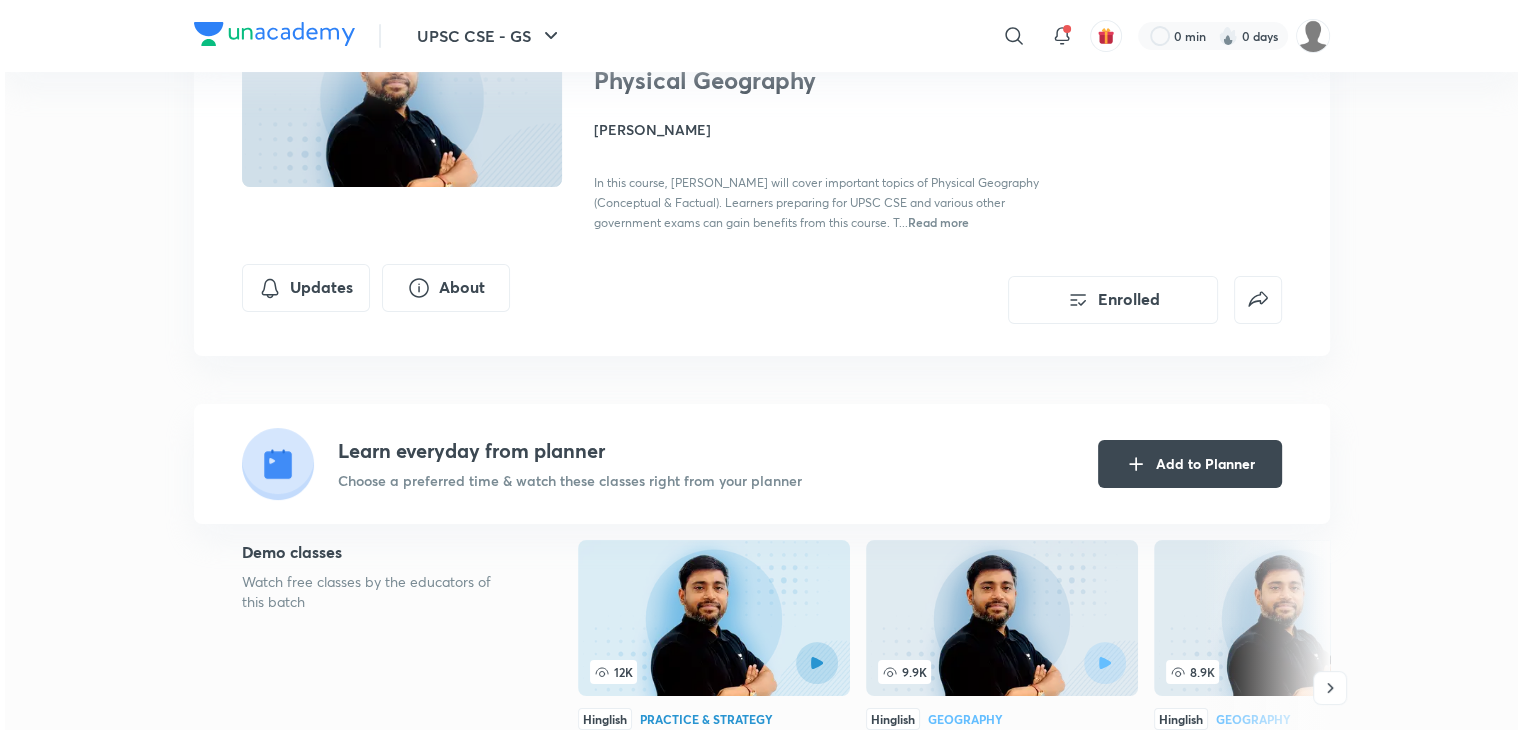 scroll, scrollTop: 200, scrollLeft: 0, axis: vertical 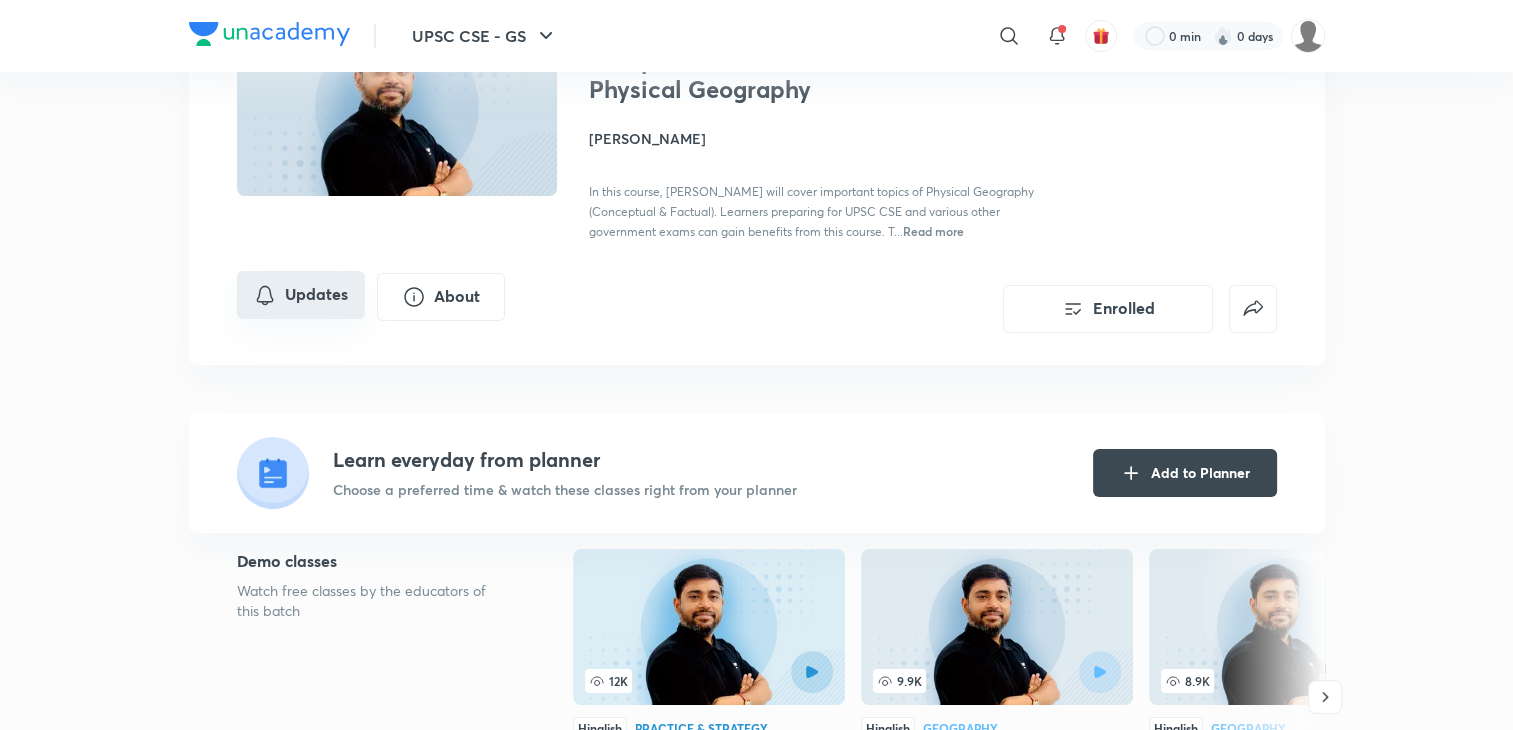 click on "Updates" at bounding box center [301, 295] 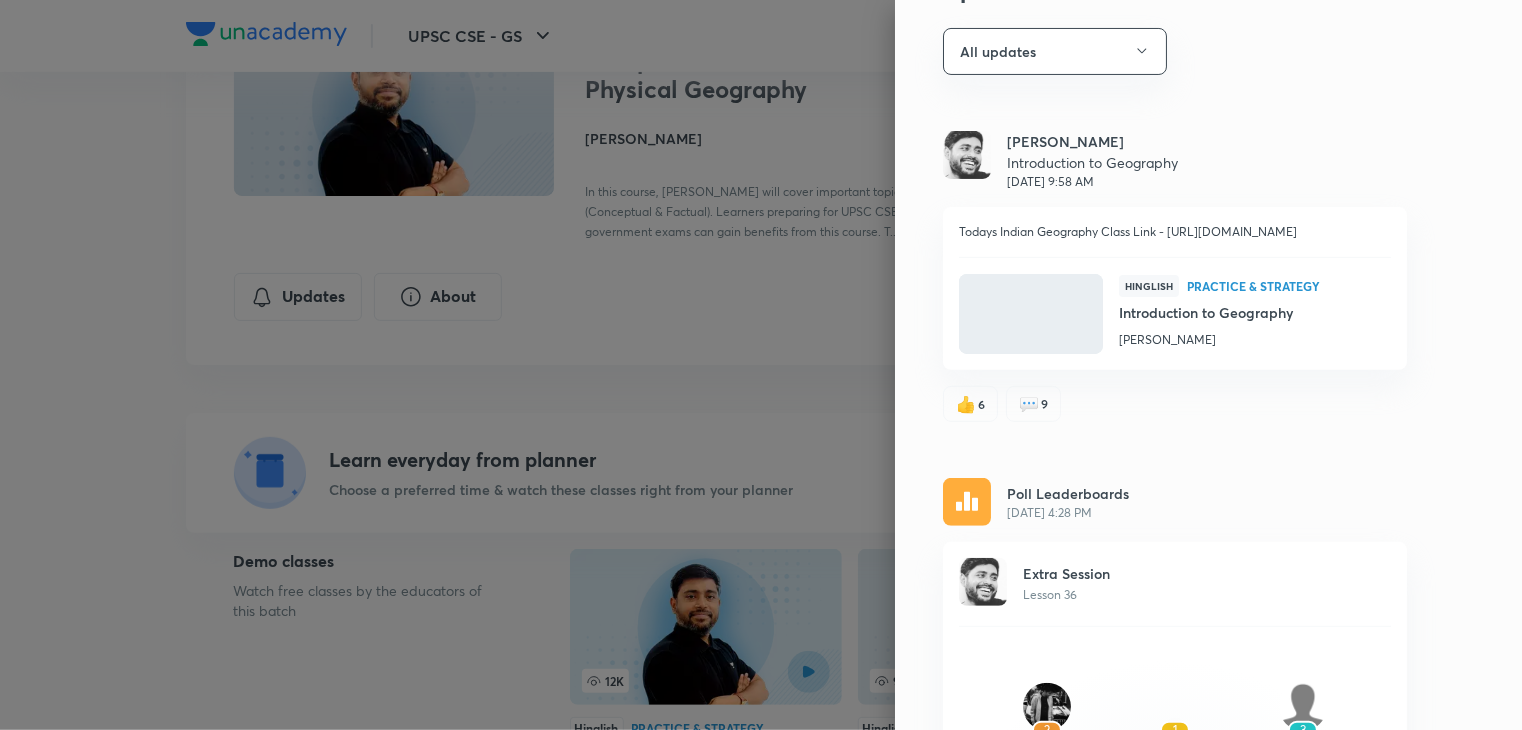 scroll, scrollTop: 100, scrollLeft: 0, axis: vertical 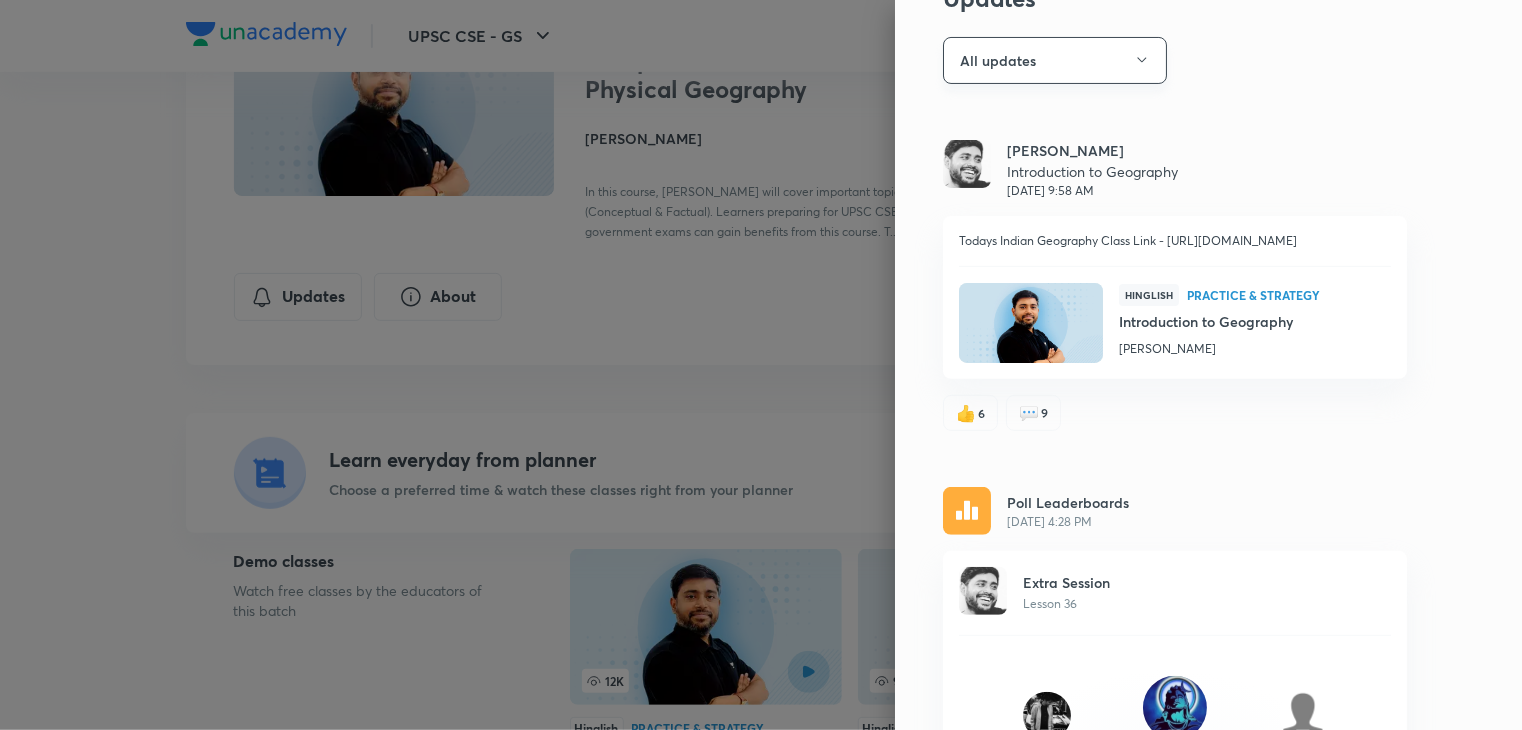 click on "All updates" at bounding box center [1055, 60] 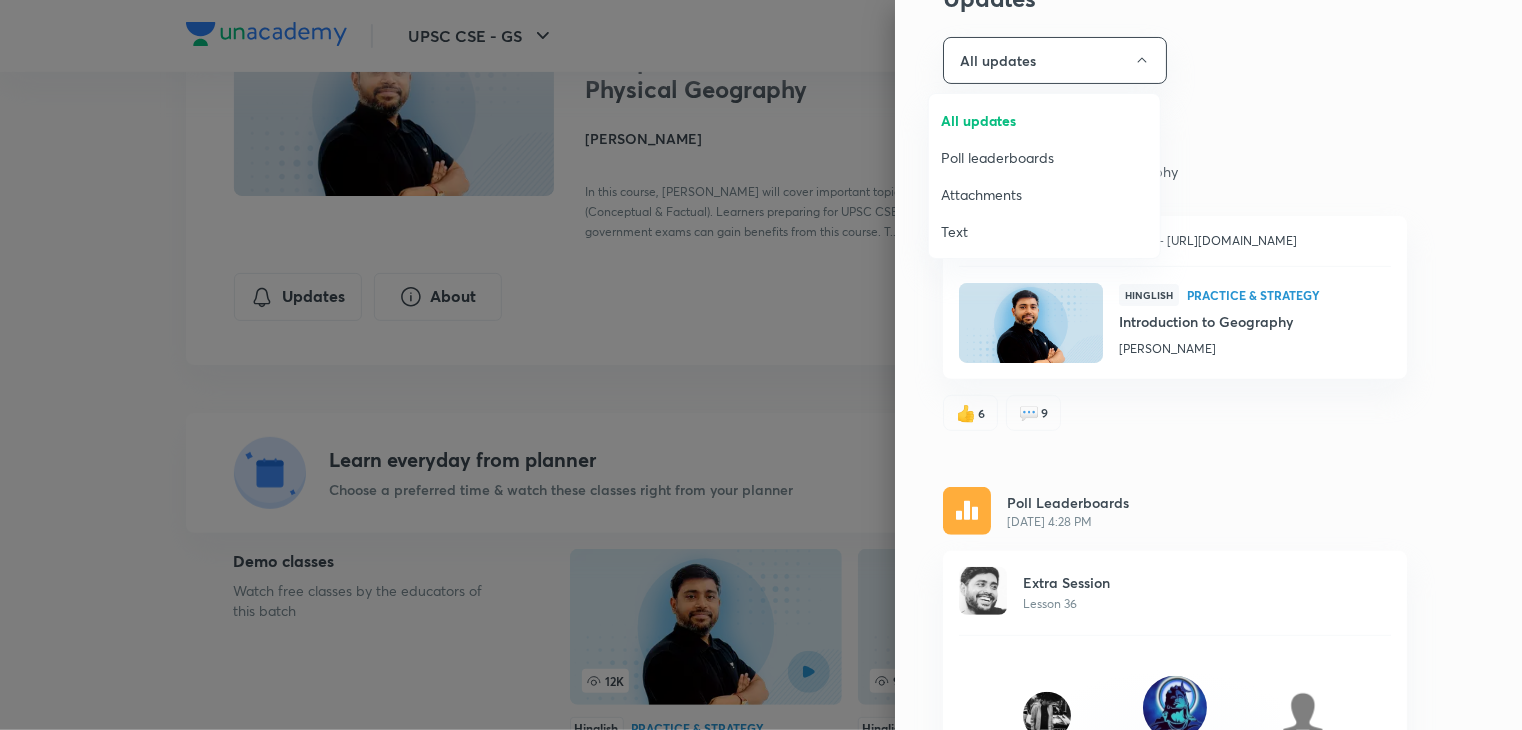 click at bounding box center [761, 365] 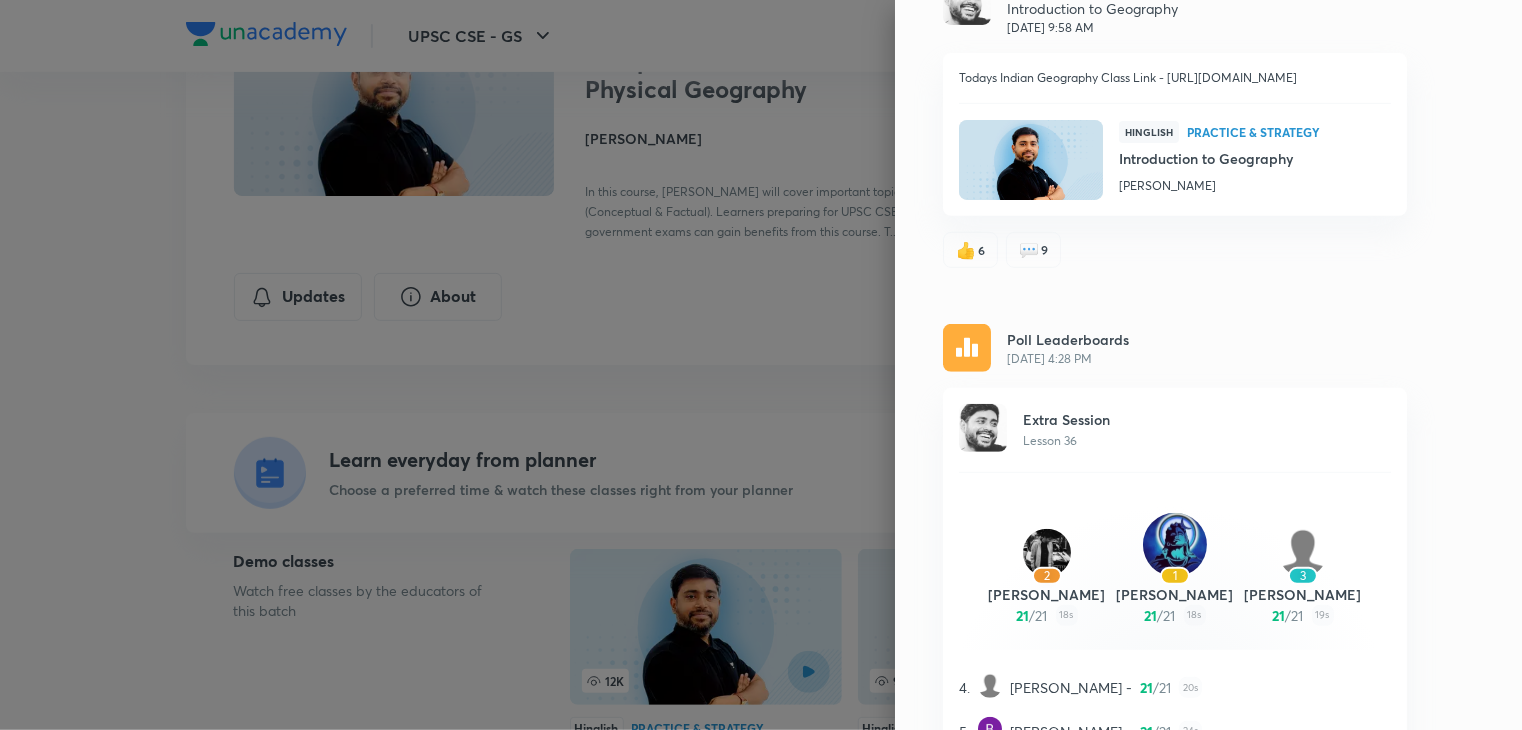 scroll, scrollTop: 0, scrollLeft: 0, axis: both 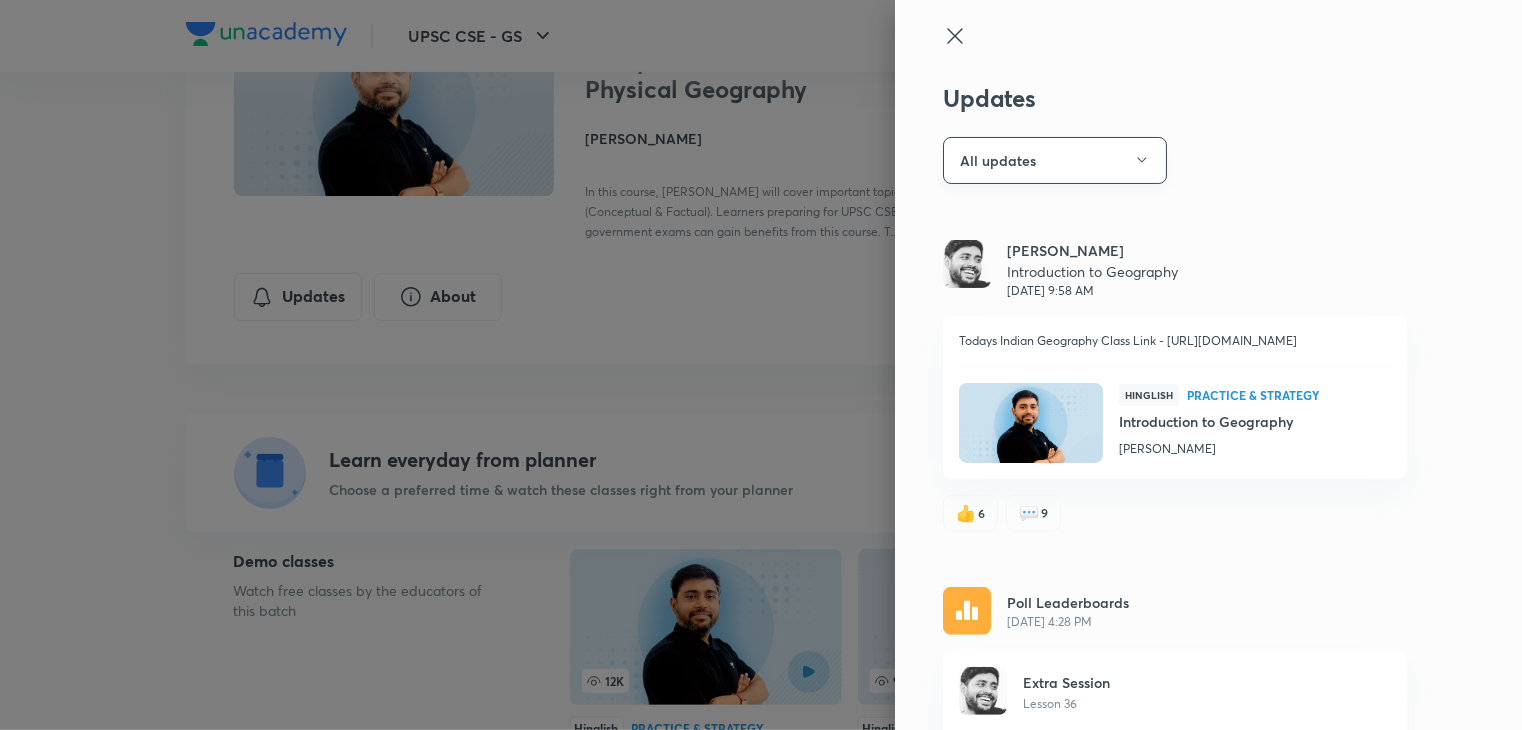 click on "All updates" at bounding box center (1055, 160) 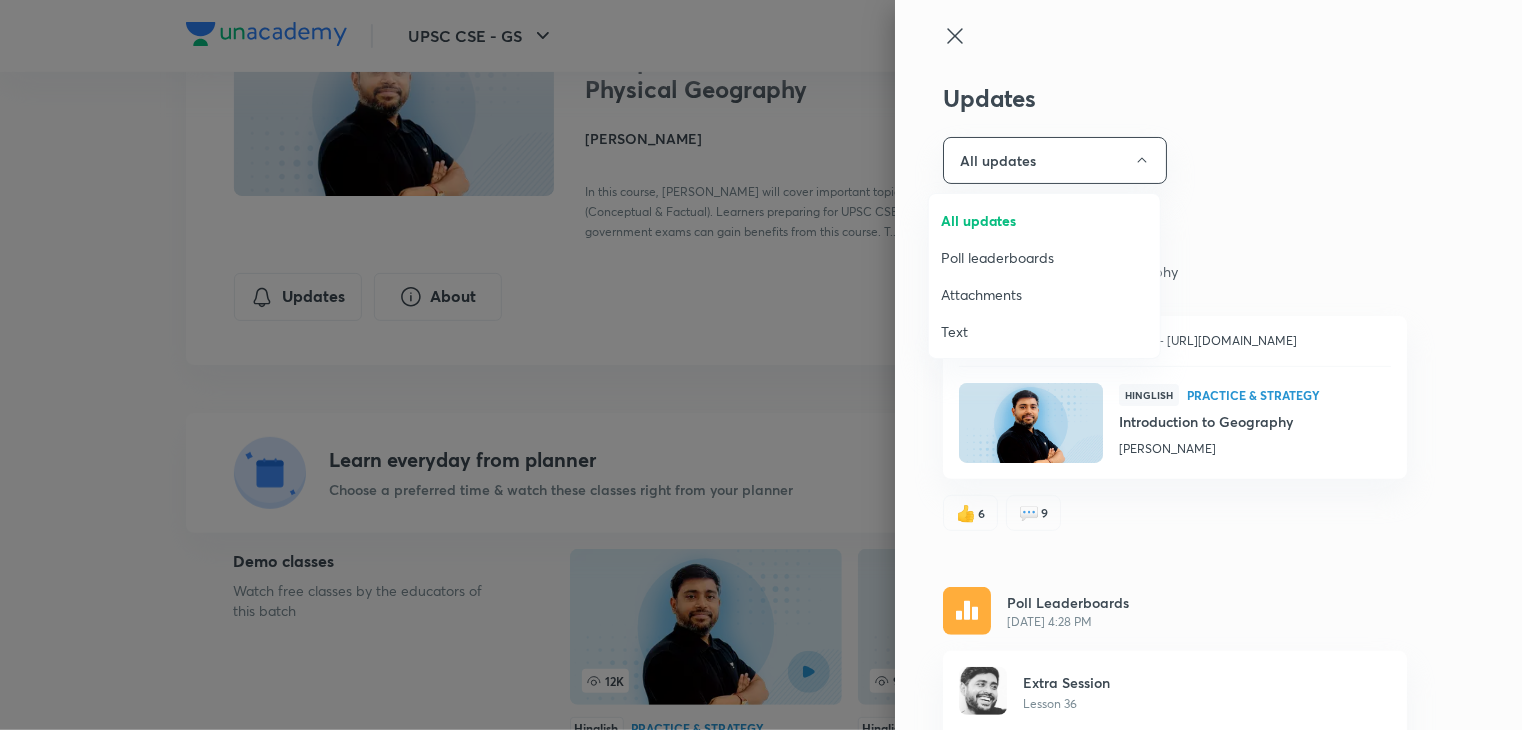 click on "Attachments" at bounding box center [1044, 294] 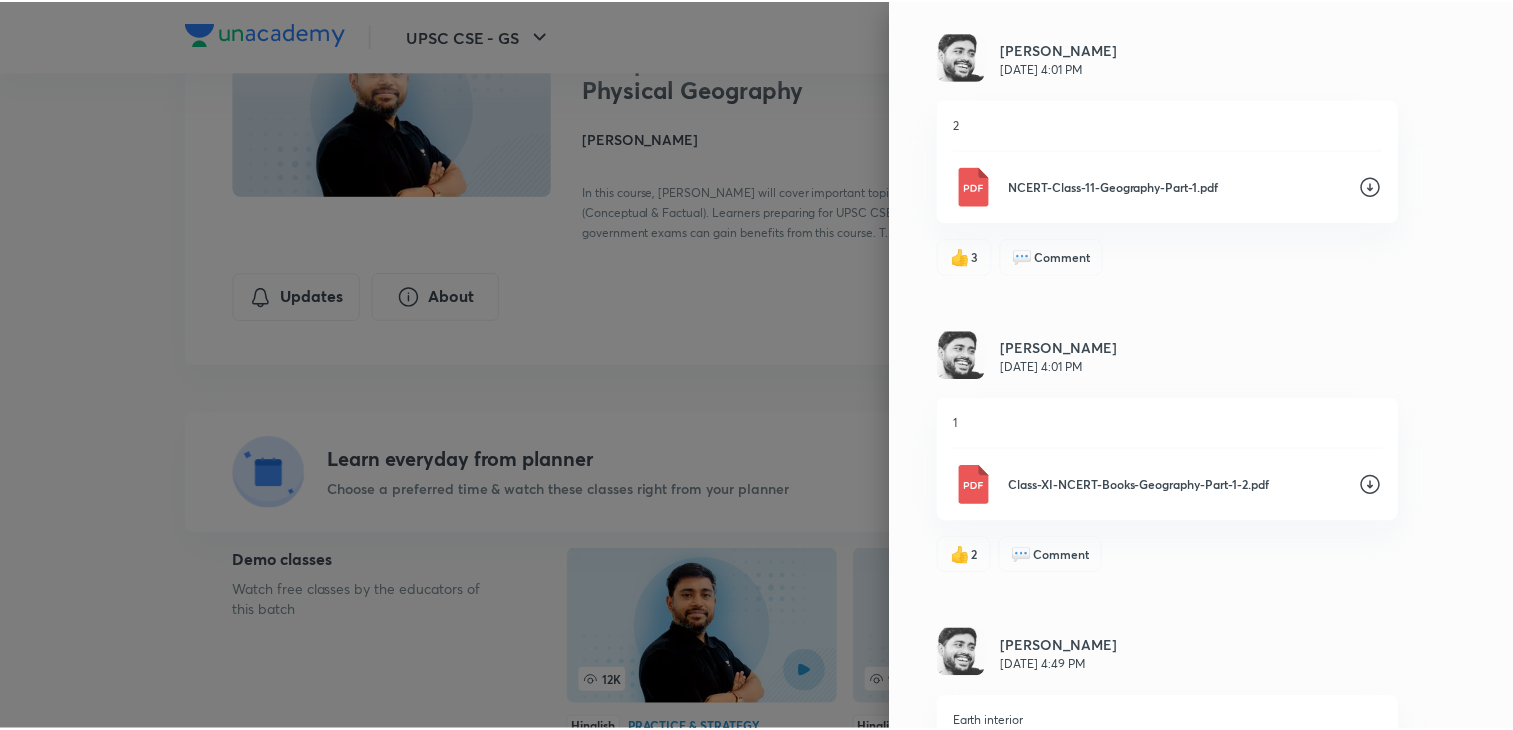 scroll, scrollTop: 913, scrollLeft: 0, axis: vertical 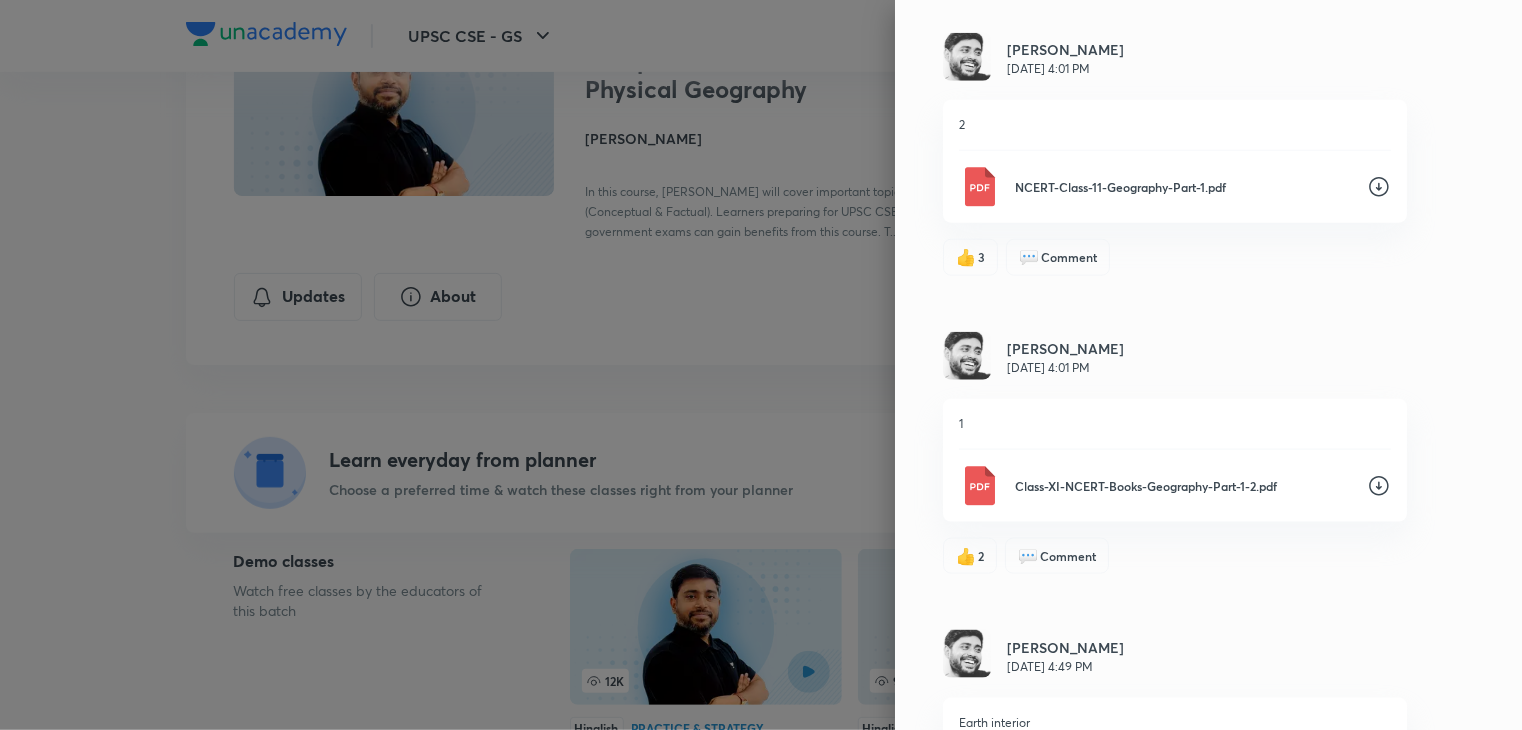 click at bounding box center [761, 365] 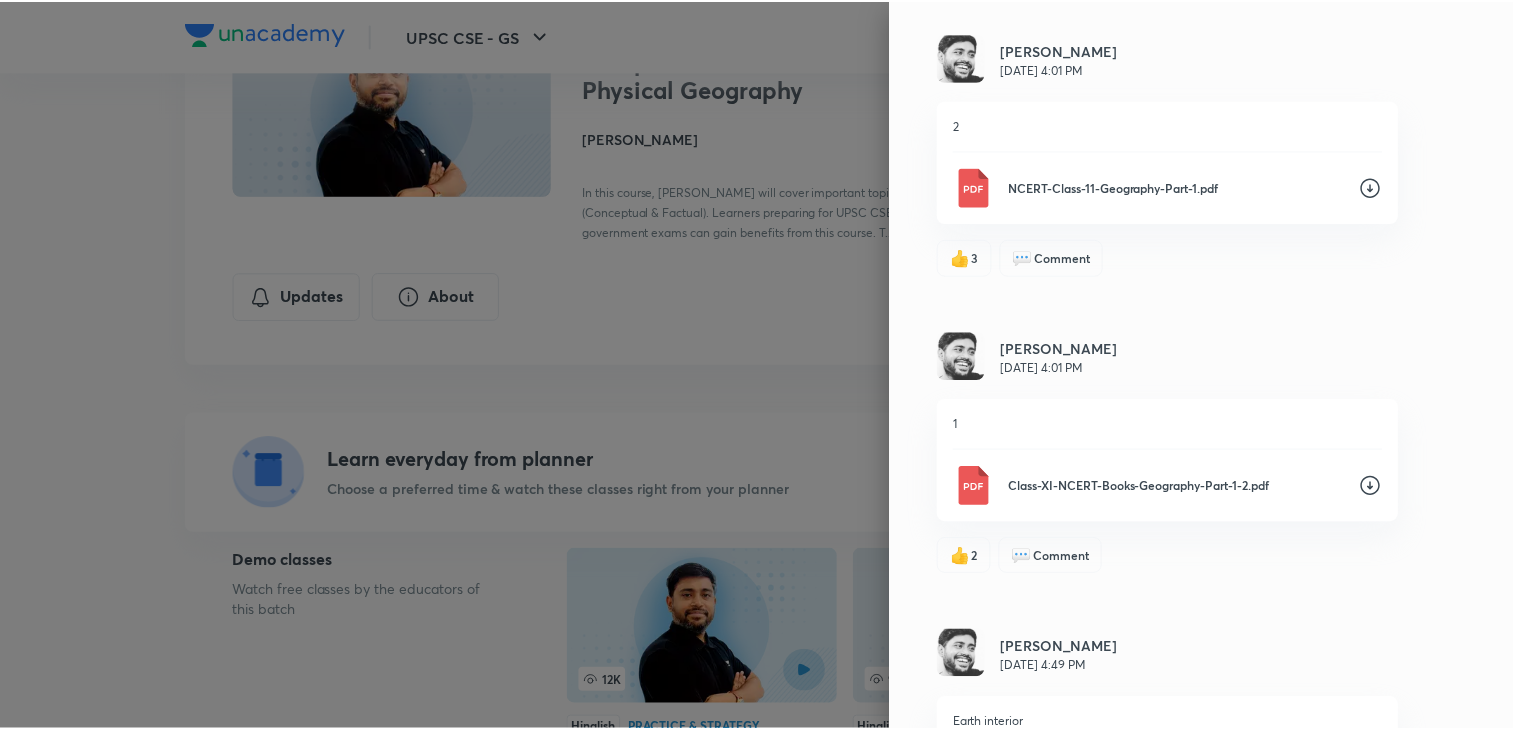 scroll, scrollTop: 0, scrollLeft: 0, axis: both 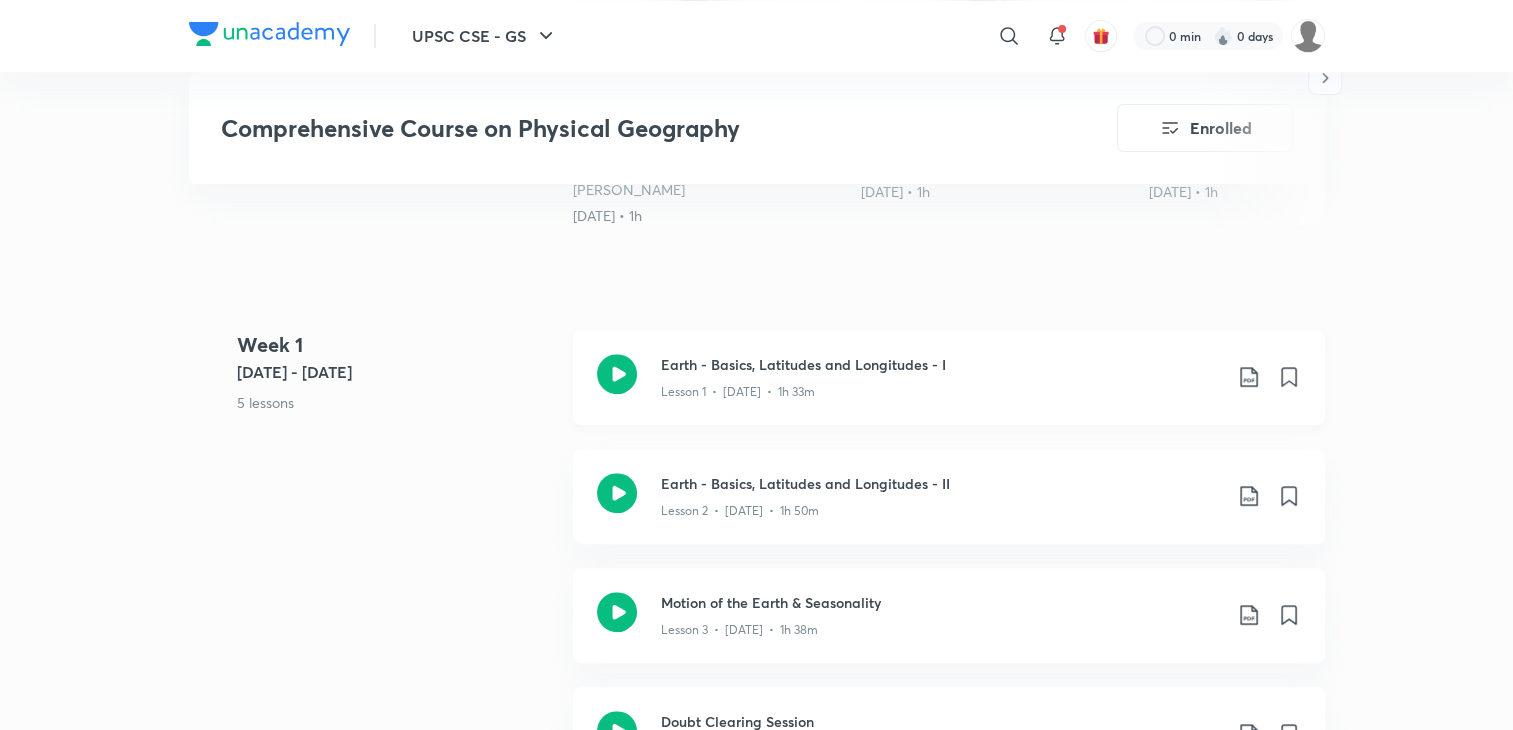 click 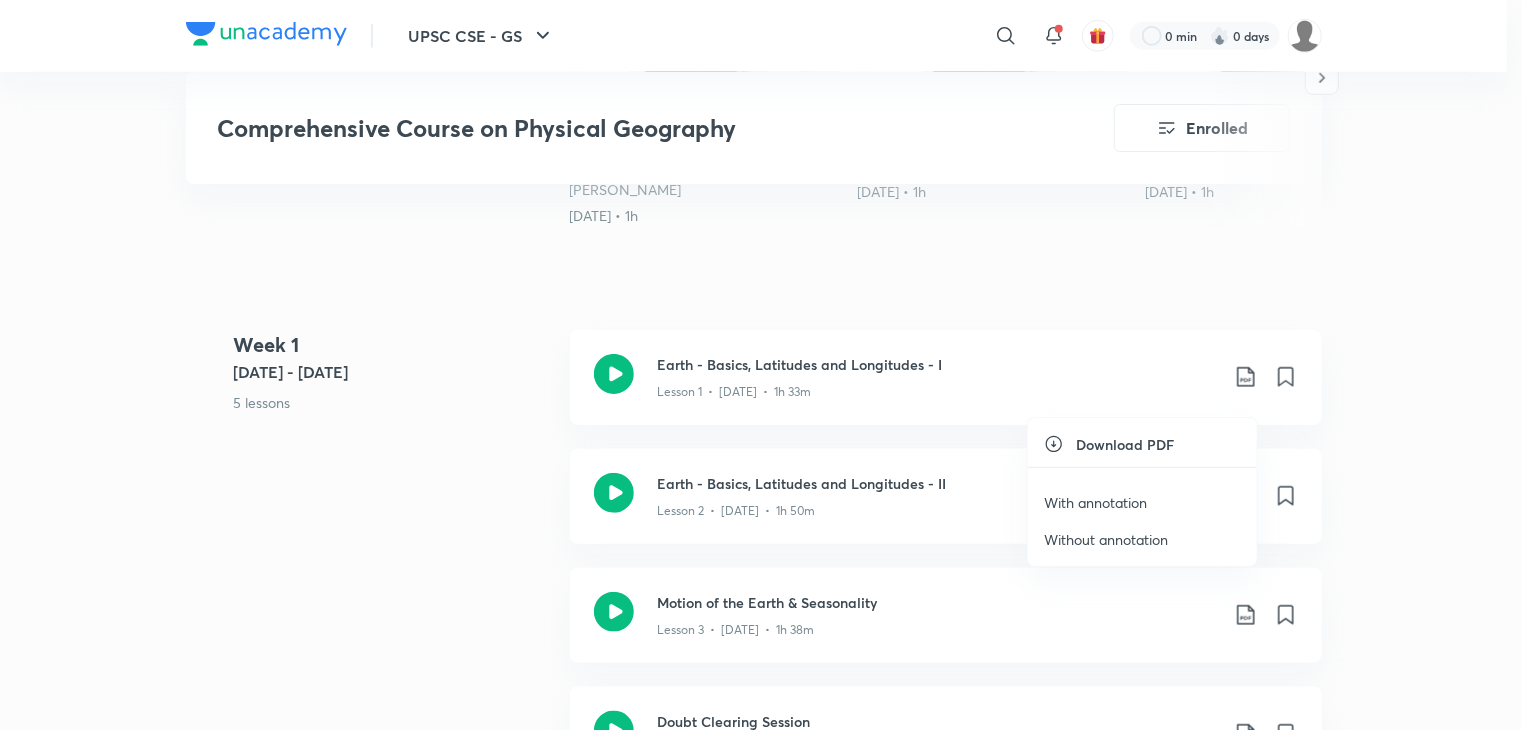 click on "Without annotation" at bounding box center [1106, 539] 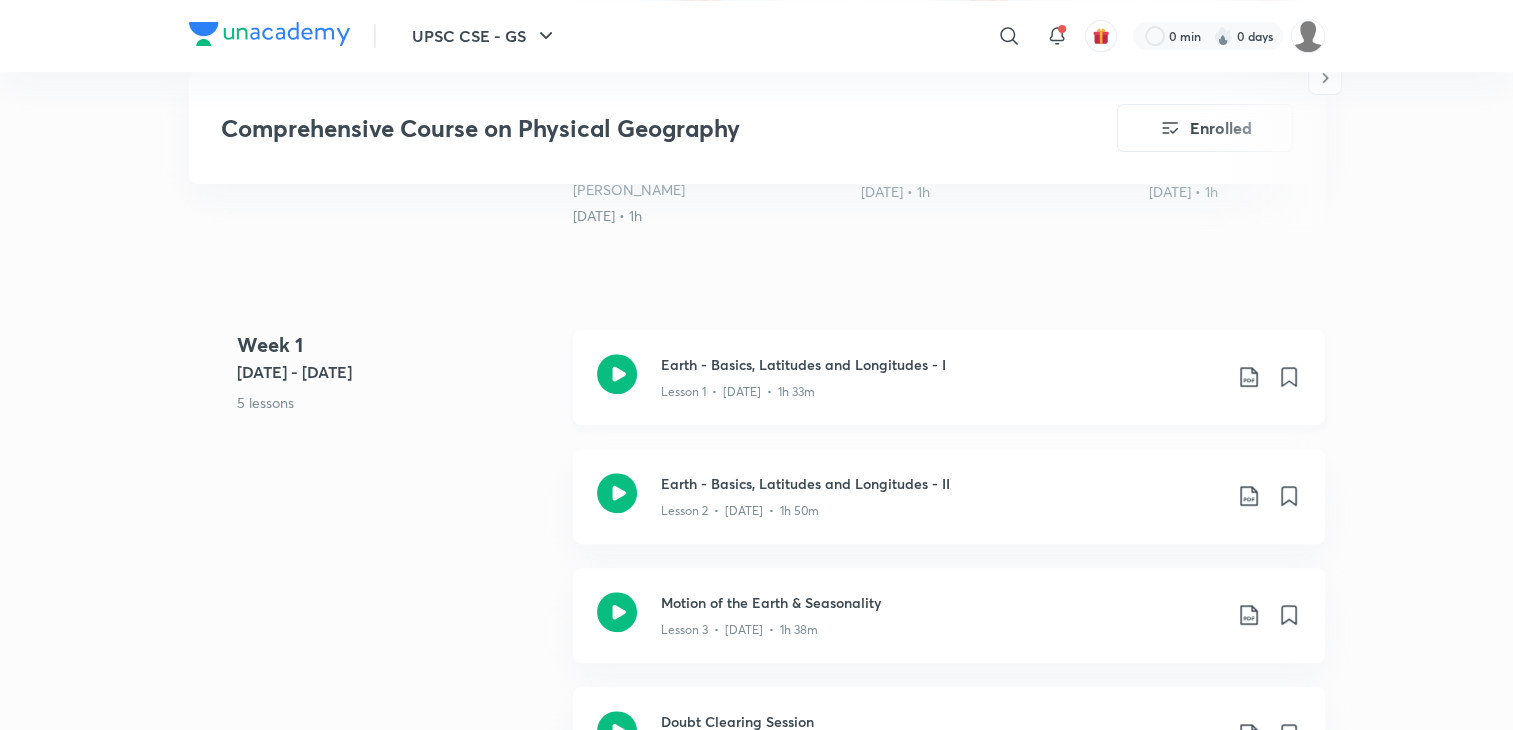 click on "Lesson 1  •  [DATE]  •  1h 33m" at bounding box center (941, 388) 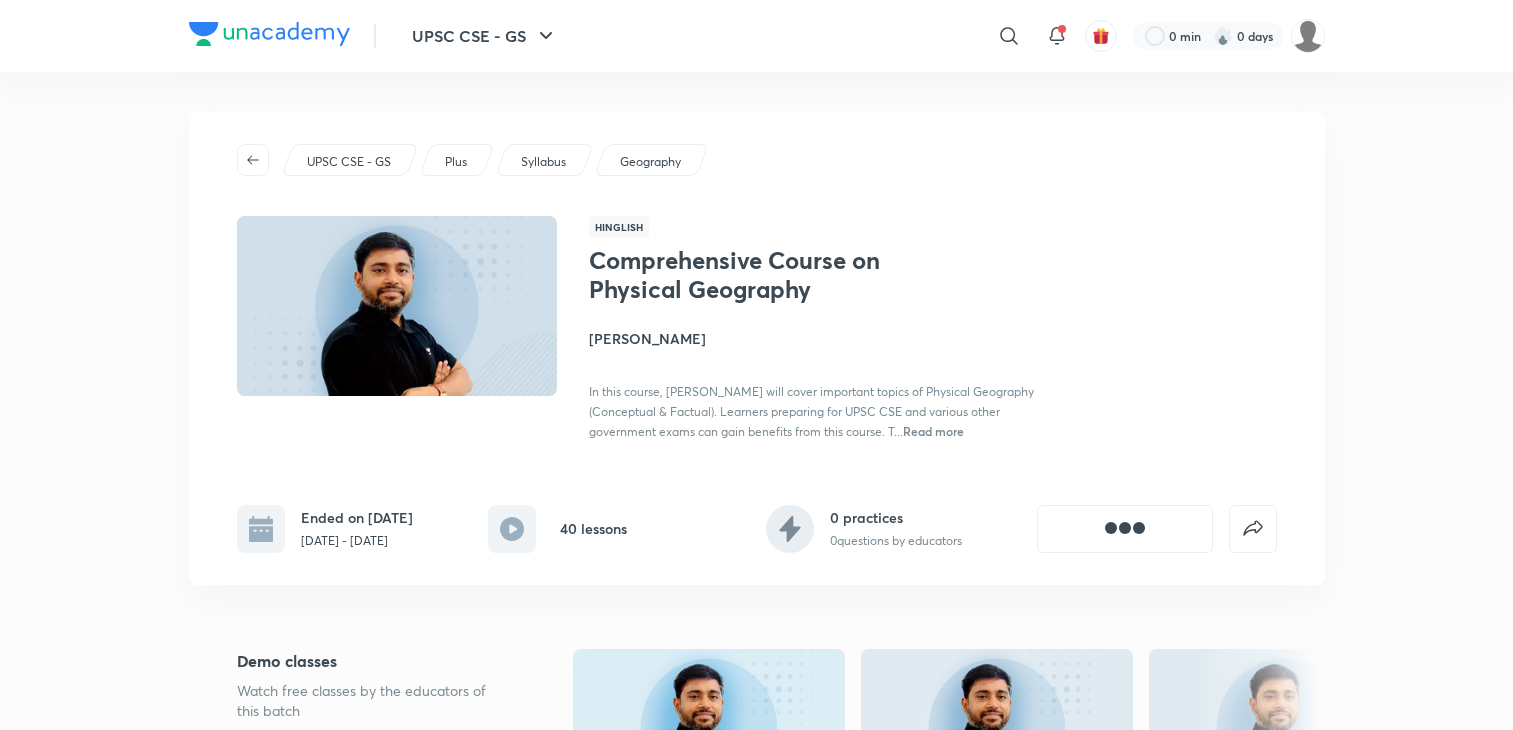 scroll, scrollTop: 0, scrollLeft: 0, axis: both 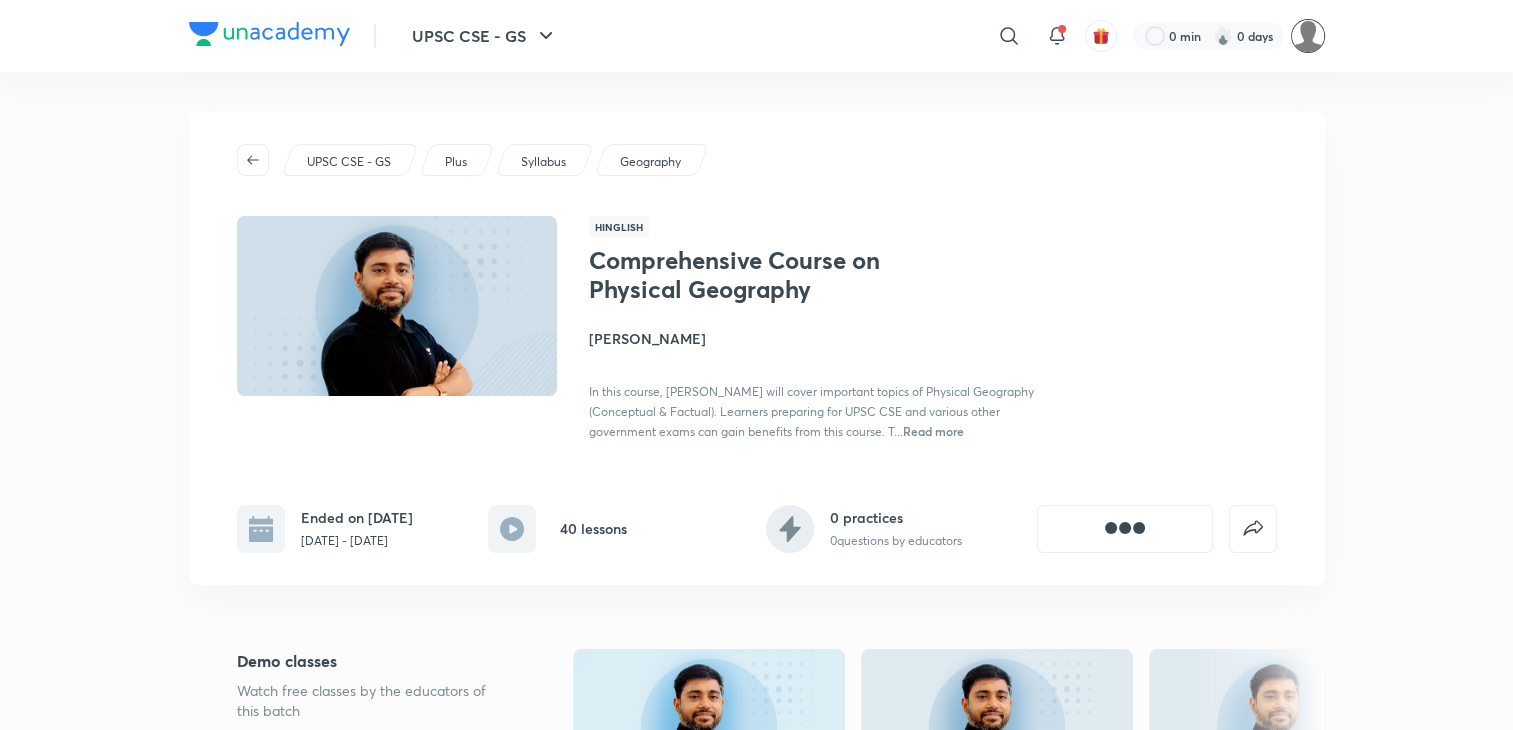click at bounding box center [1308, 36] 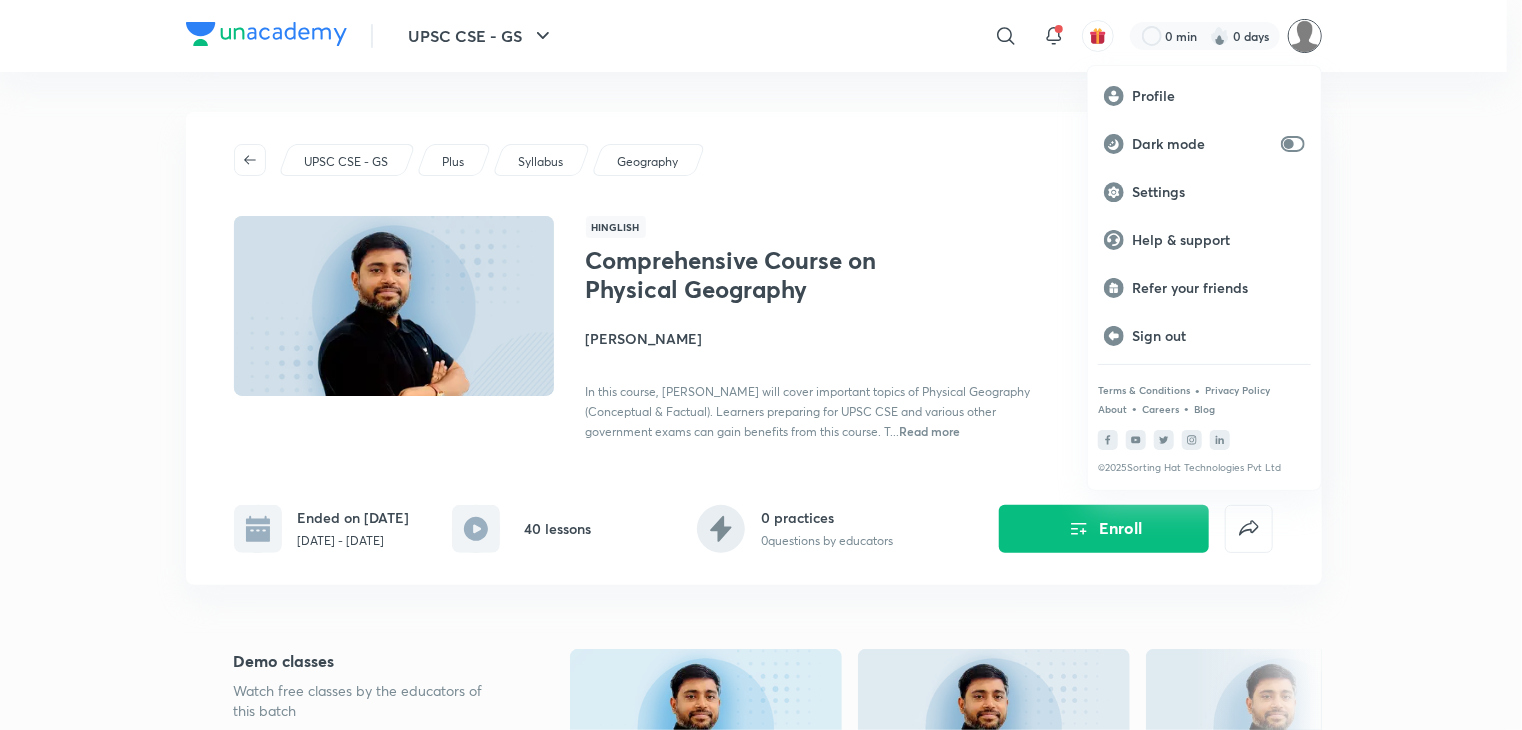 click at bounding box center [761, 365] 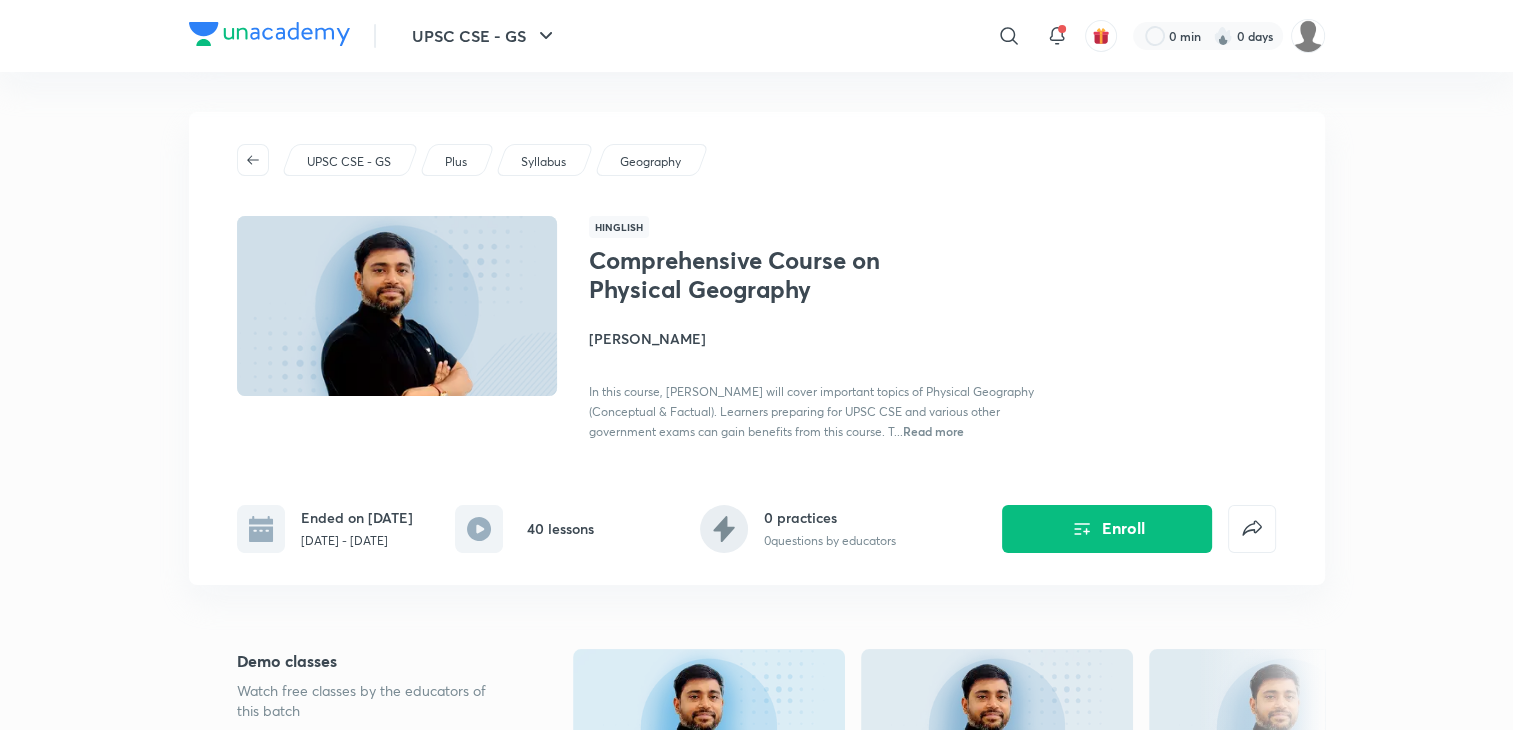 click at bounding box center [269, 34] 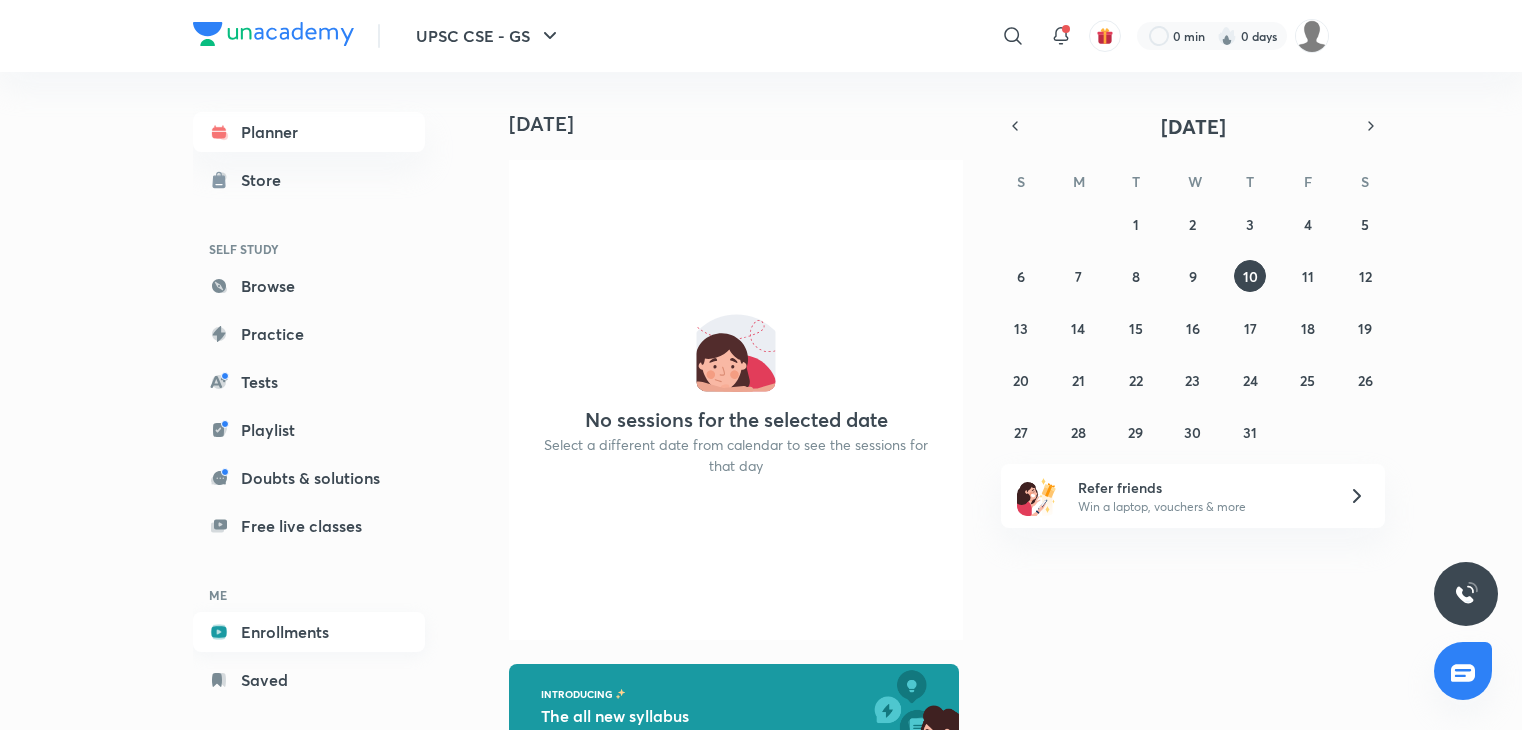 scroll, scrollTop: 0, scrollLeft: 0, axis: both 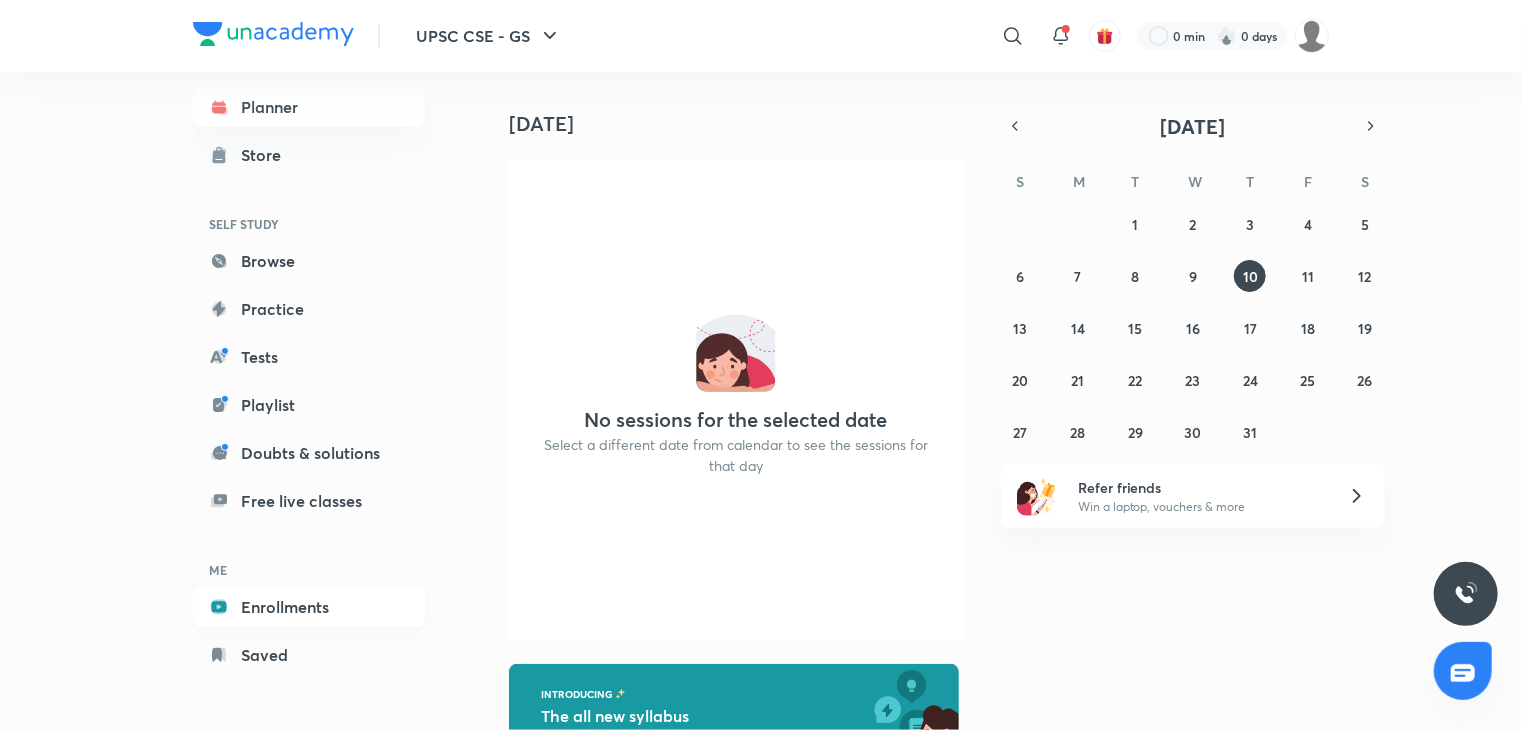 click on "Enrollments" at bounding box center [309, 607] 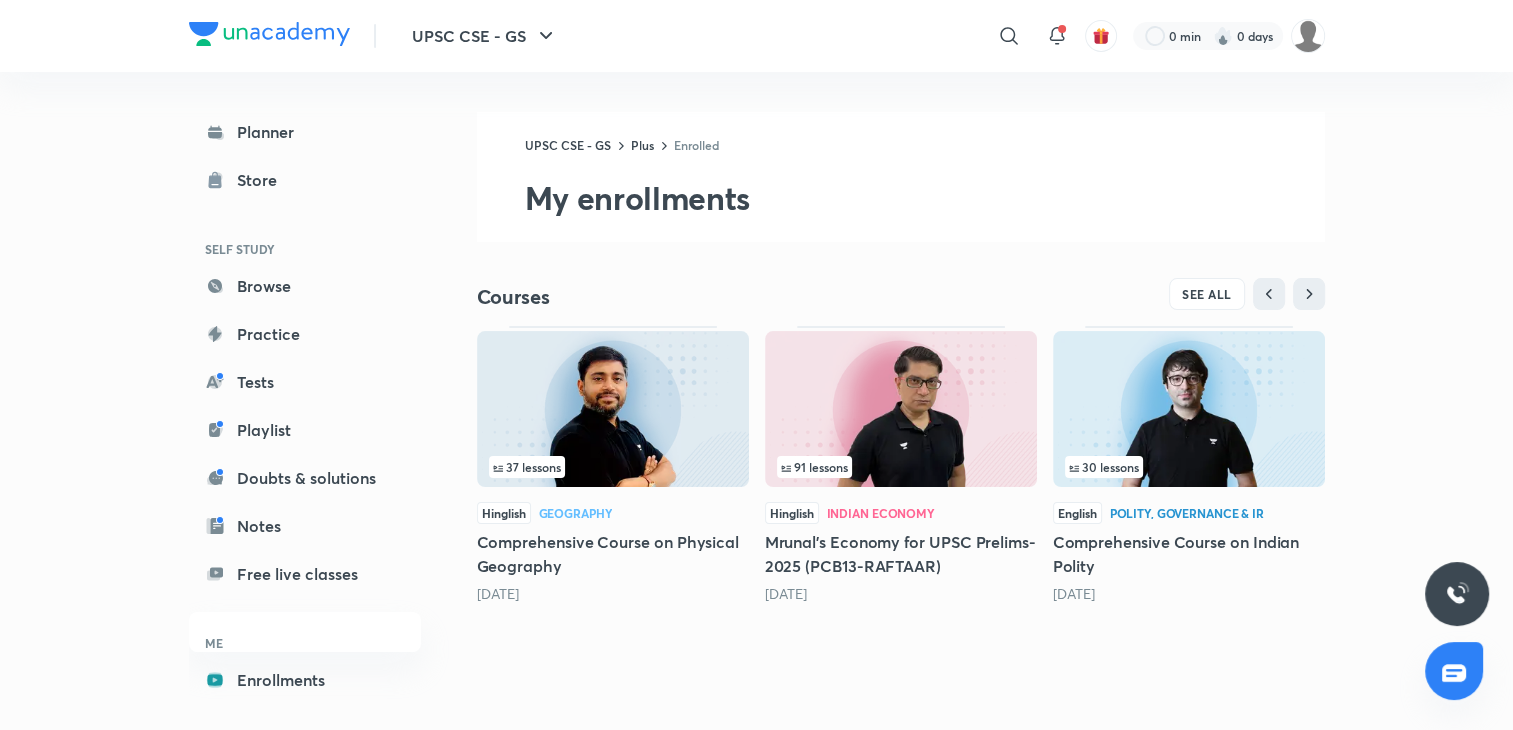 scroll, scrollTop: 20, scrollLeft: 0, axis: vertical 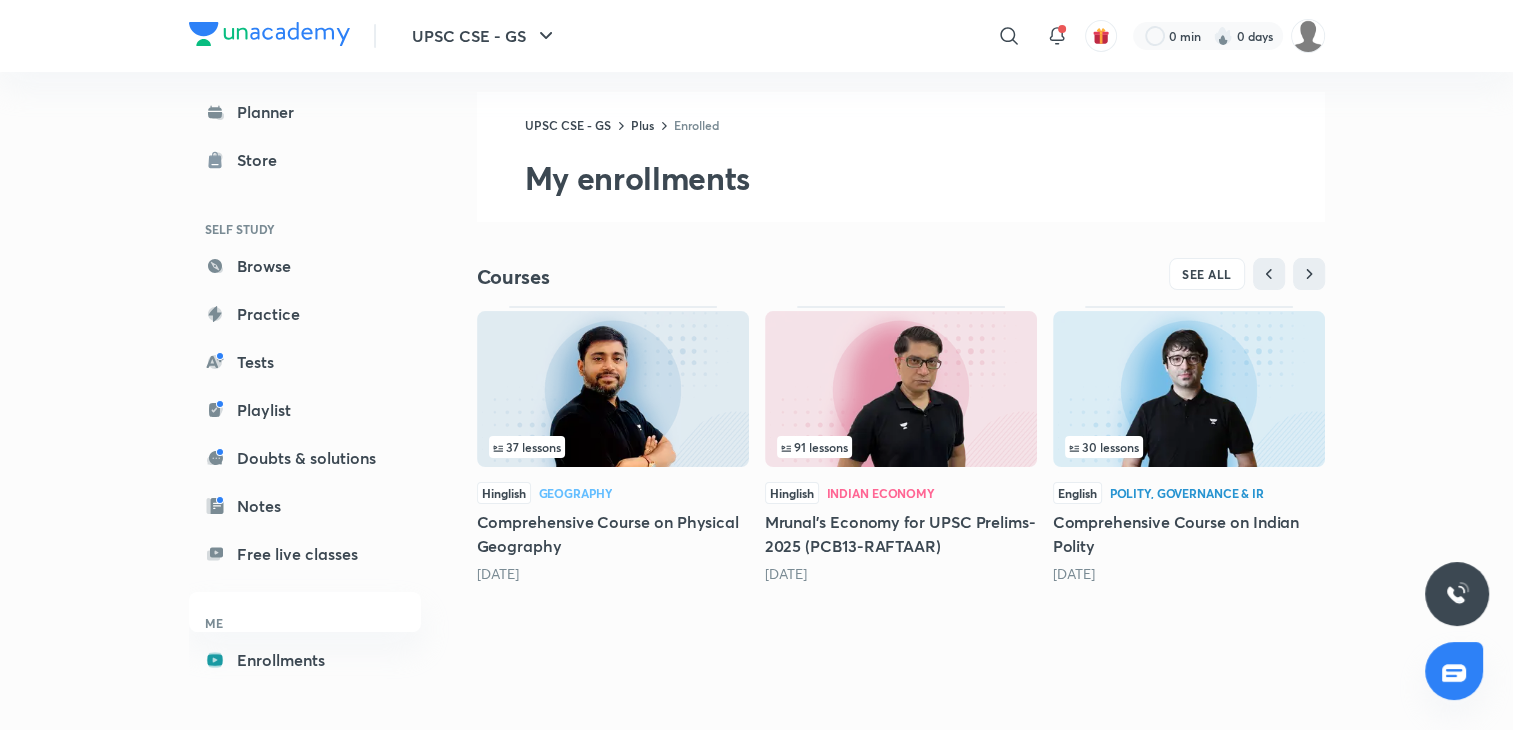click at bounding box center (613, 389) 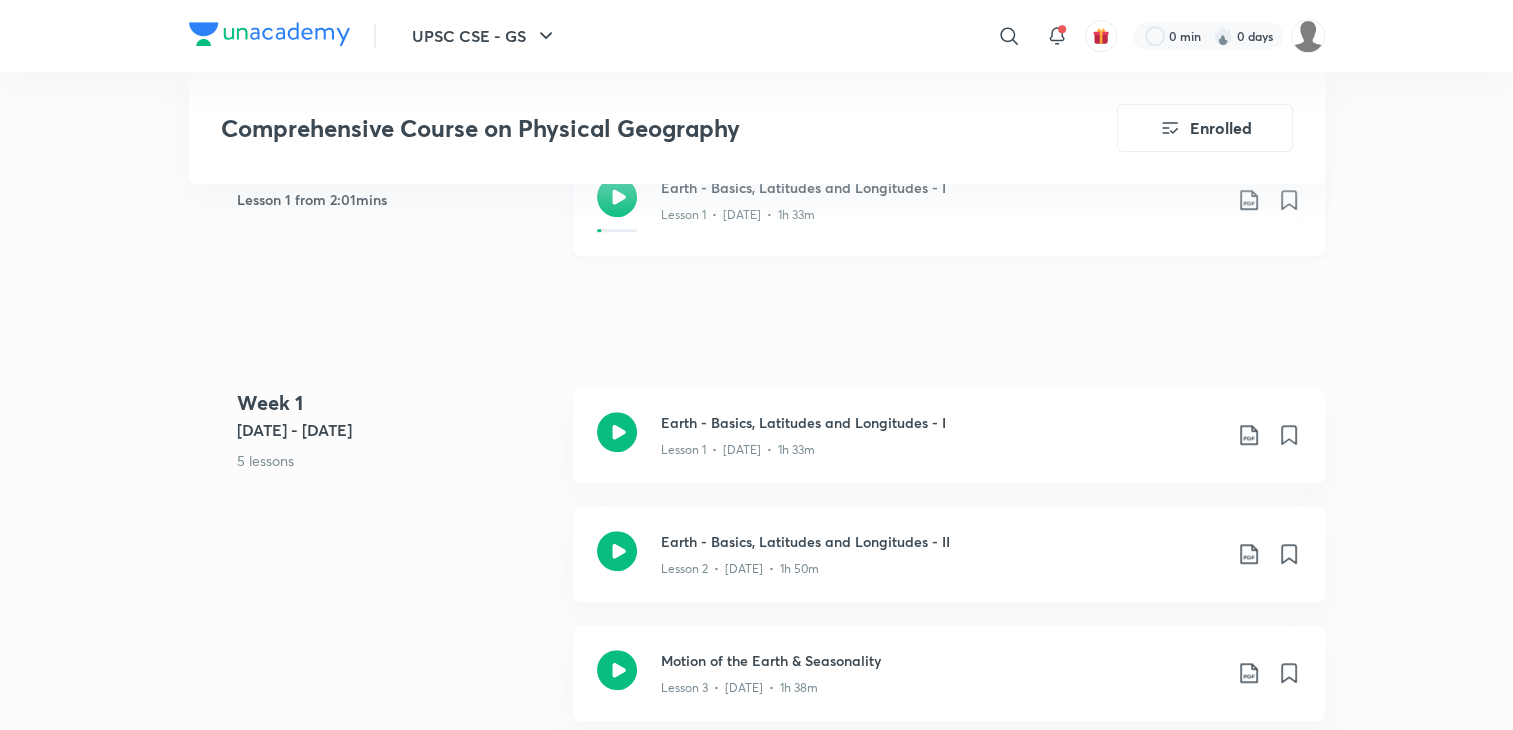 scroll, scrollTop: 1000, scrollLeft: 0, axis: vertical 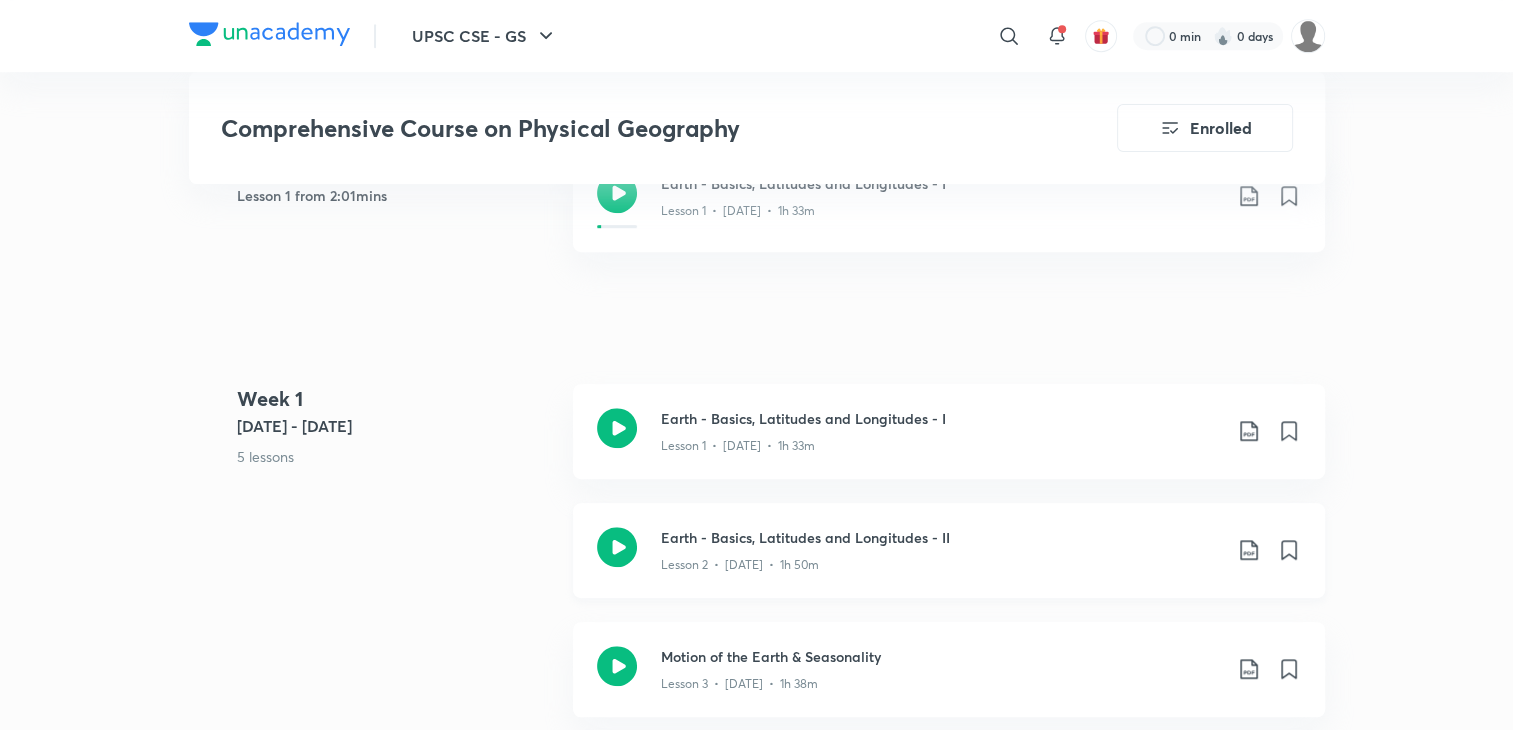 click 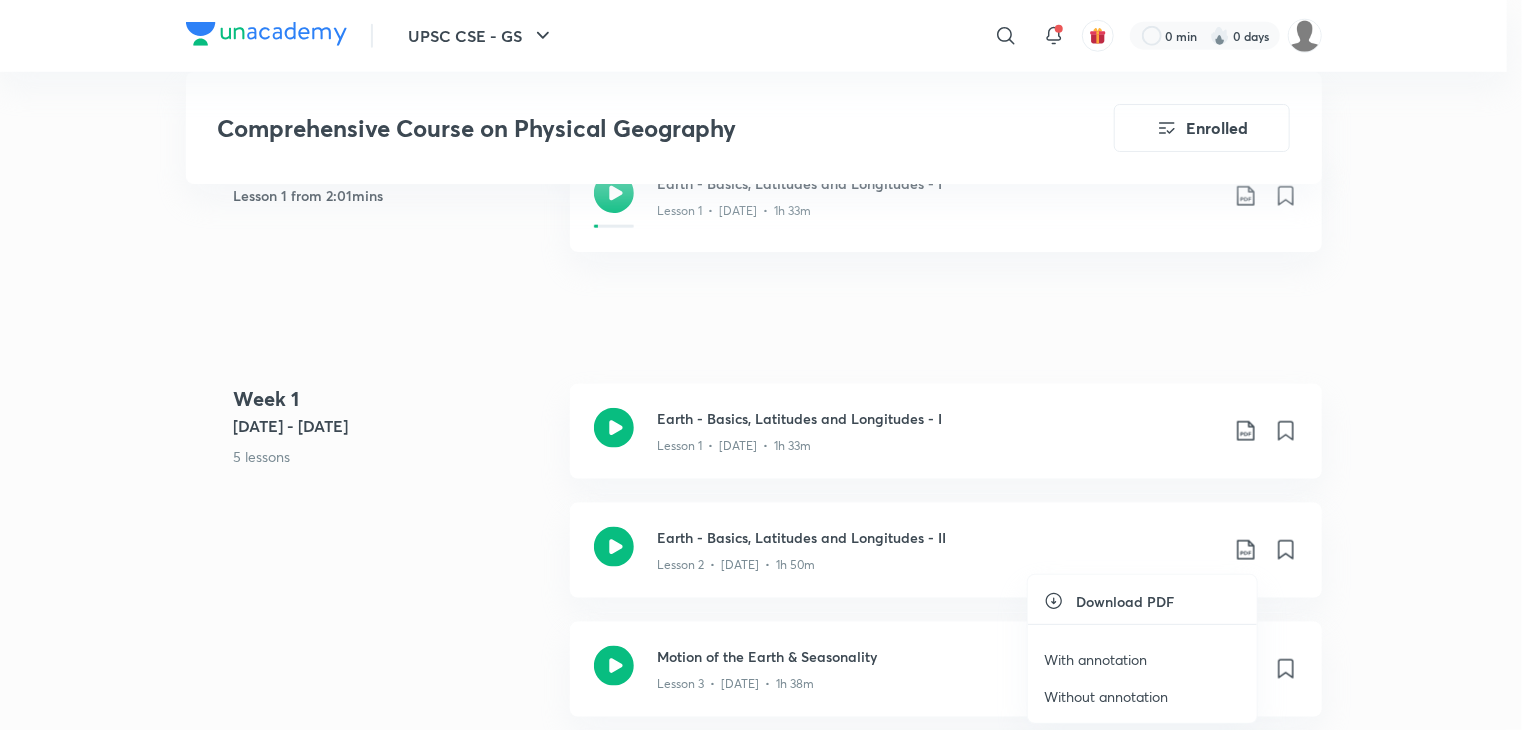 click on "Without annotation" at bounding box center (1106, 696) 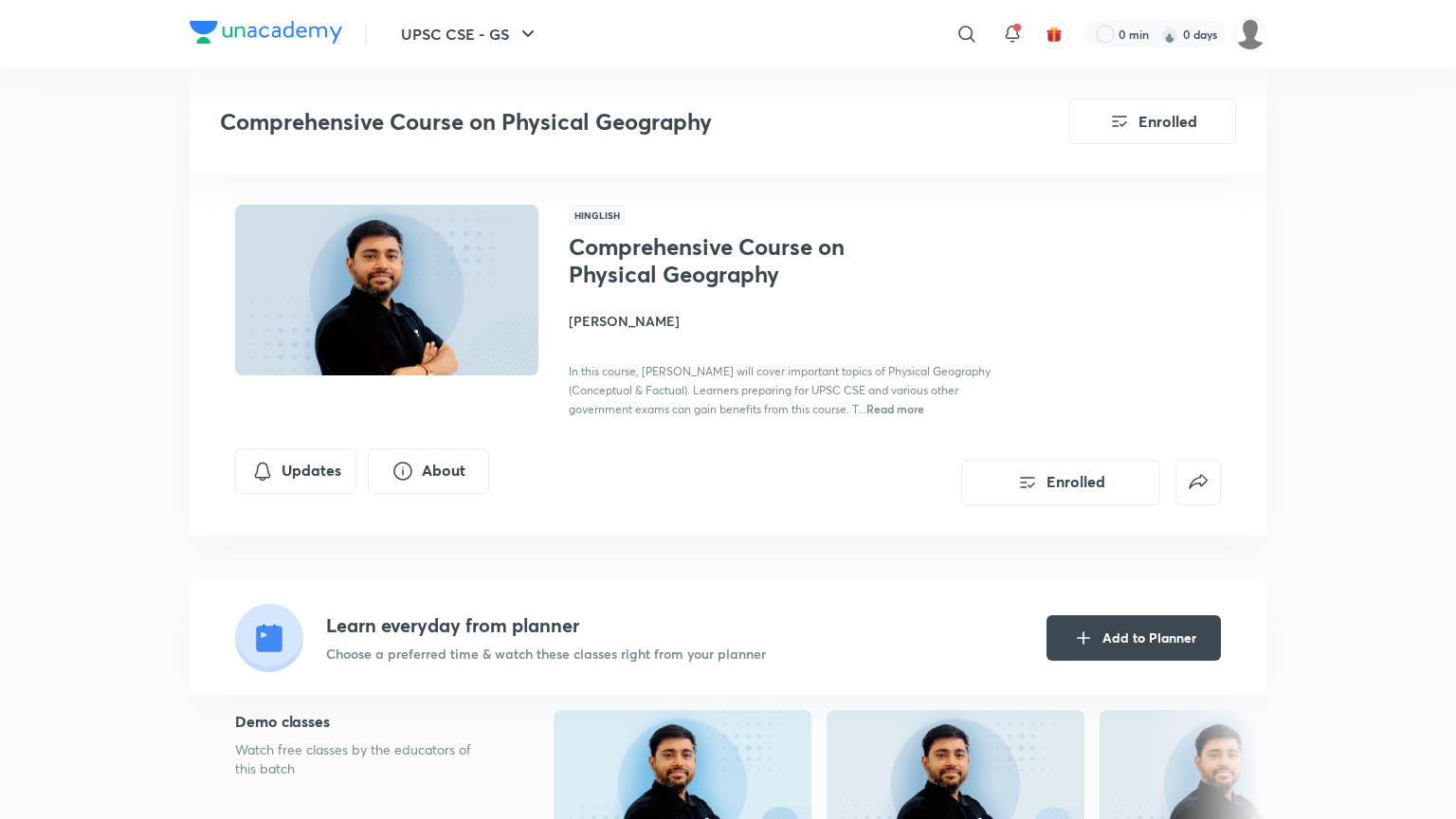 scroll, scrollTop: 776, scrollLeft: 0, axis: vertical 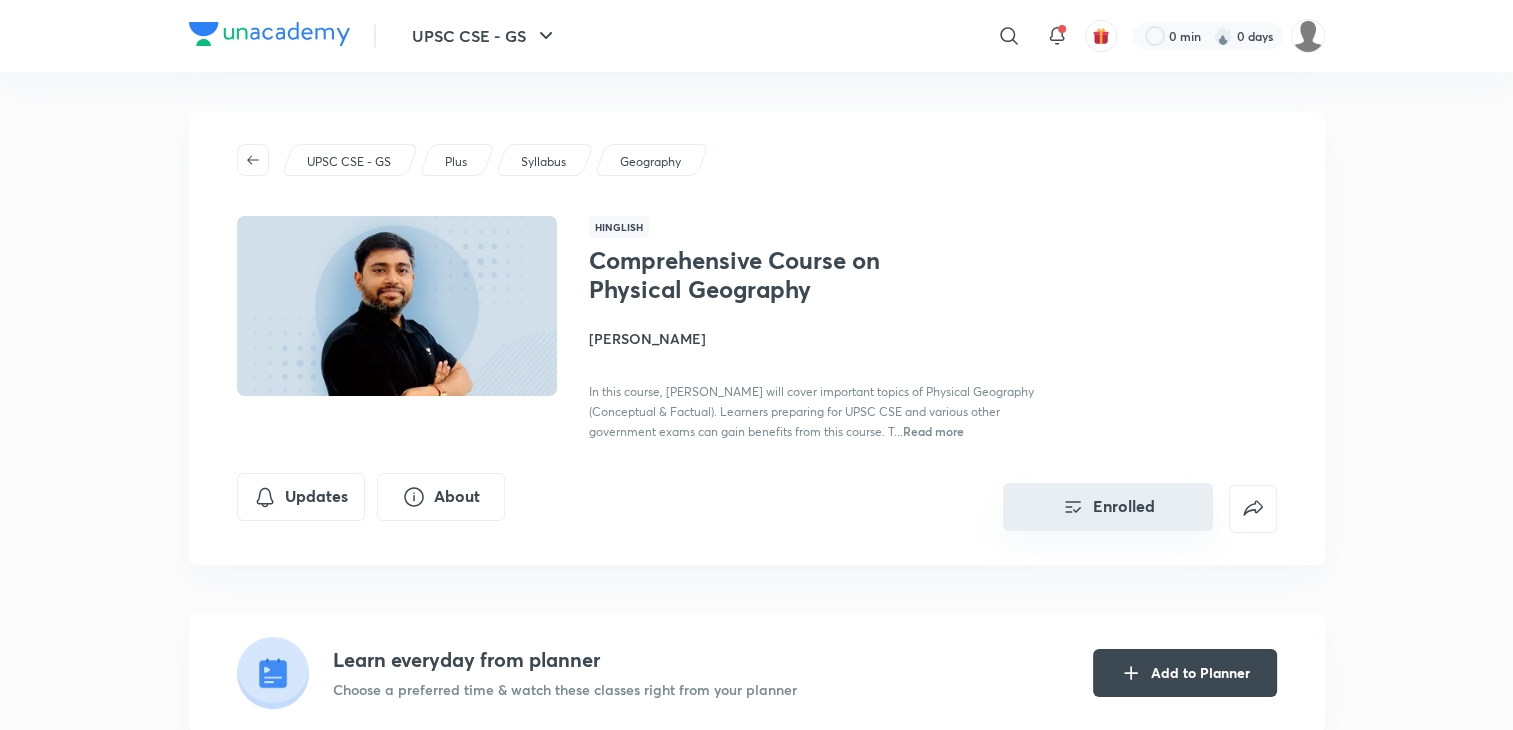 click on "Enrolled" at bounding box center [1108, 507] 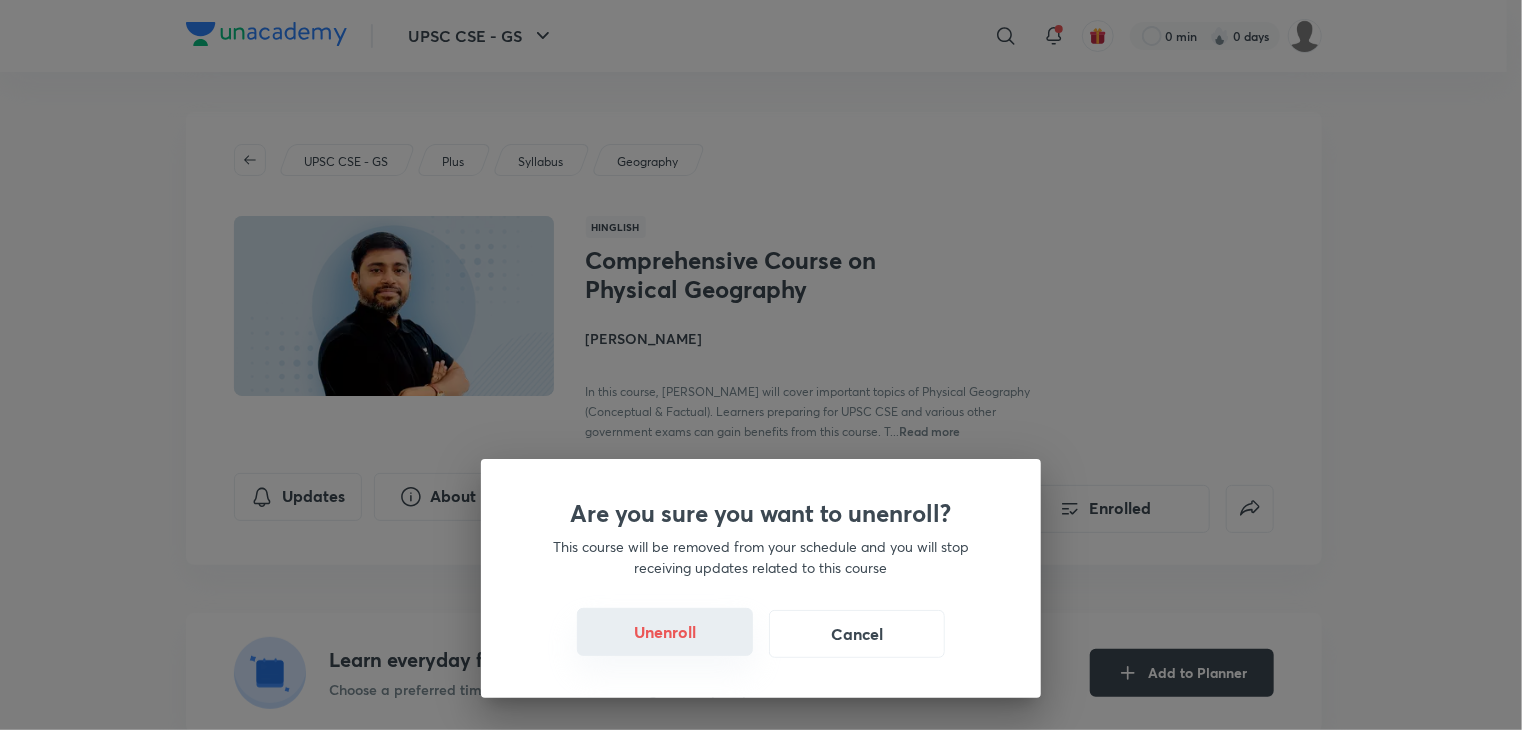click on "Unenroll" at bounding box center [665, 632] 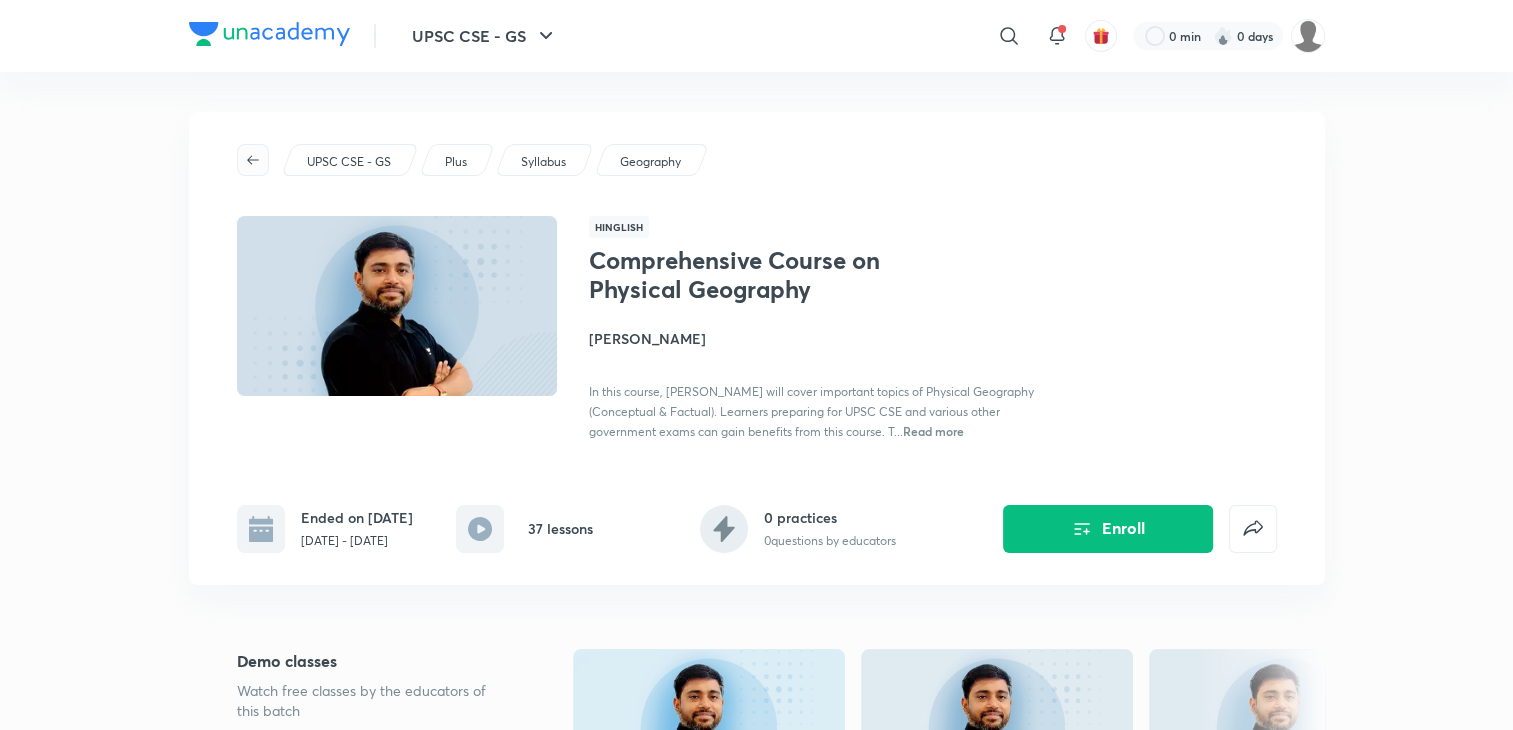 click at bounding box center (253, 160) 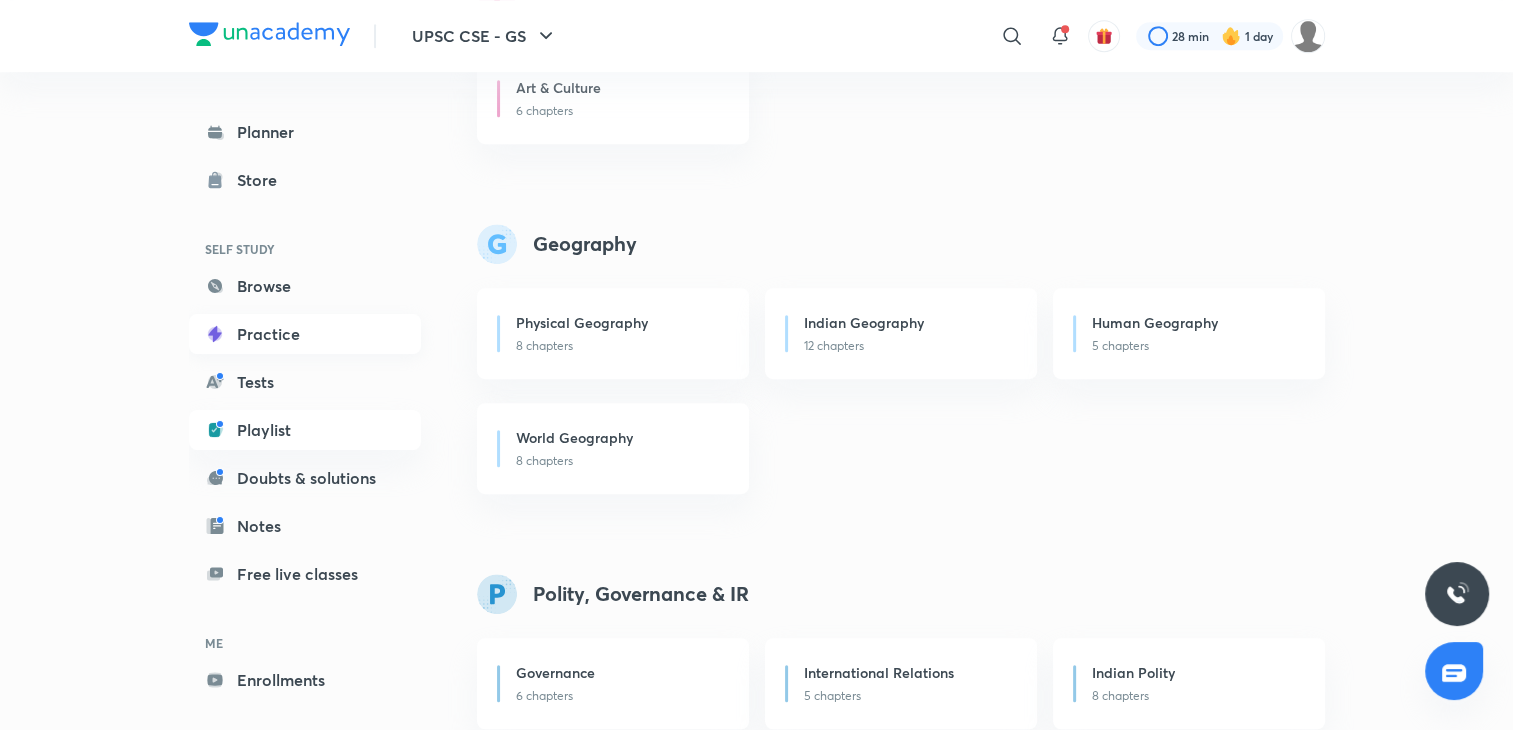 scroll, scrollTop: 1191, scrollLeft: 0, axis: vertical 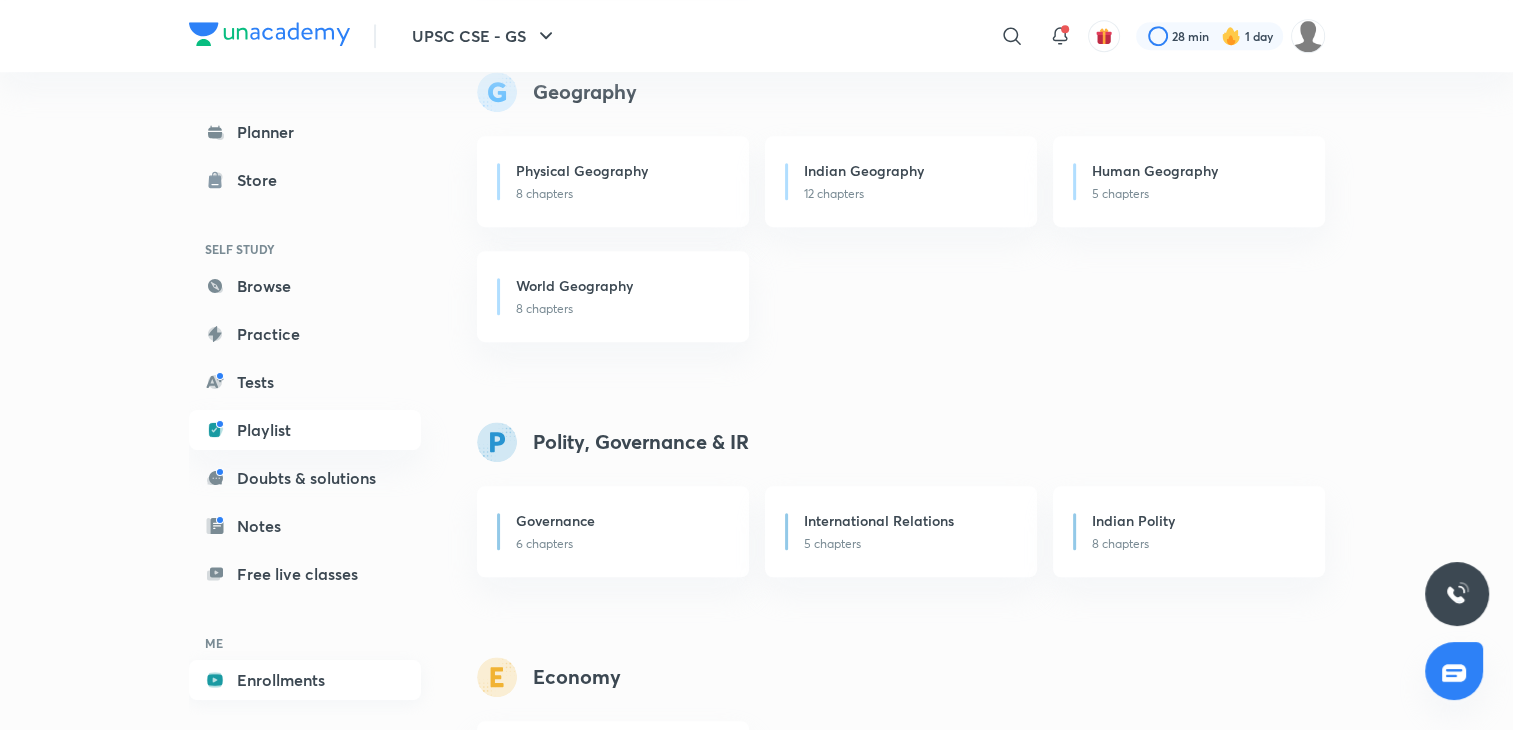 click on "Enrollments" at bounding box center (305, 680) 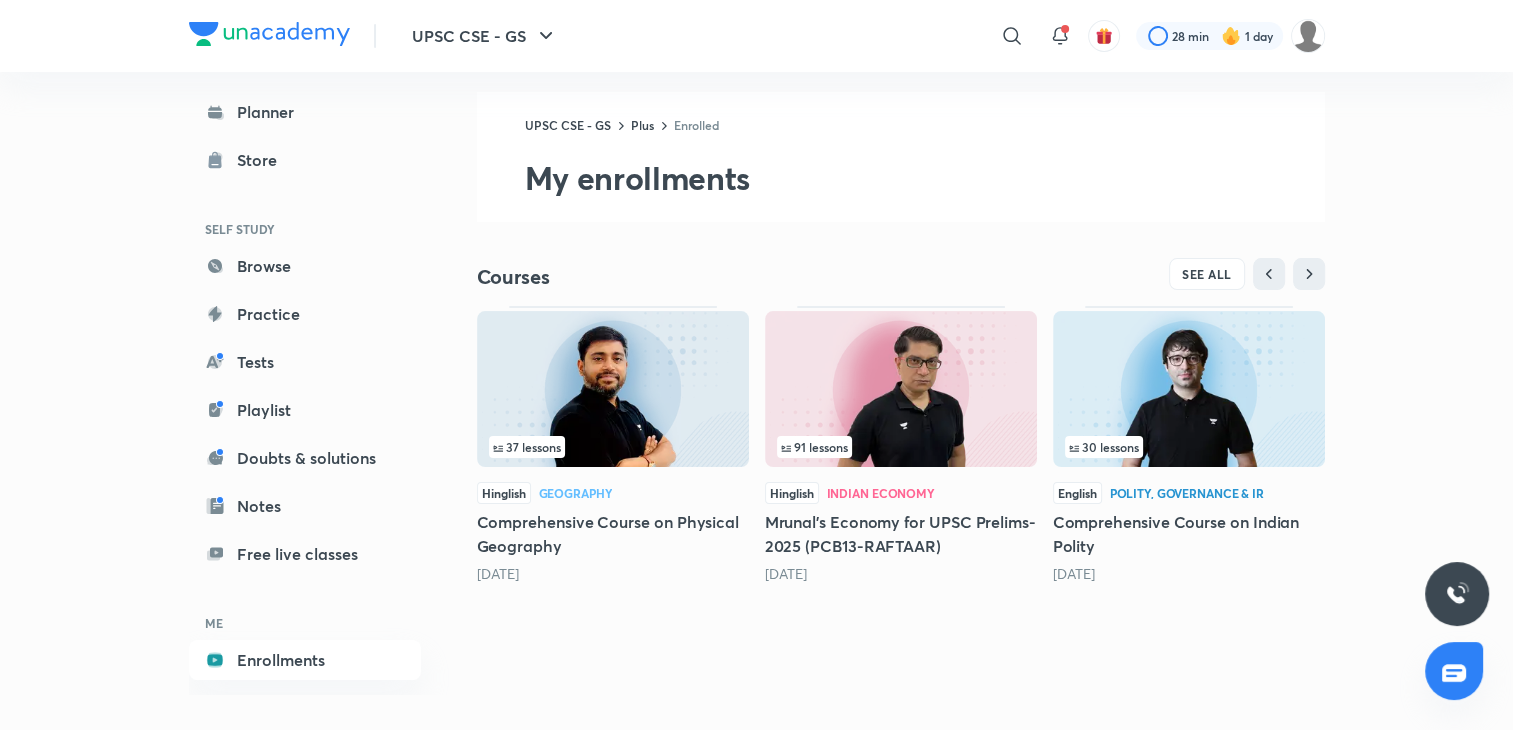 scroll, scrollTop: 0, scrollLeft: 0, axis: both 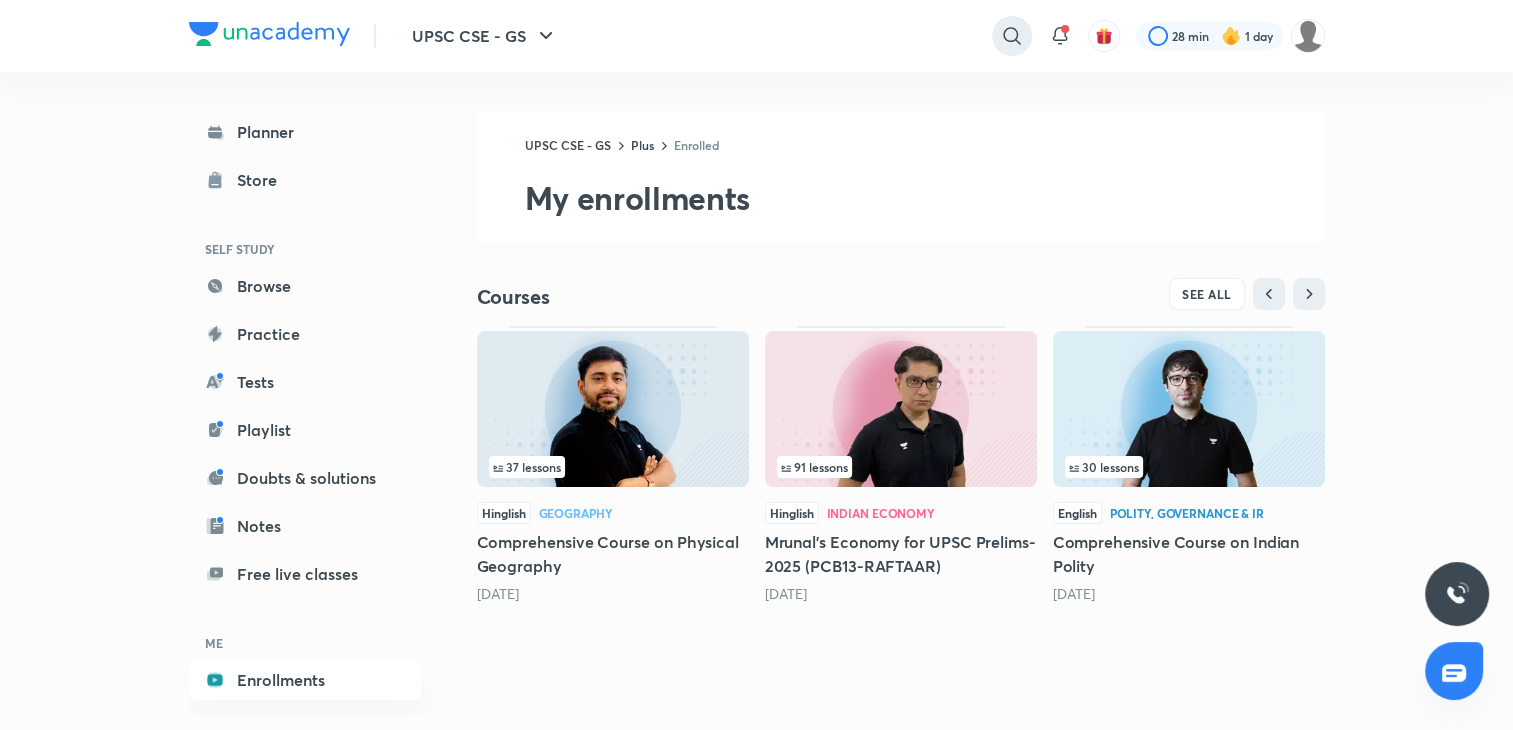click 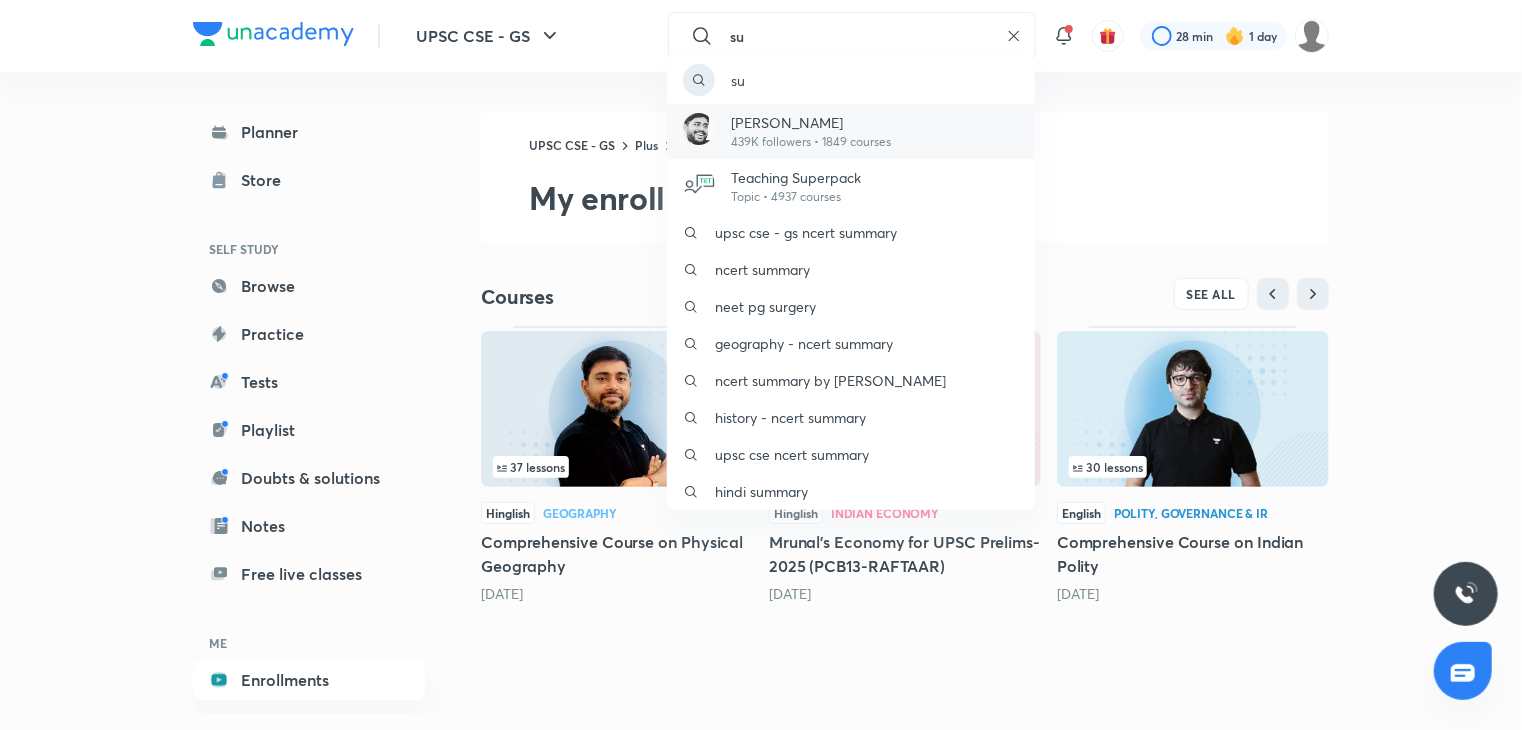 type on "su" 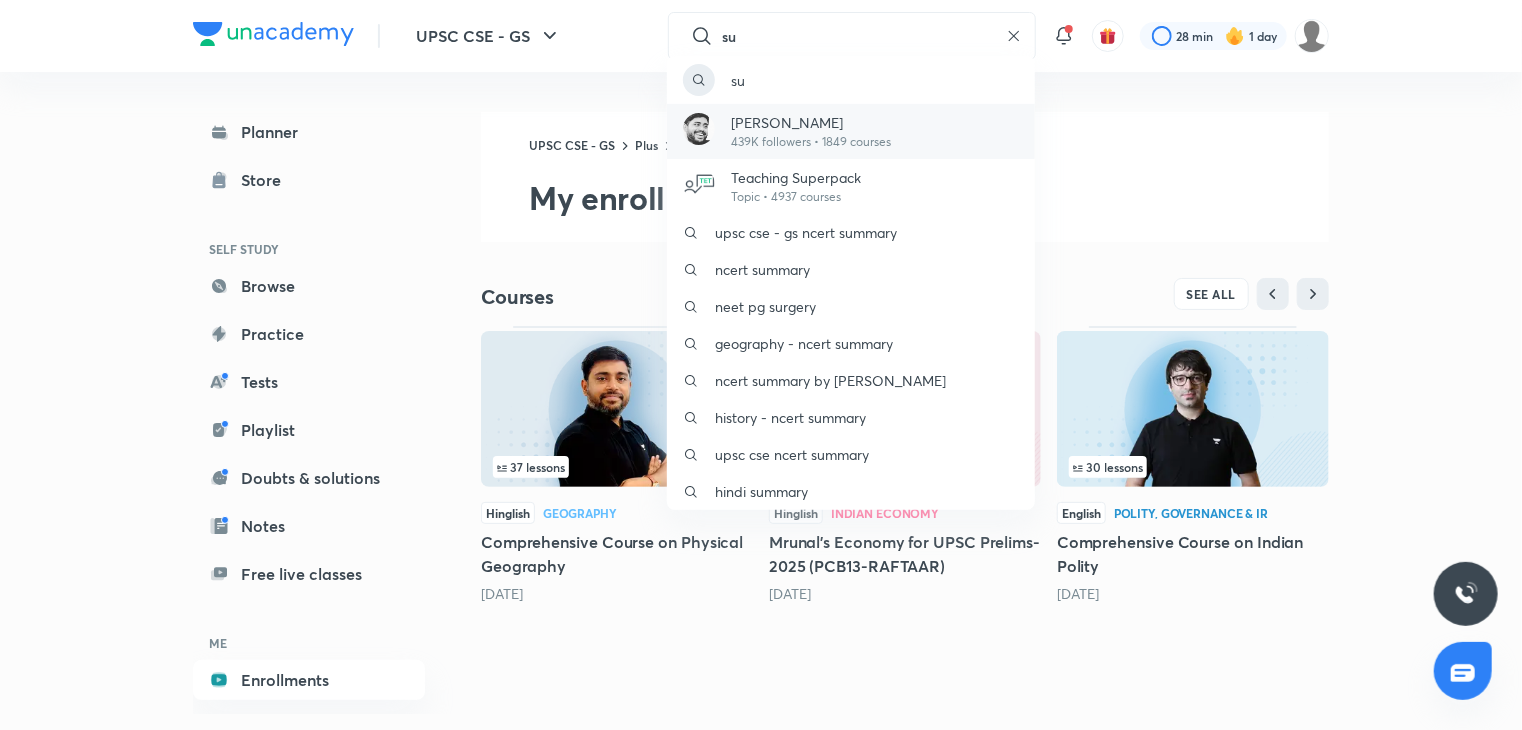 click on "Sudarshan Gurjar 439K followers • 1849 courses" at bounding box center (851, 131) 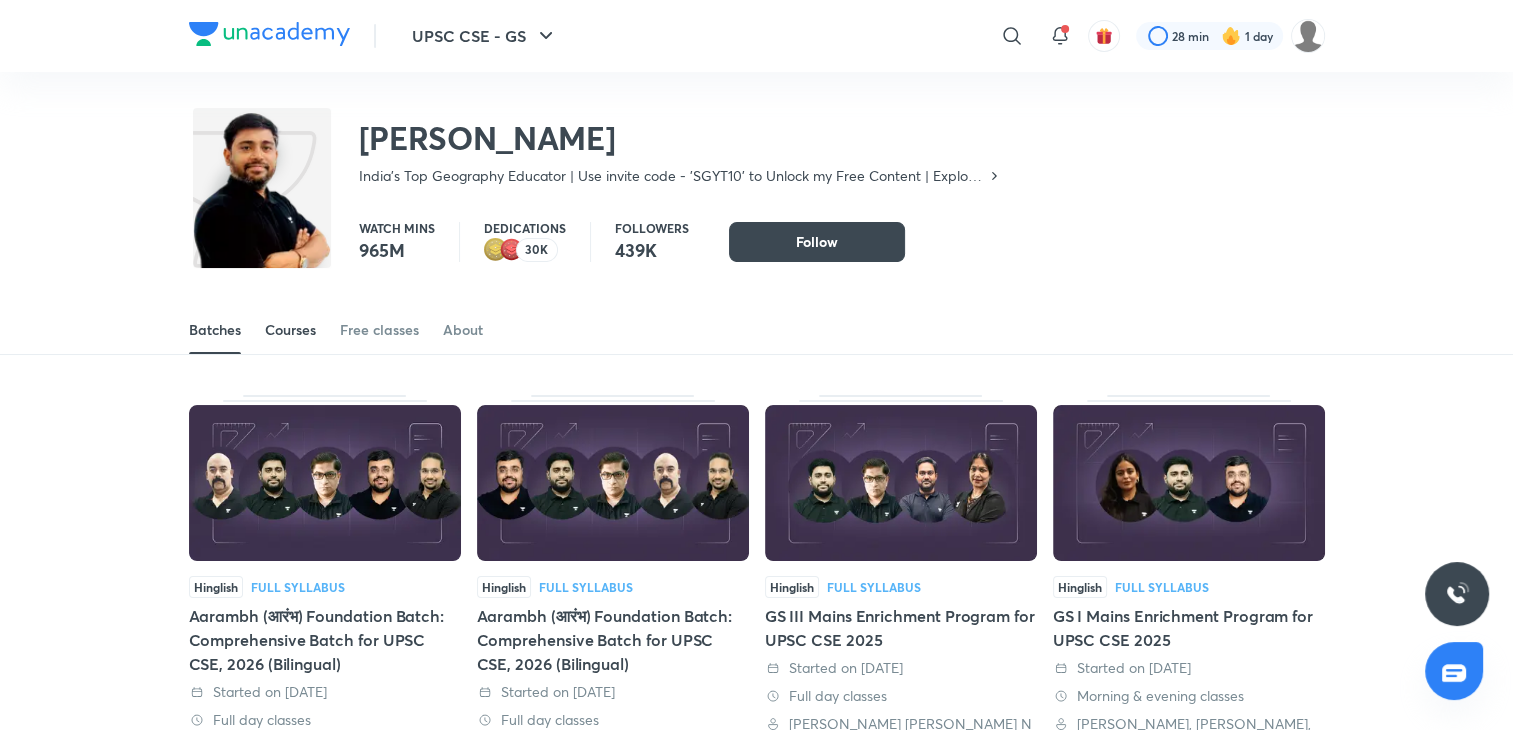 click on "Courses" at bounding box center [290, 330] 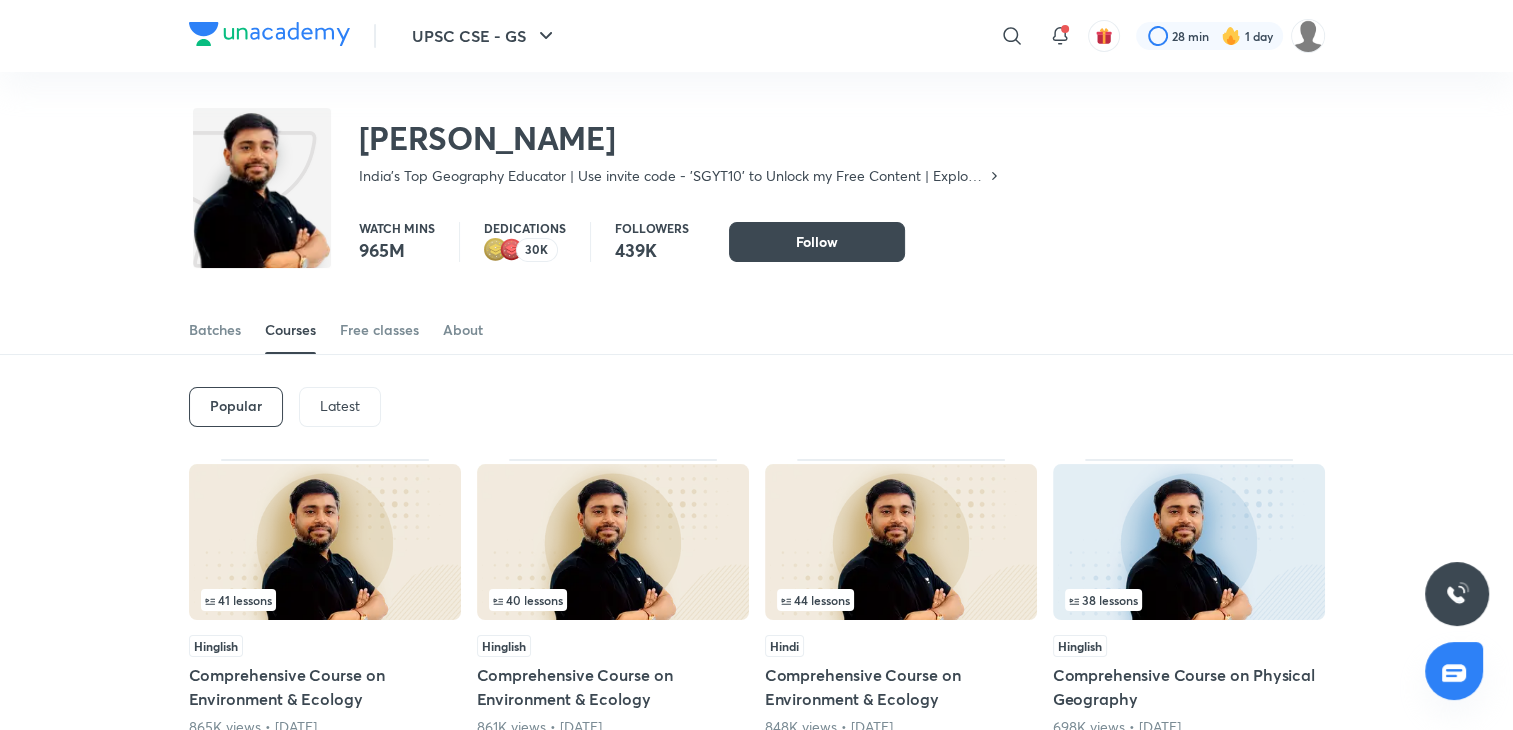 click on "Latest" at bounding box center (340, 406) 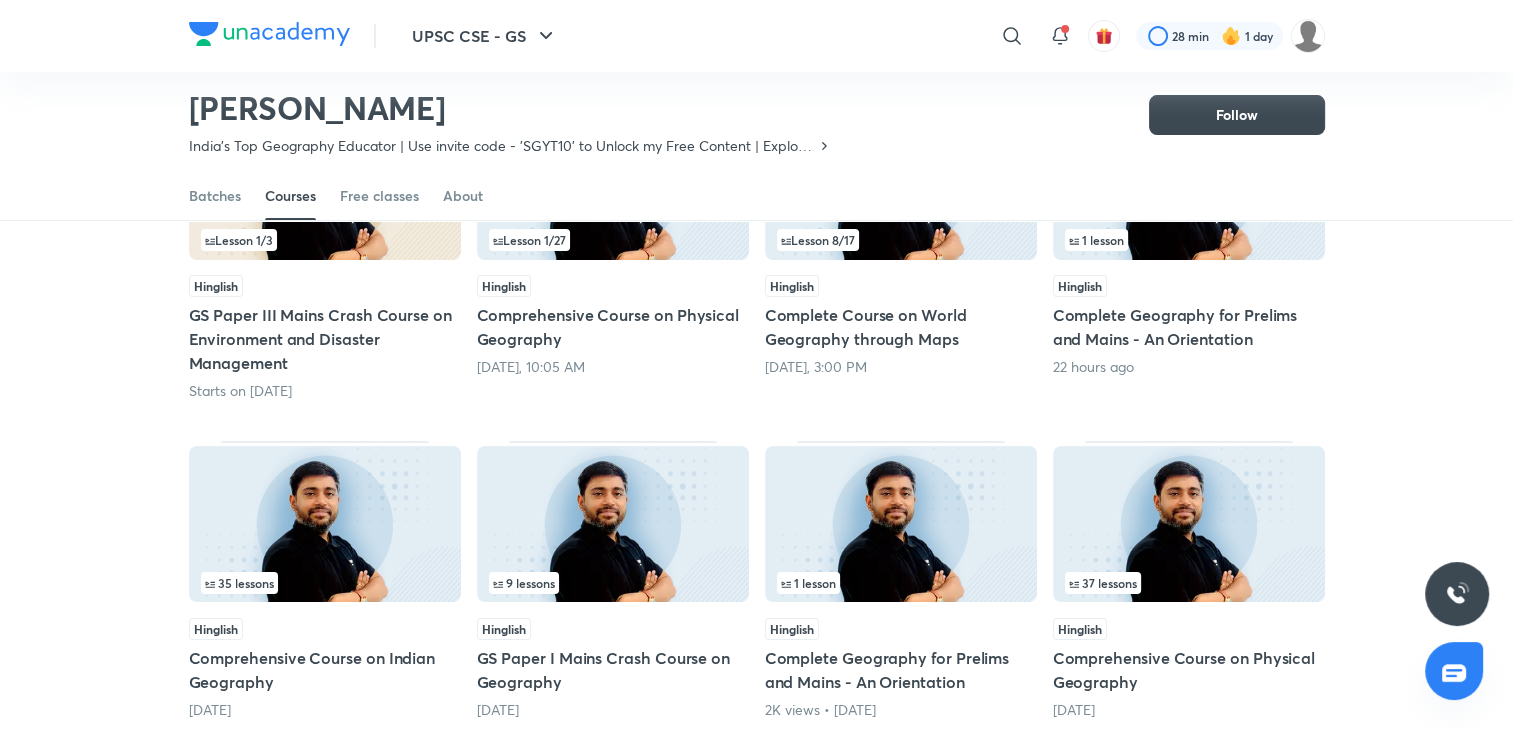 scroll, scrollTop: 500, scrollLeft: 0, axis: vertical 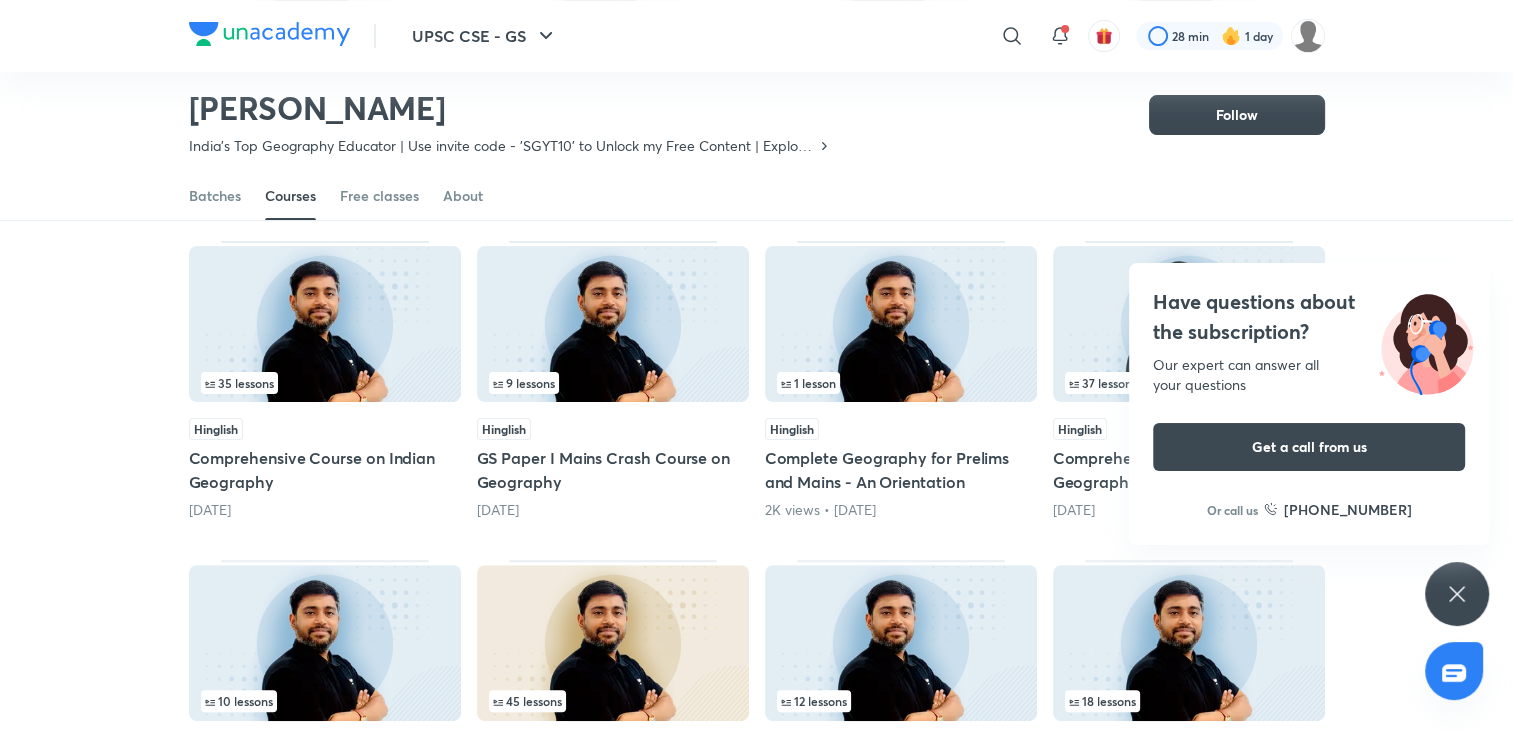 click on "Have questions about the subscription? Our expert can answer all your questions Get a call from us Or call us +91 8585858585" at bounding box center [1457, 594] 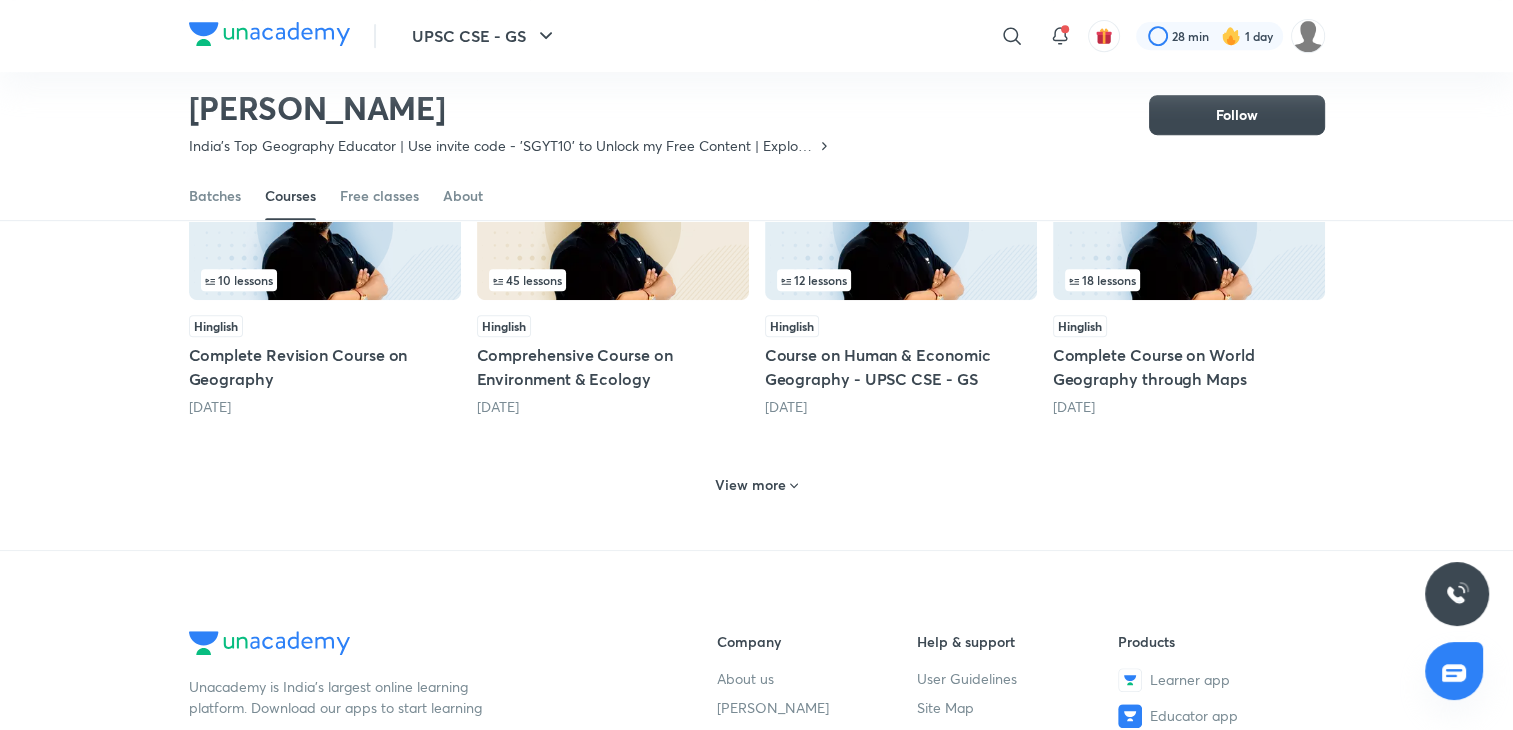 scroll, scrollTop: 988, scrollLeft: 0, axis: vertical 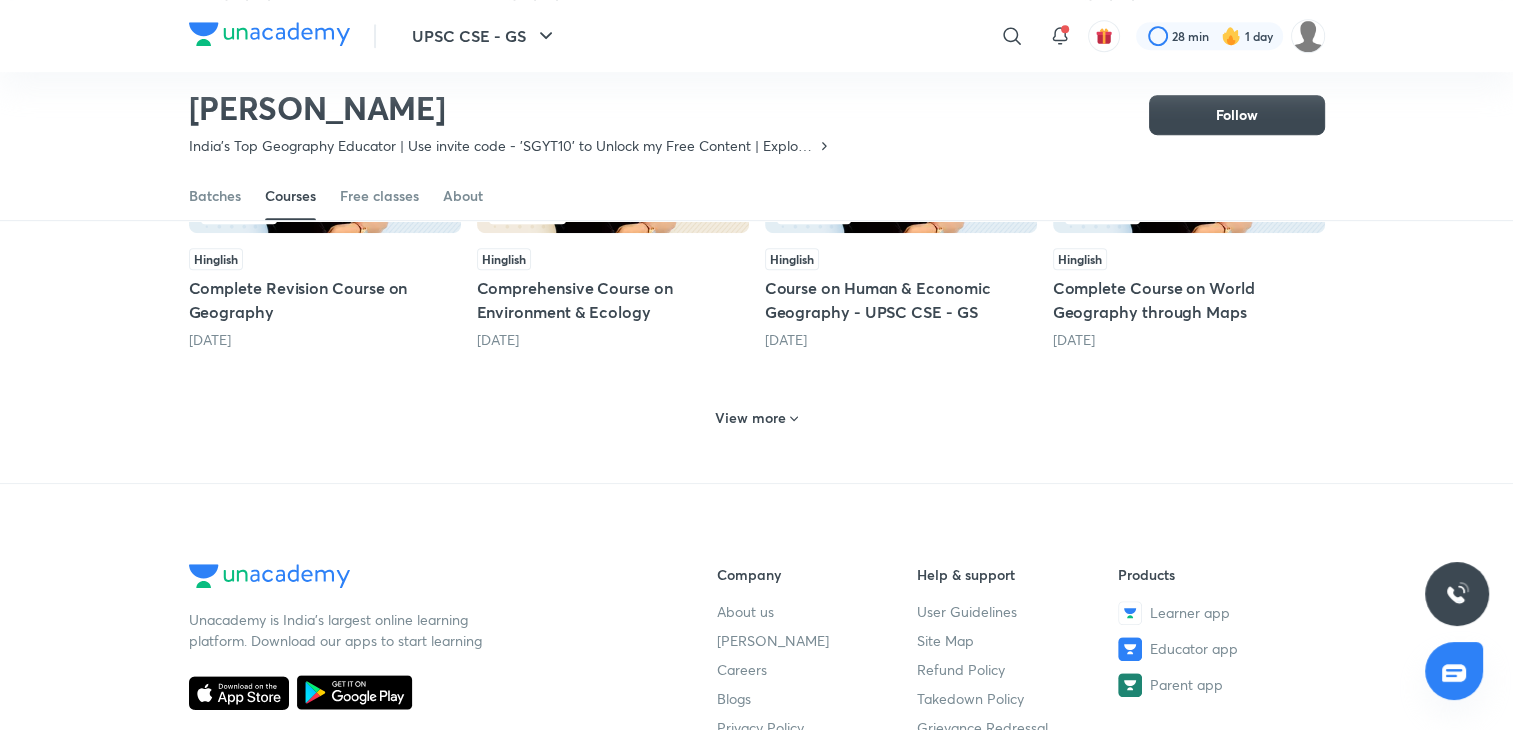 click on "View more" at bounding box center [750, 418] 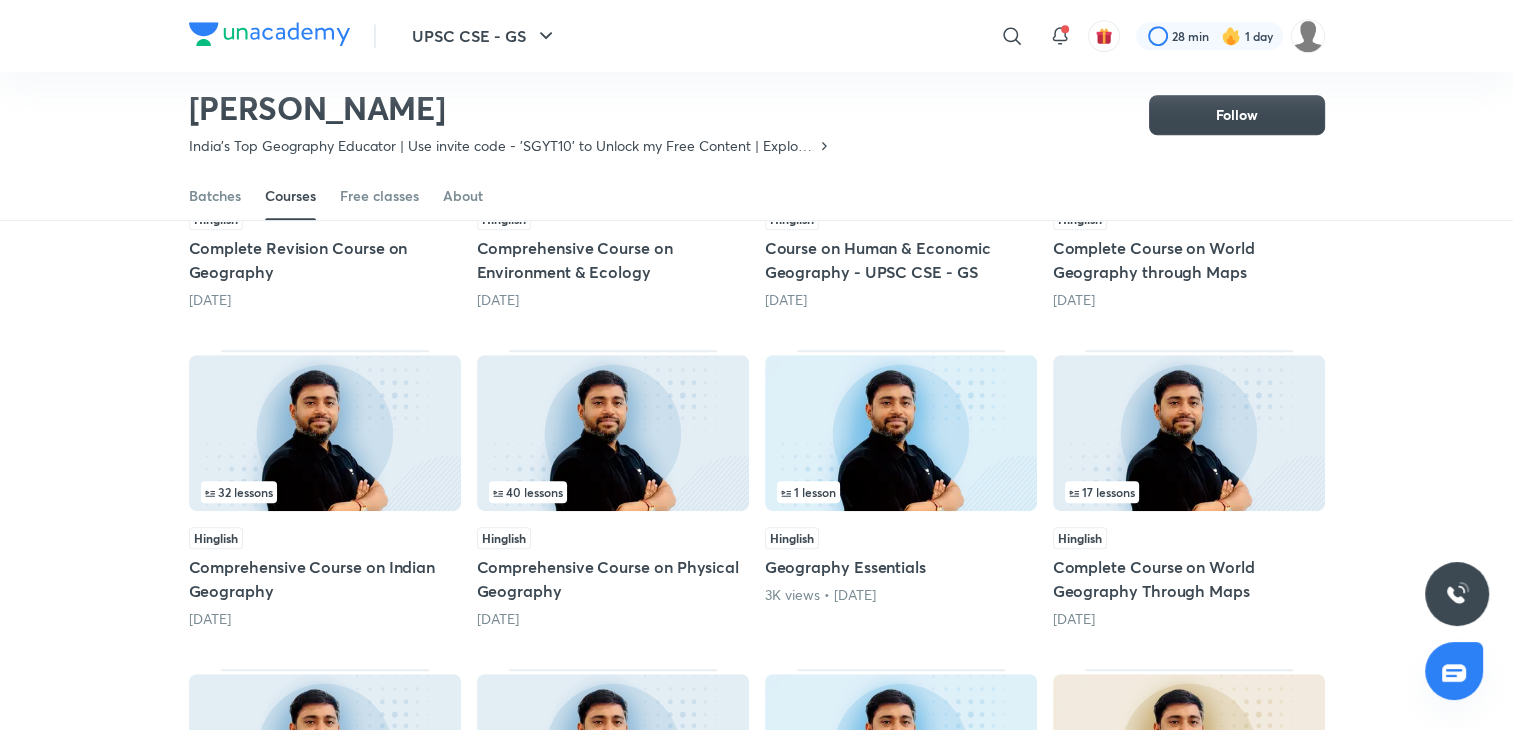 scroll, scrollTop: 1044, scrollLeft: 0, axis: vertical 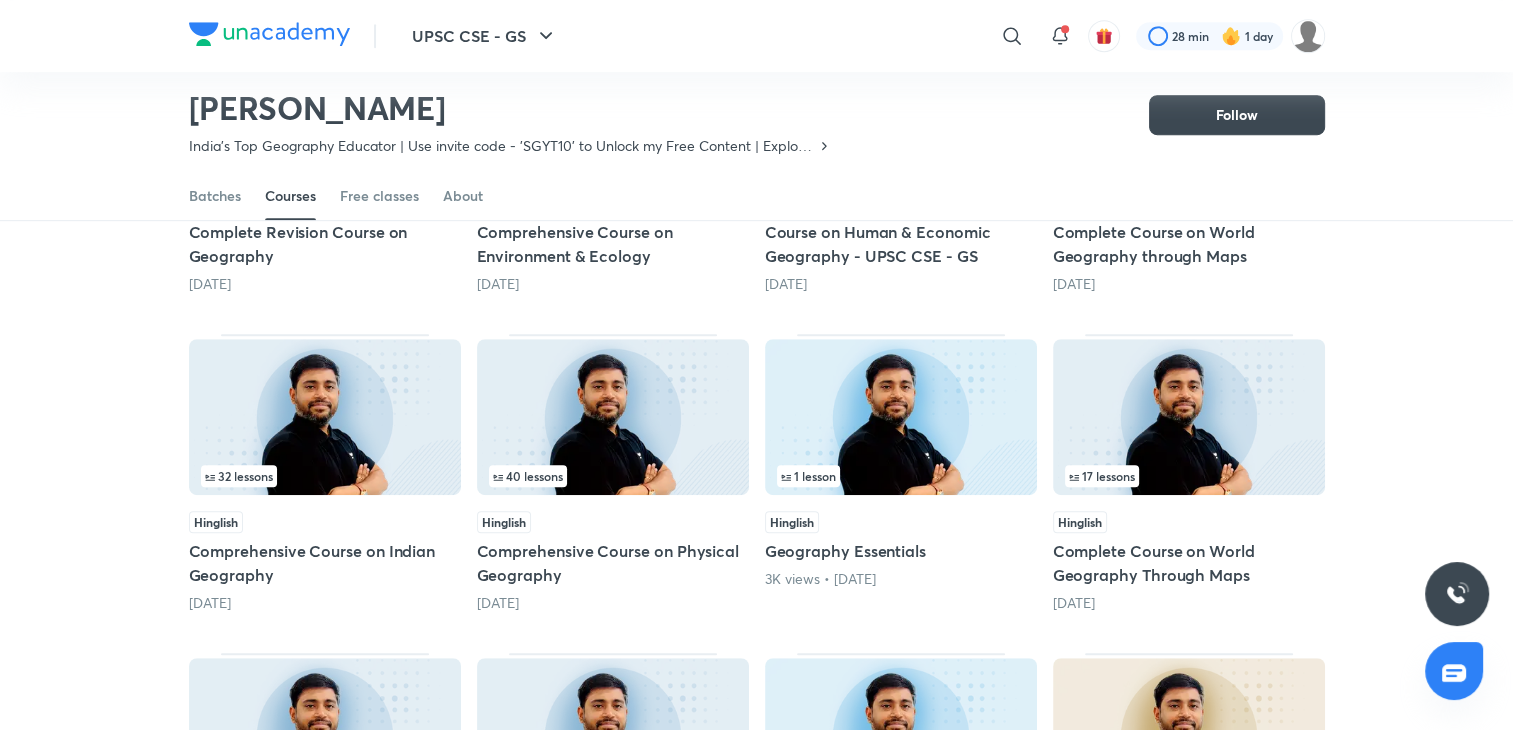 click at bounding box center (613, 417) 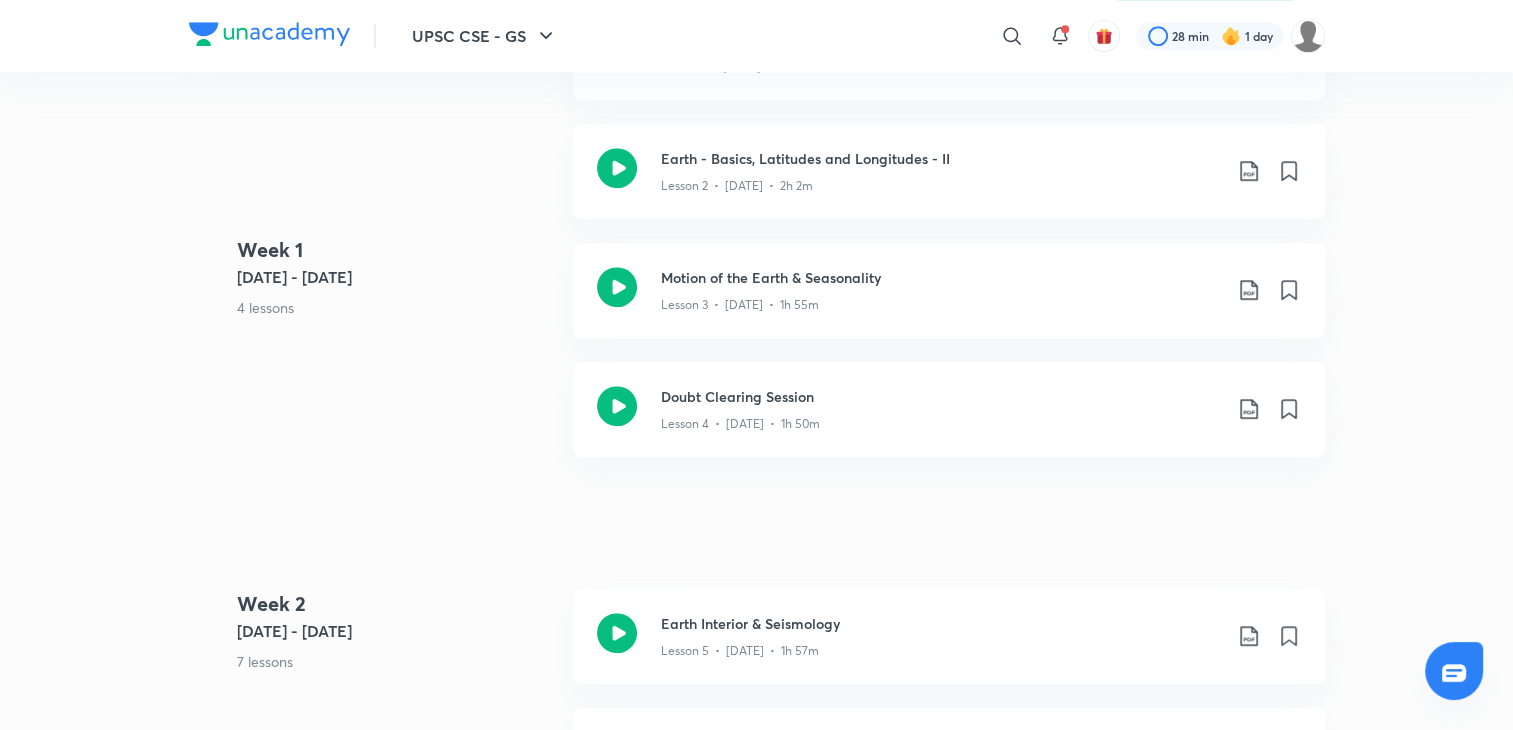 scroll, scrollTop: 0, scrollLeft: 0, axis: both 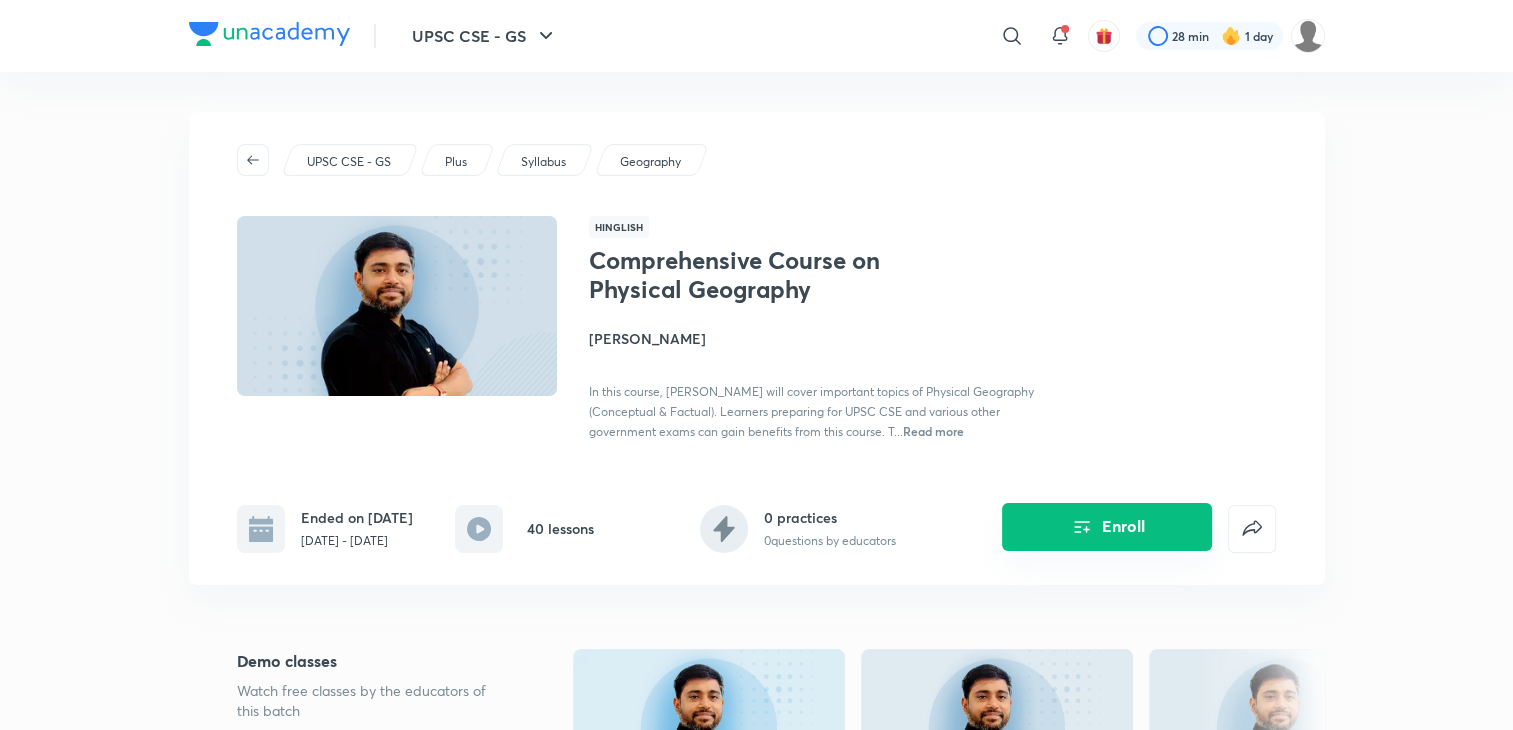 click 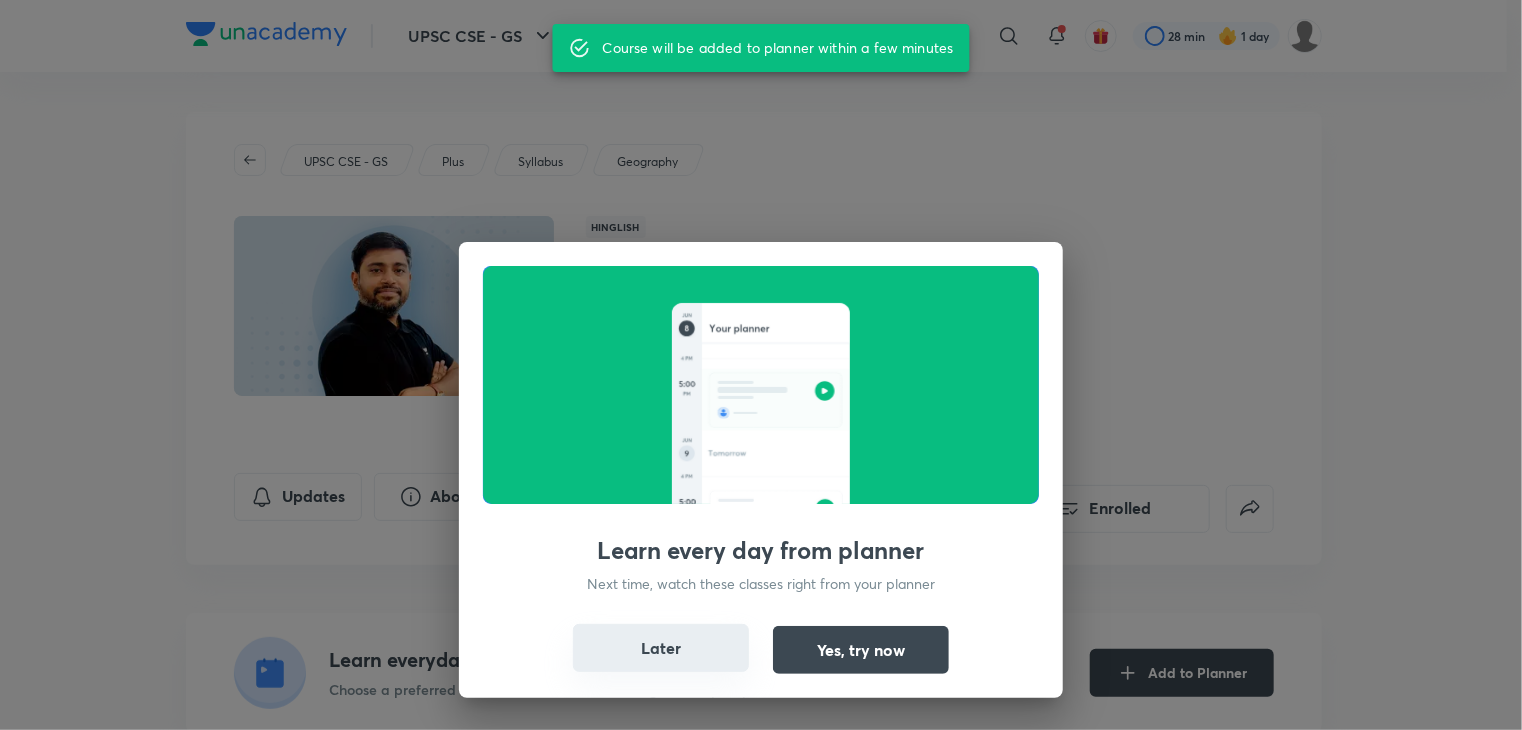 click on "Later" at bounding box center (661, 648) 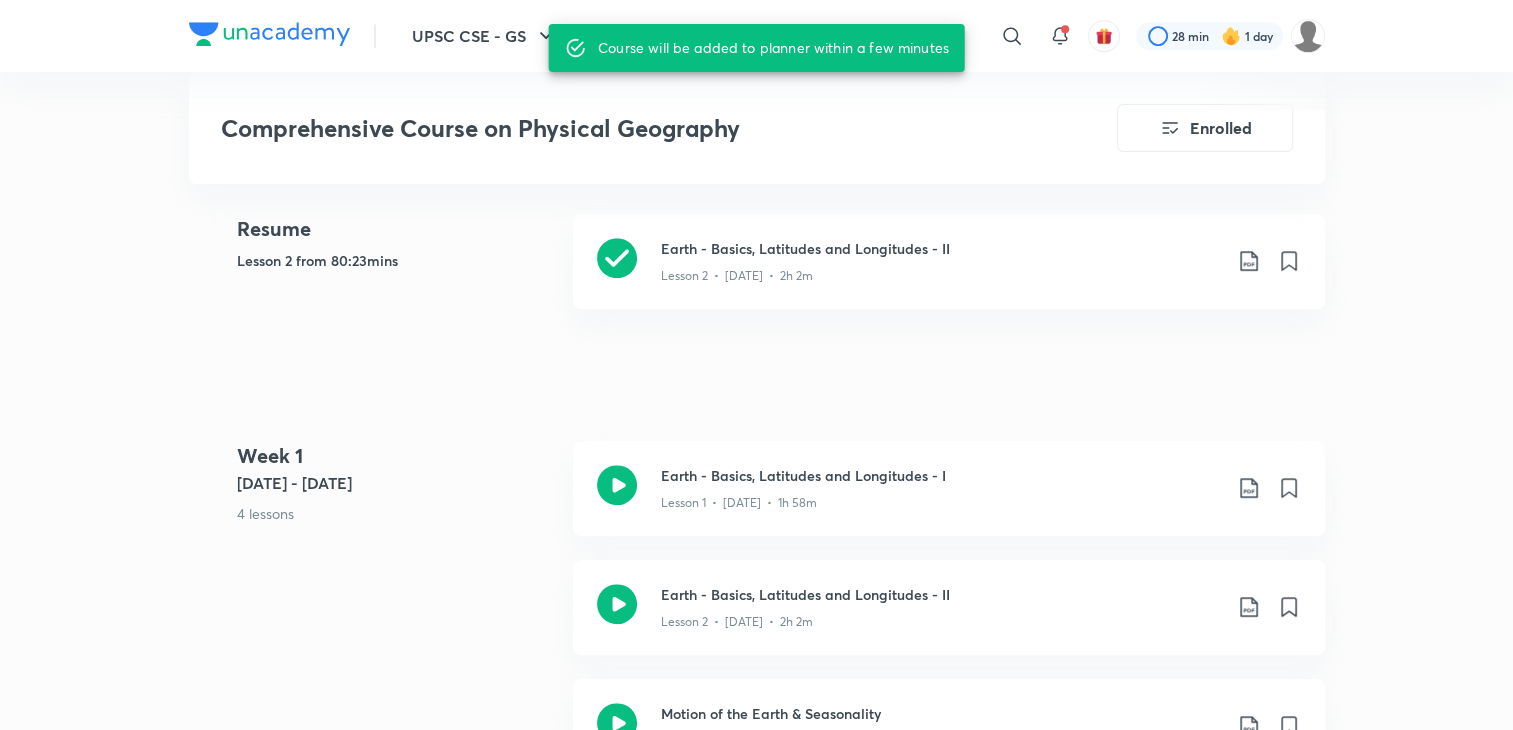 scroll, scrollTop: 934, scrollLeft: 0, axis: vertical 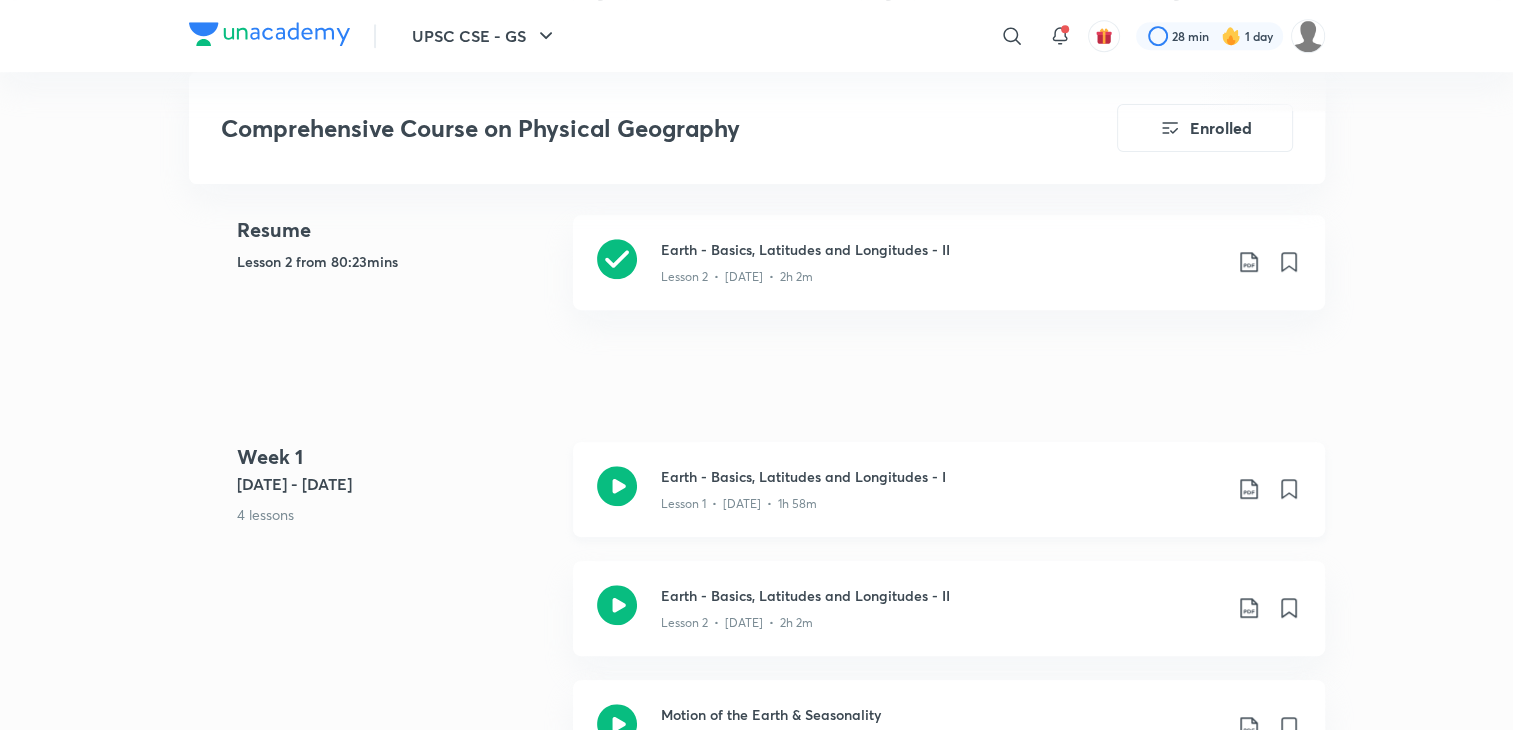 click 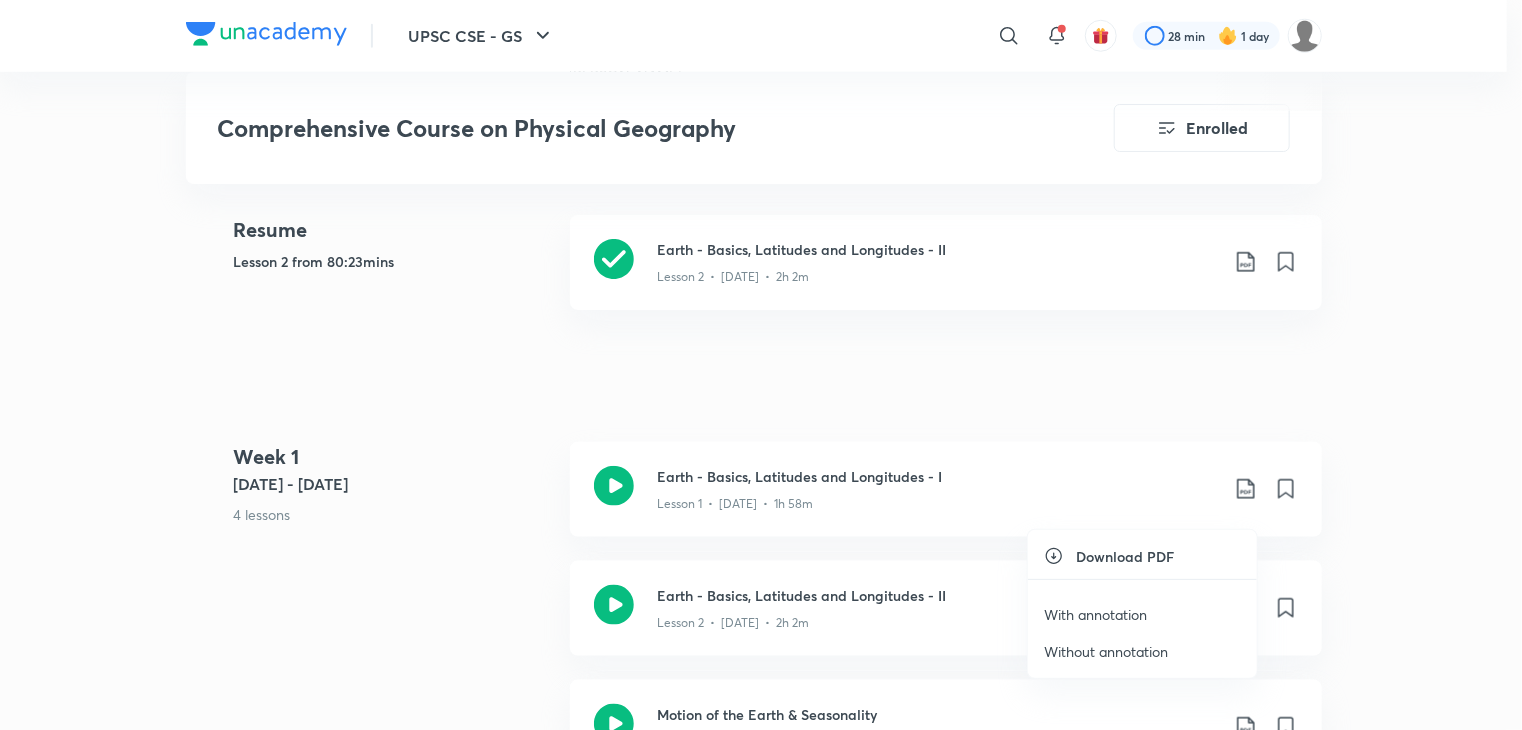 click on "Without annotation" at bounding box center [1106, 651] 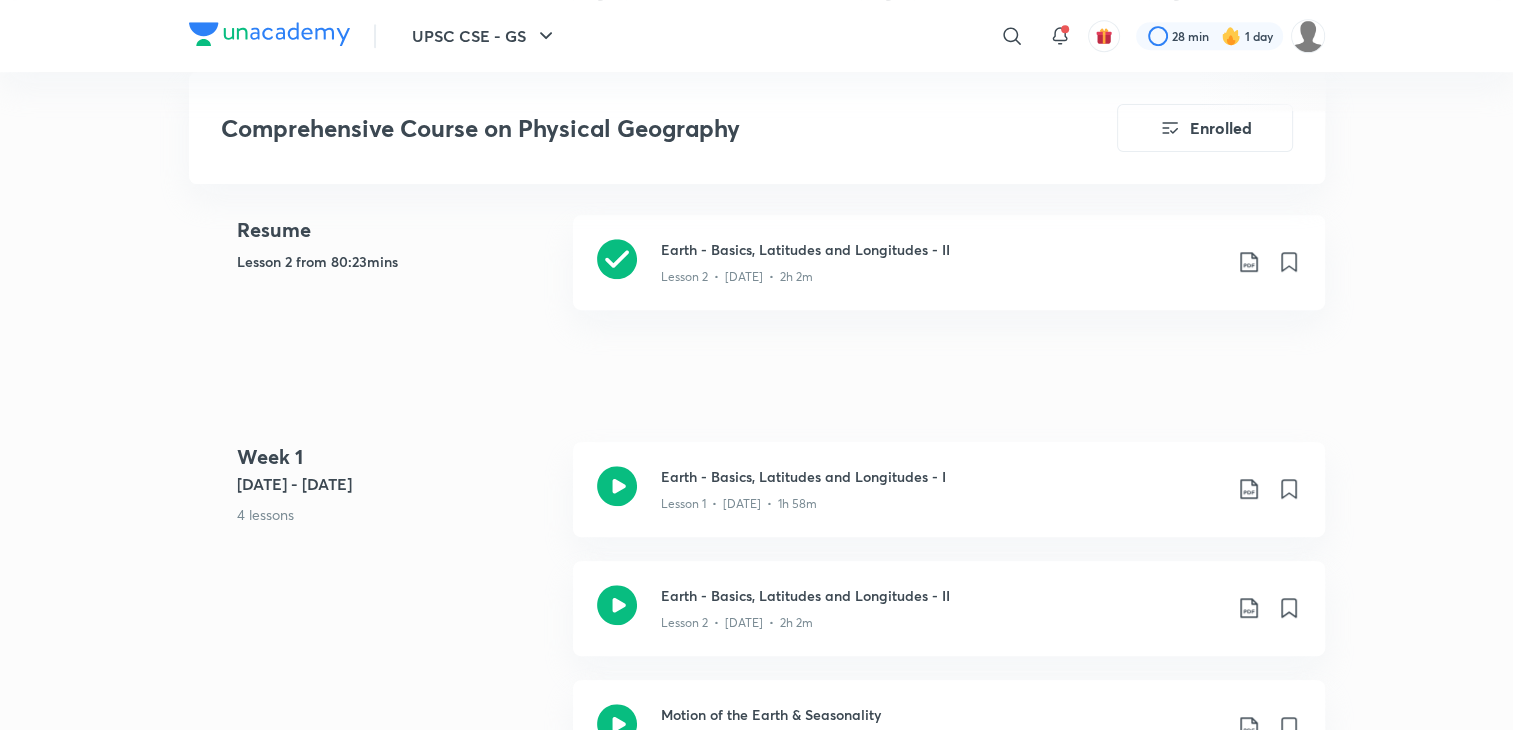click on "​" at bounding box center (848, 36) 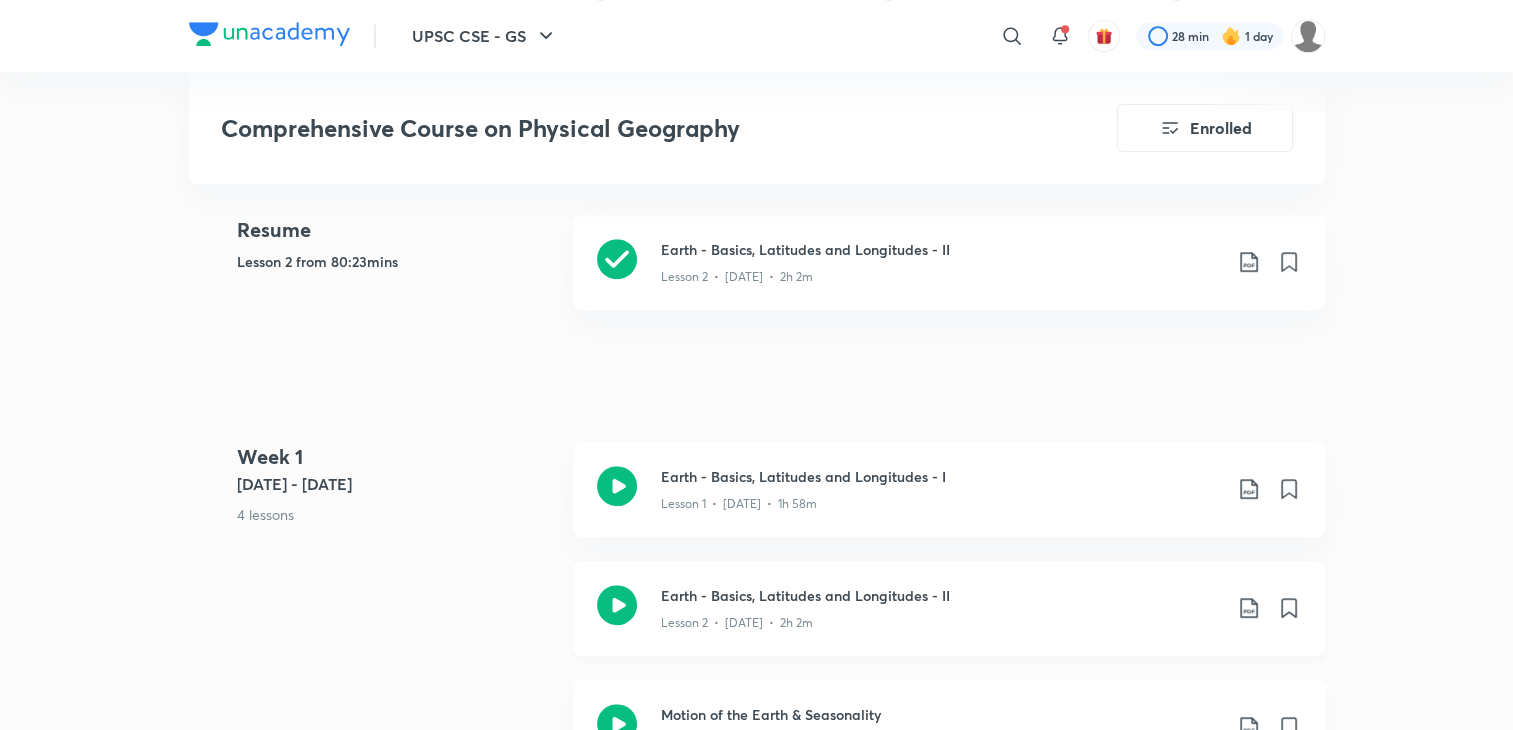 click 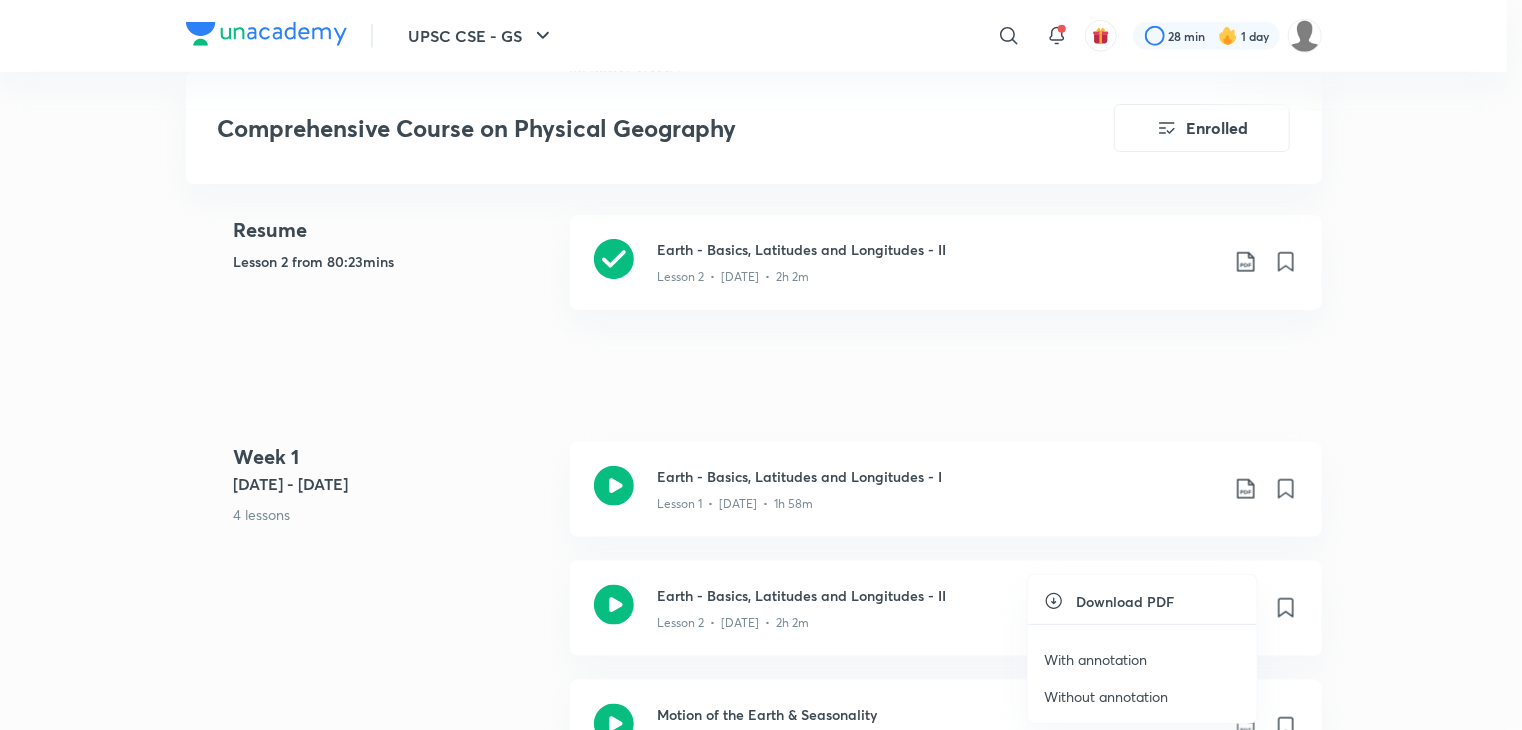 click on "Without annotation" at bounding box center (1106, 696) 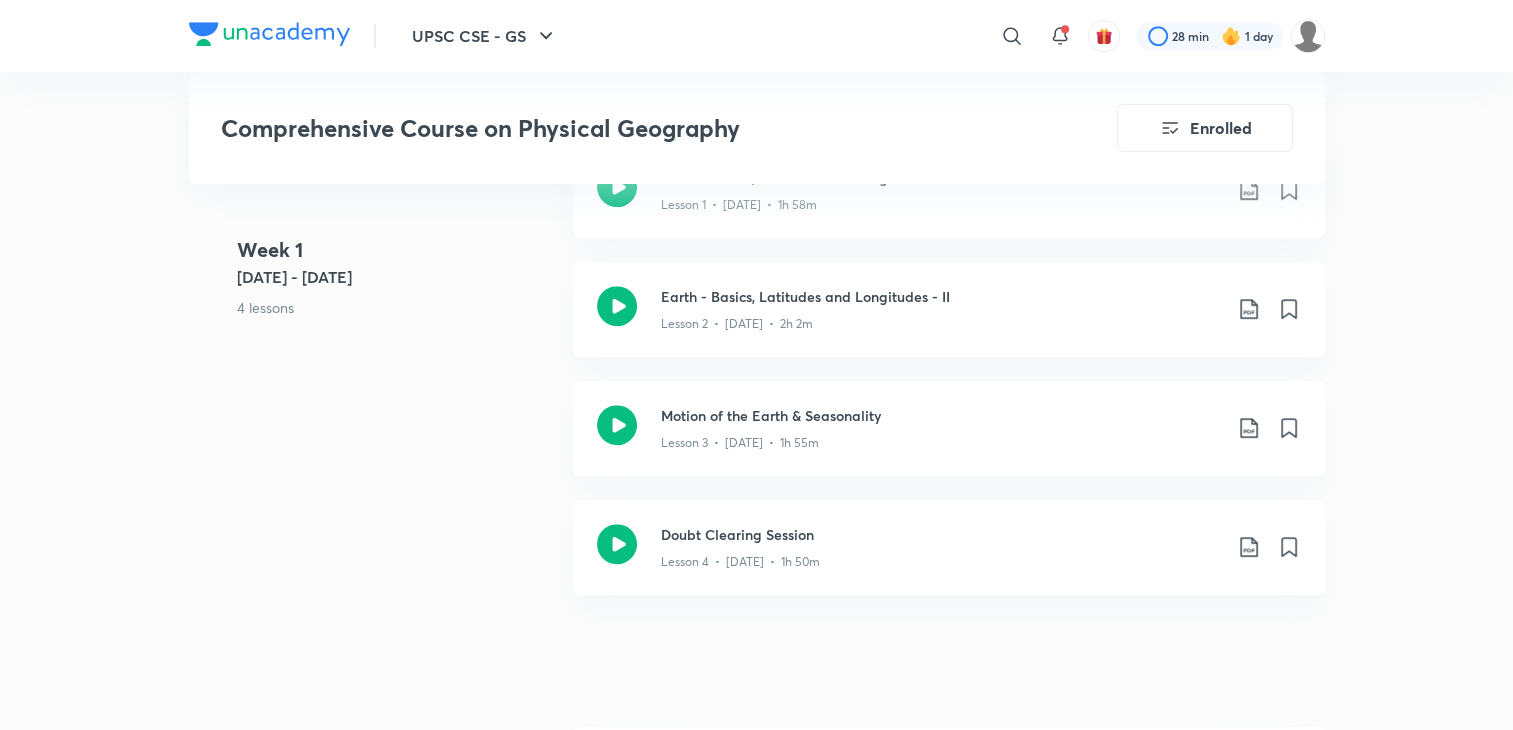 scroll, scrollTop: 1234, scrollLeft: 0, axis: vertical 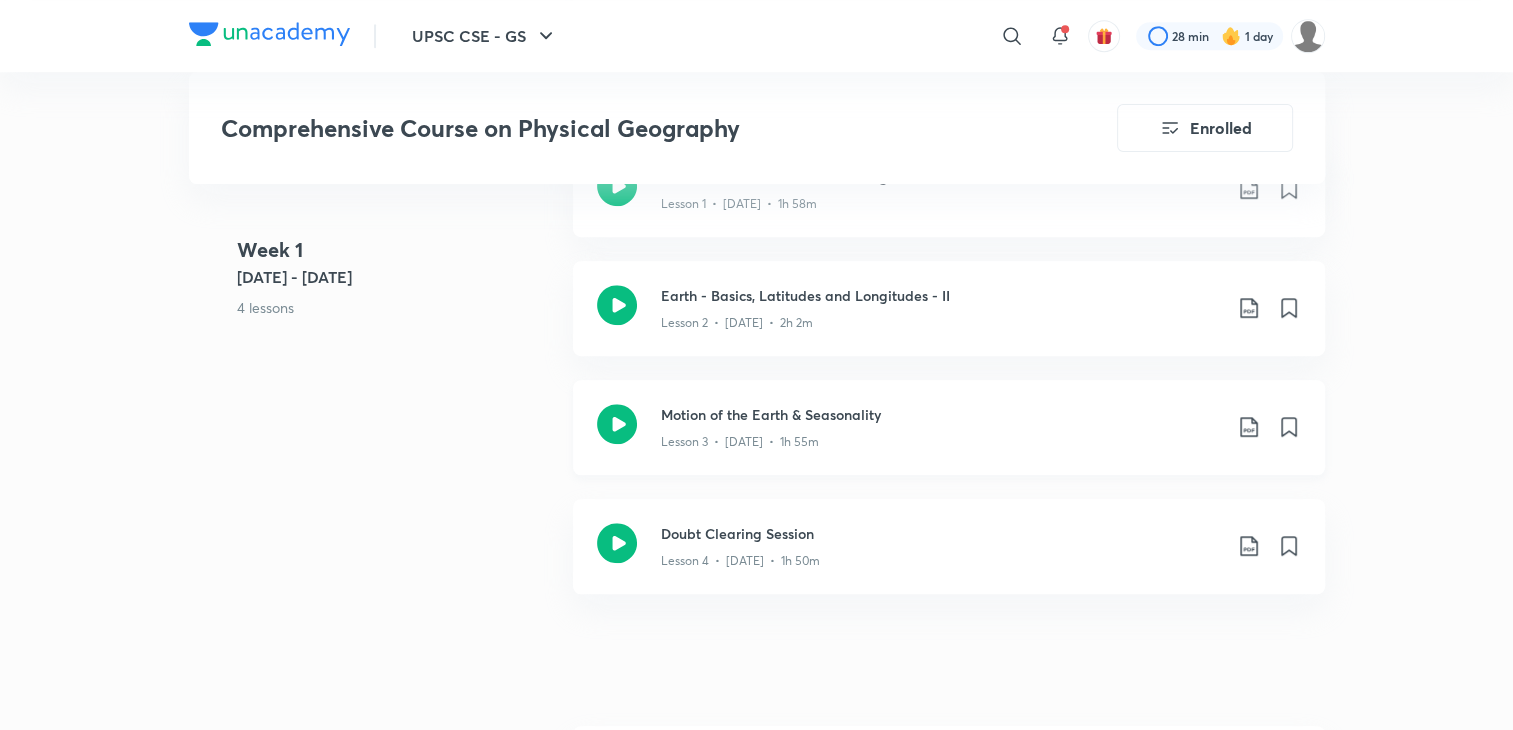 click 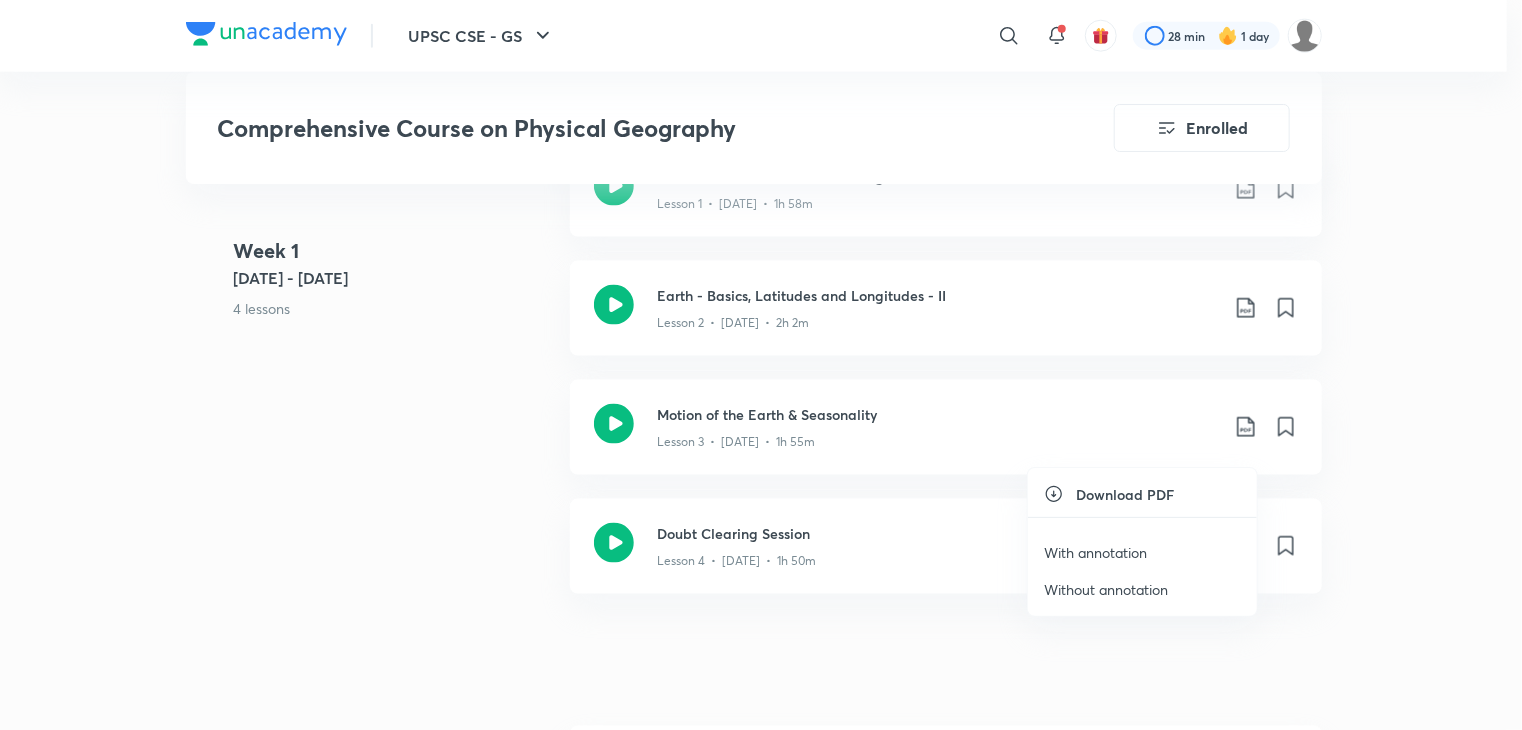 click on "Without annotation" at bounding box center (1106, 589) 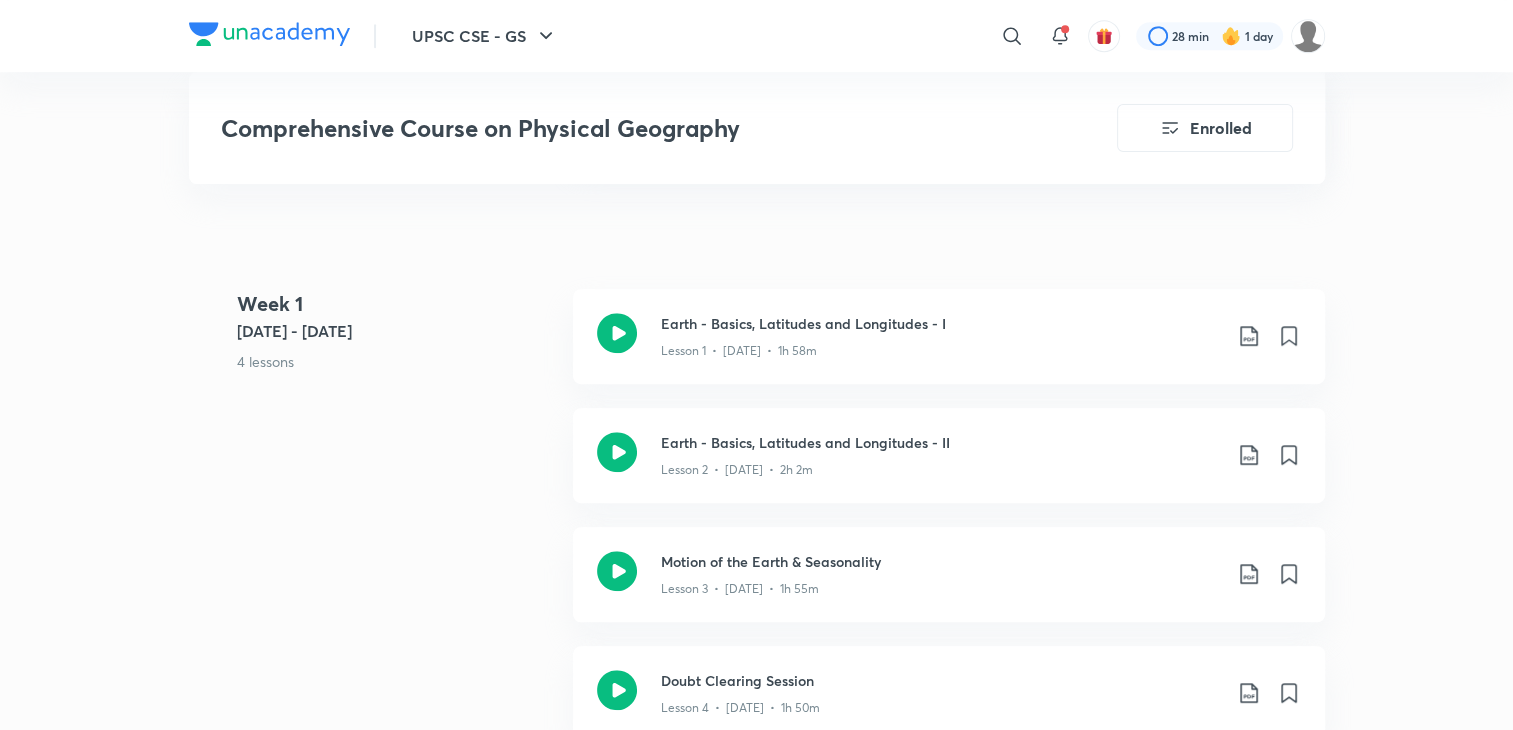 scroll, scrollTop: 1082, scrollLeft: 0, axis: vertical 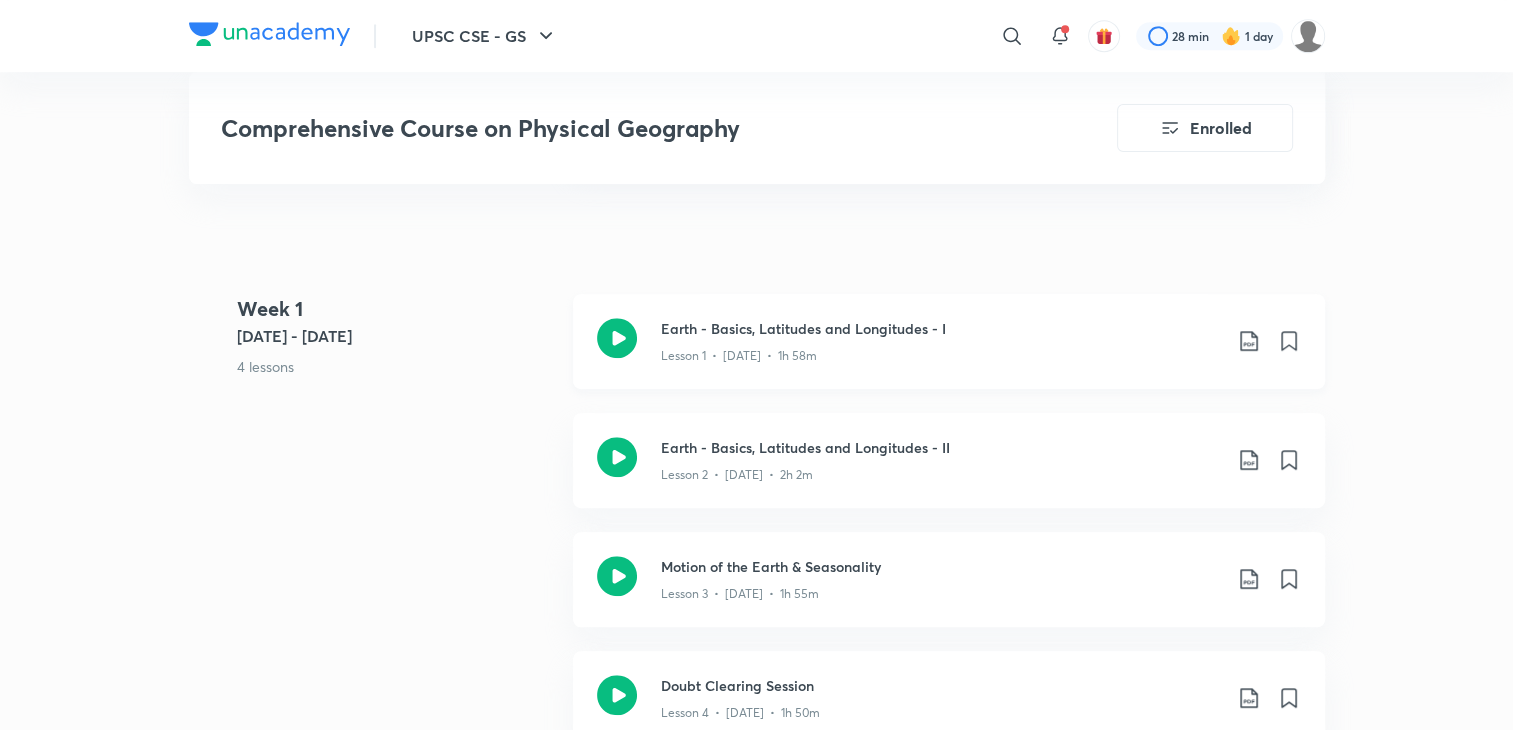 click on "Lesson 1  •  [DATE]  •  1h 58m" at bounding box center (941, 352) 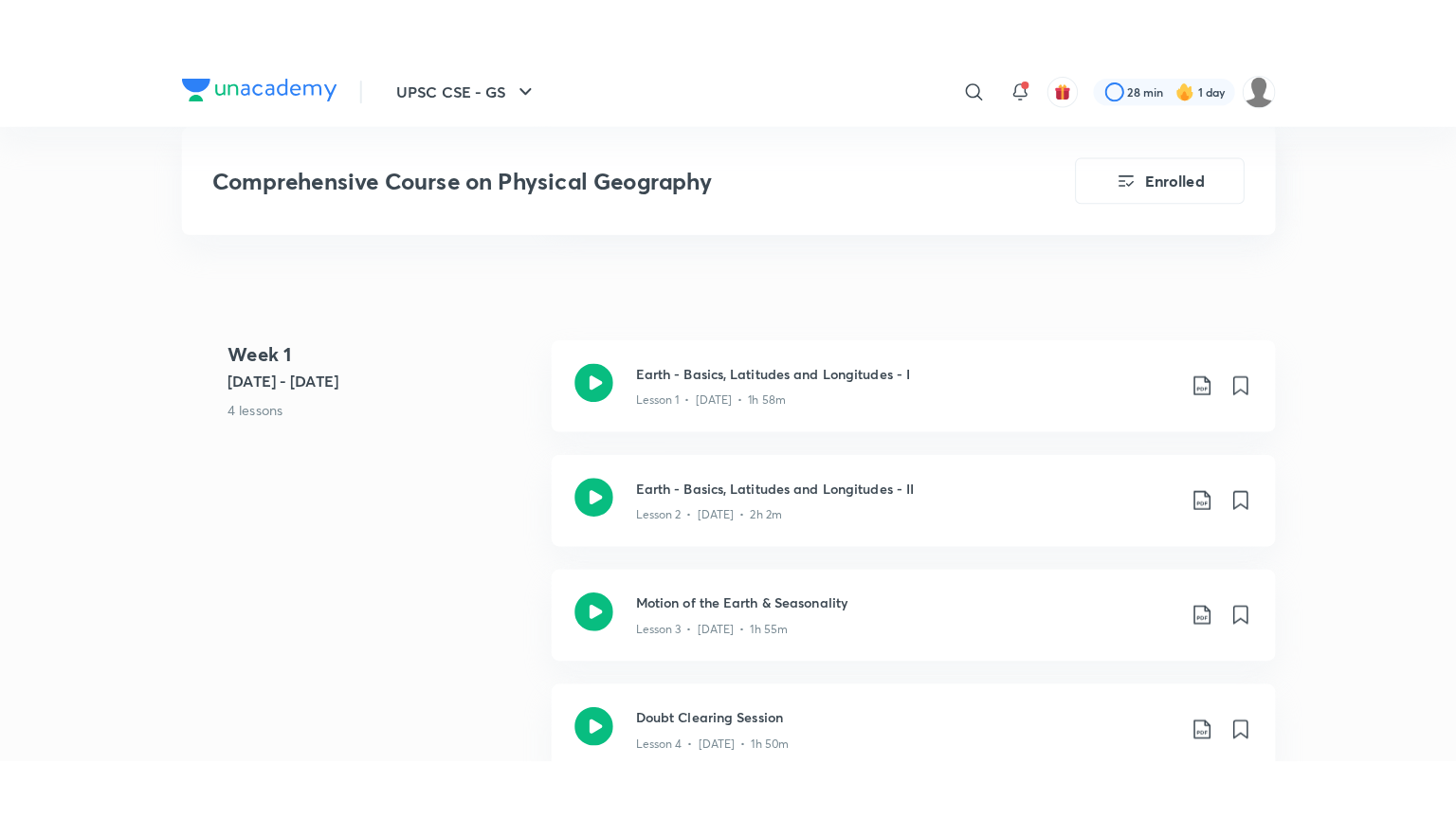 scroll, scrollTop: 1630, scrollLeft: 0, axis: vertical 